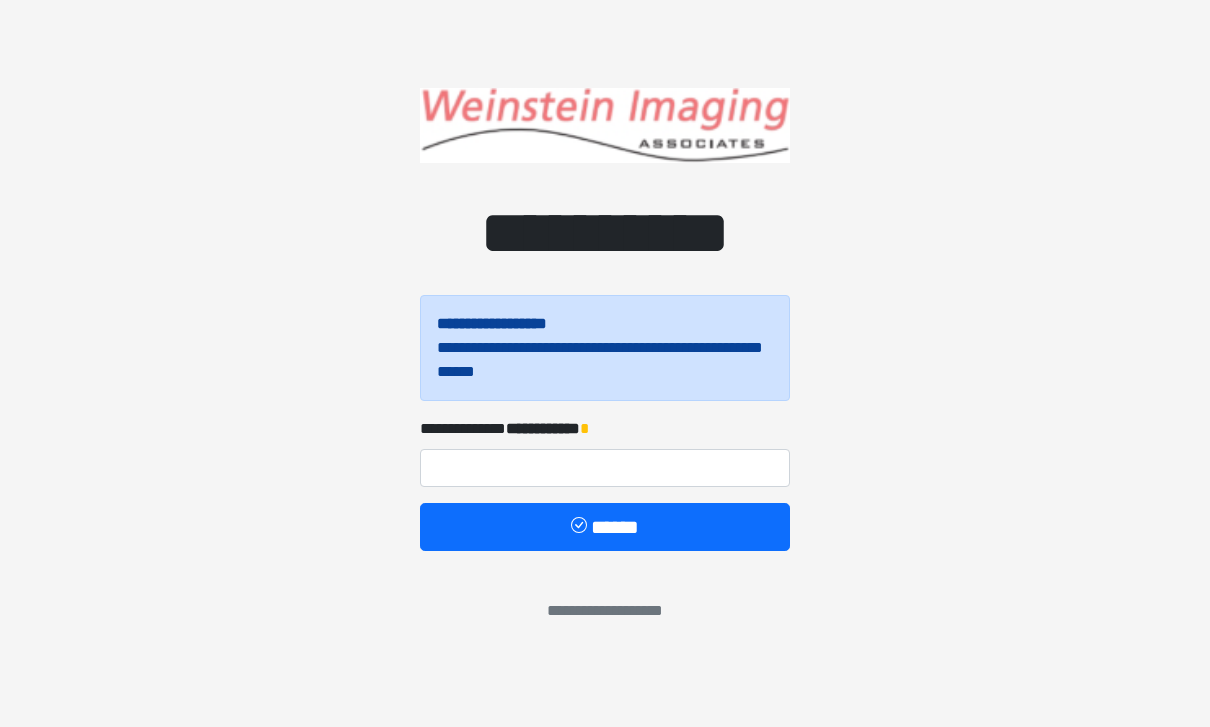 scroll, scrollTop: 0, scrollLeft: 0, axis: both 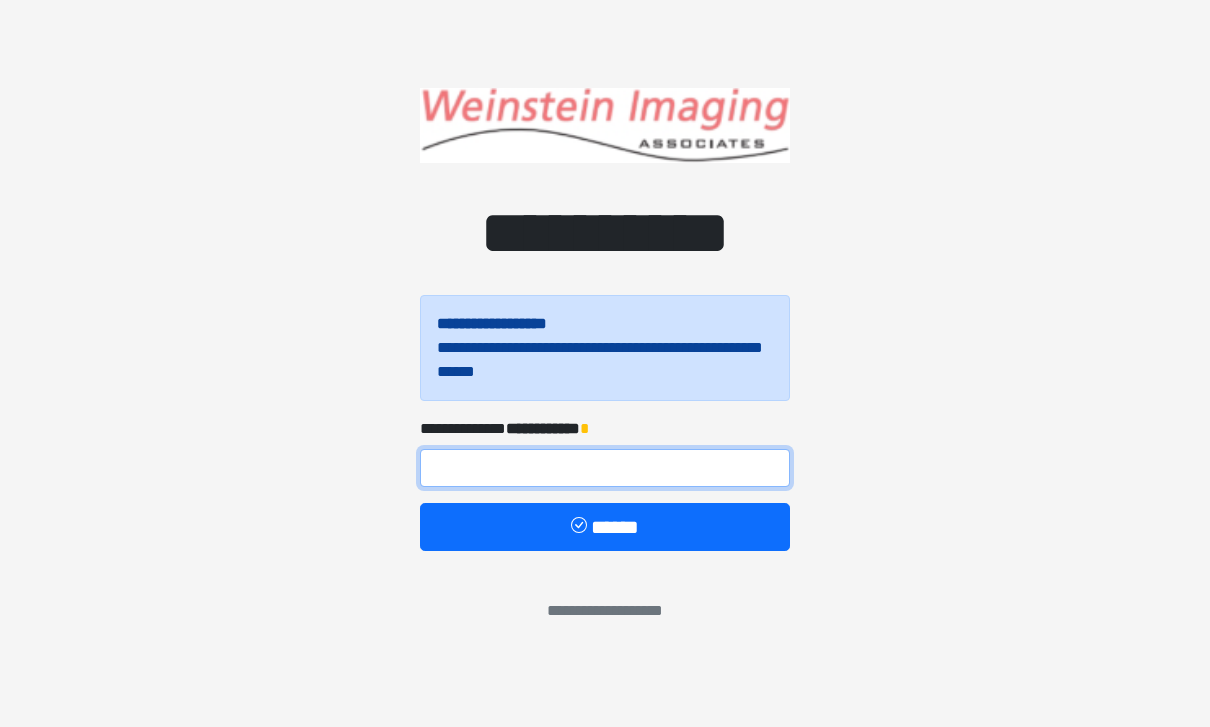 click at bounding box center (605, 468) 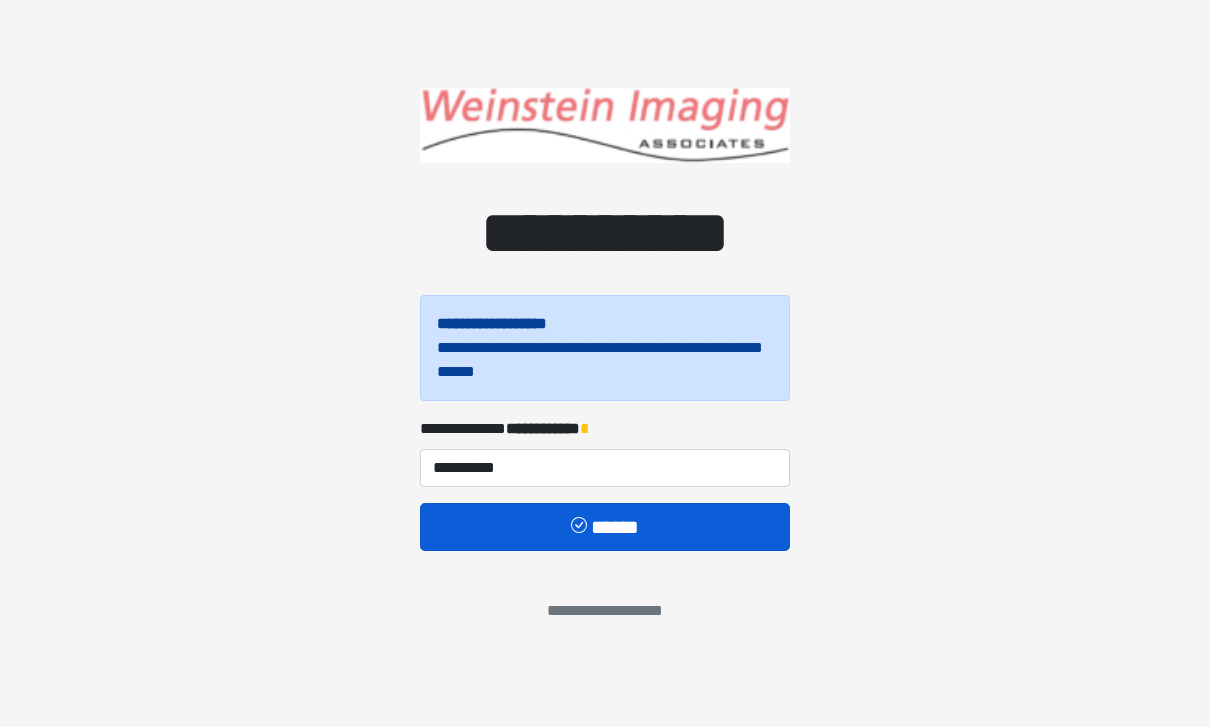 click on "******" at bounding box center [605, 527] 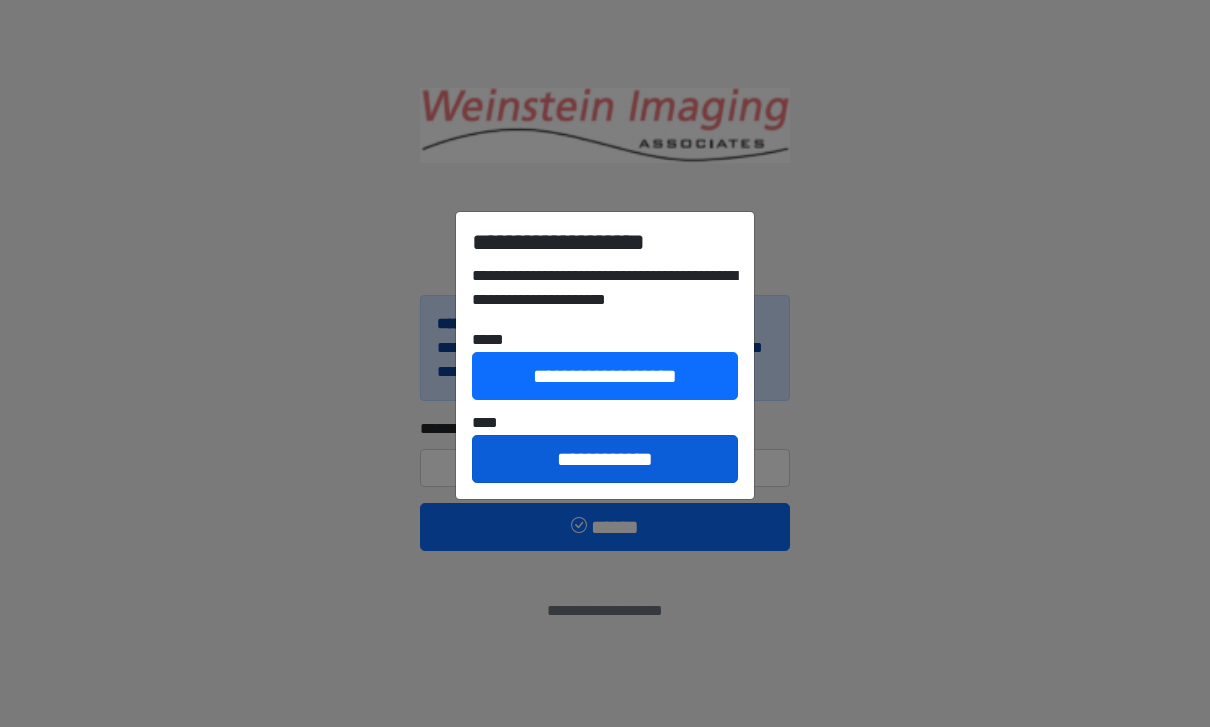 click on "**********" at bounding box center (605, 459) 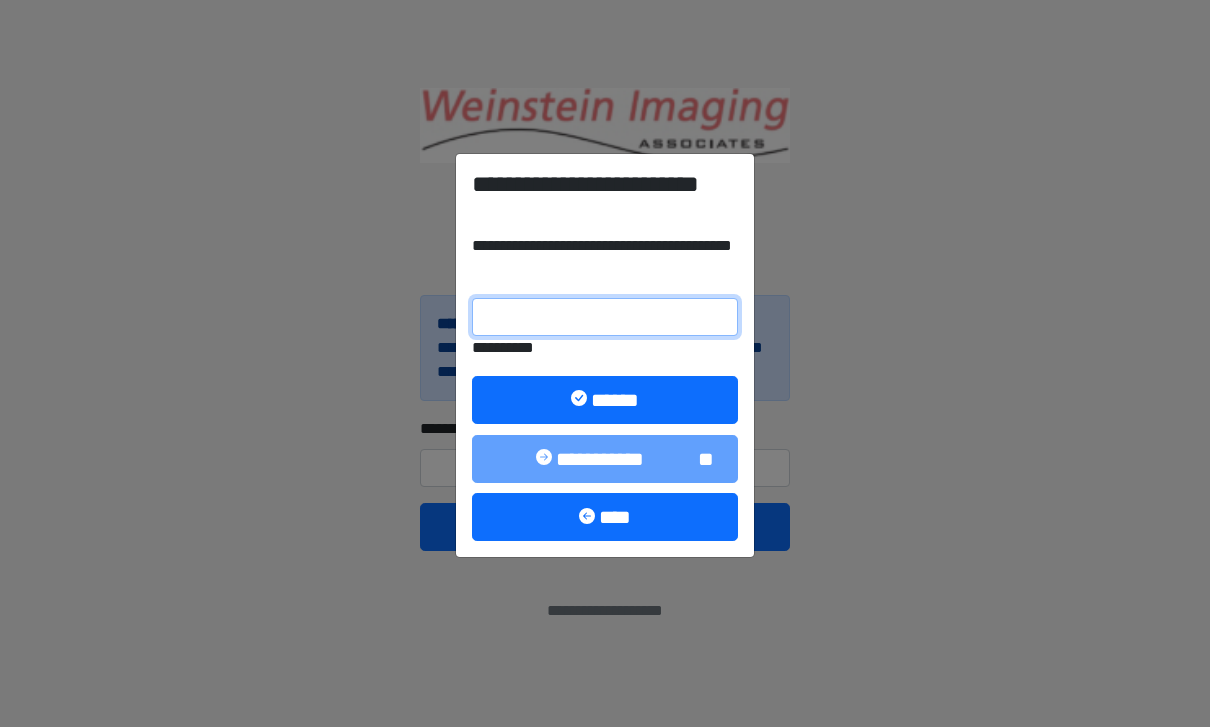 click on "**********" at bounding box center [605, 317] 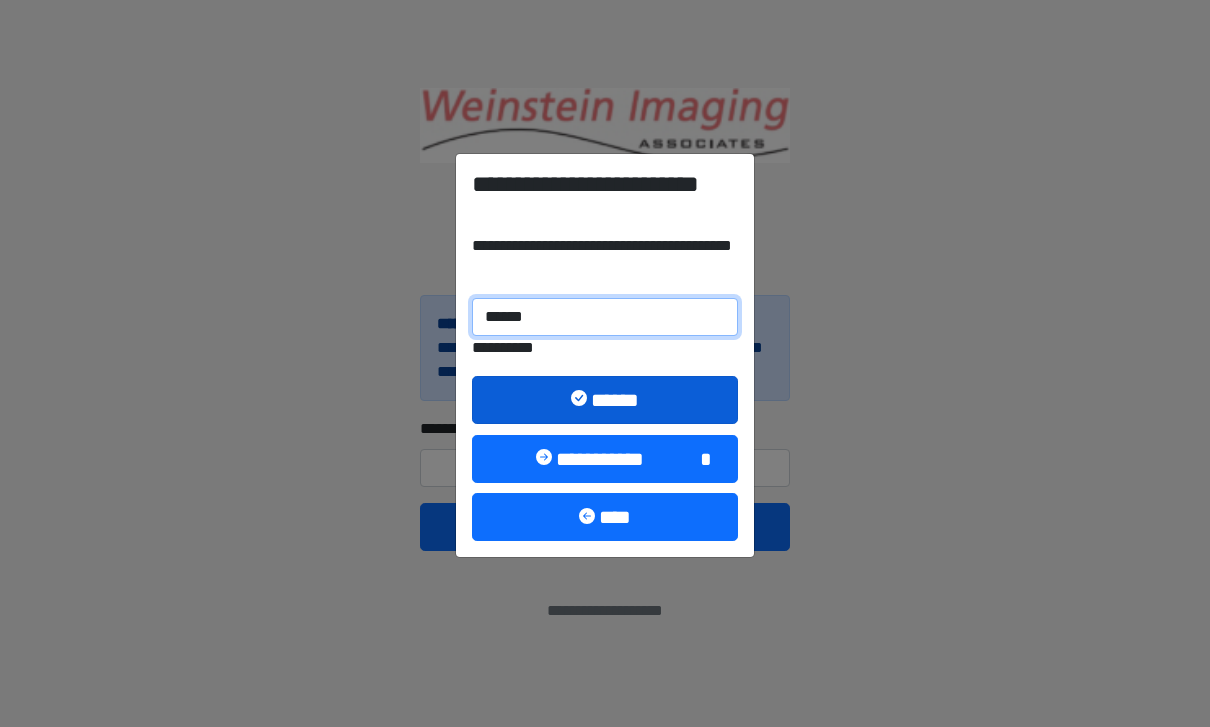 type on "******" 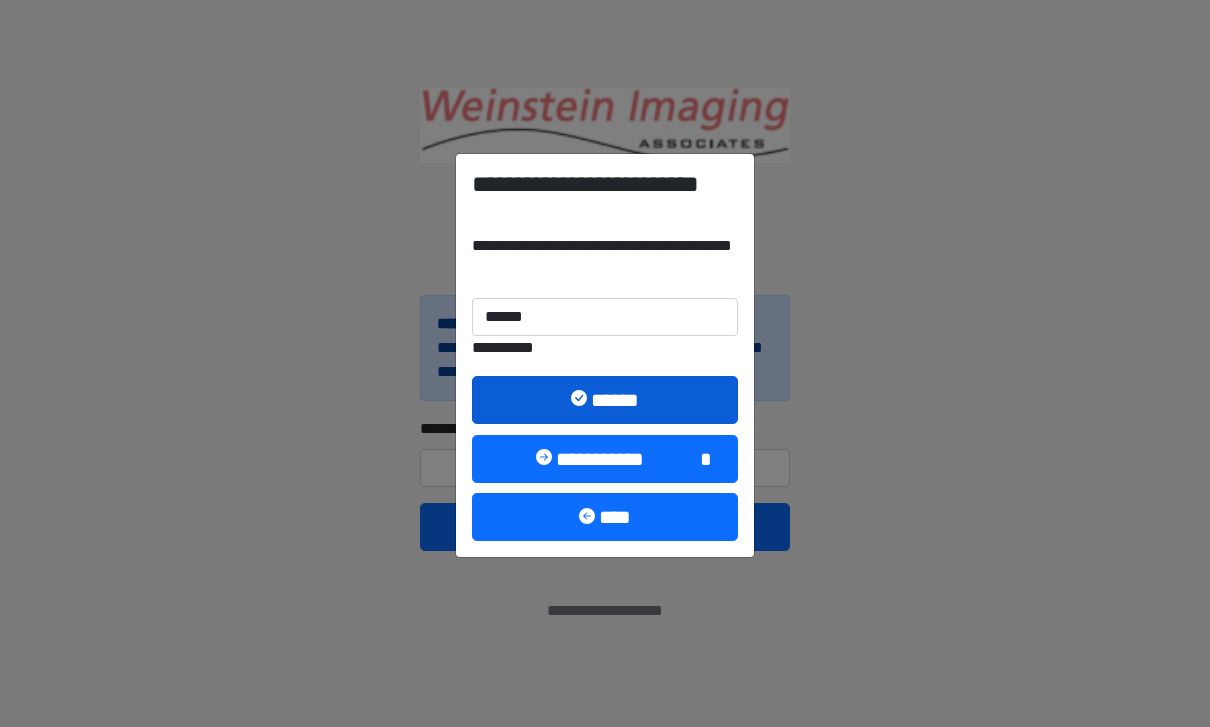 click on "******" at bounding box center [605, 400] 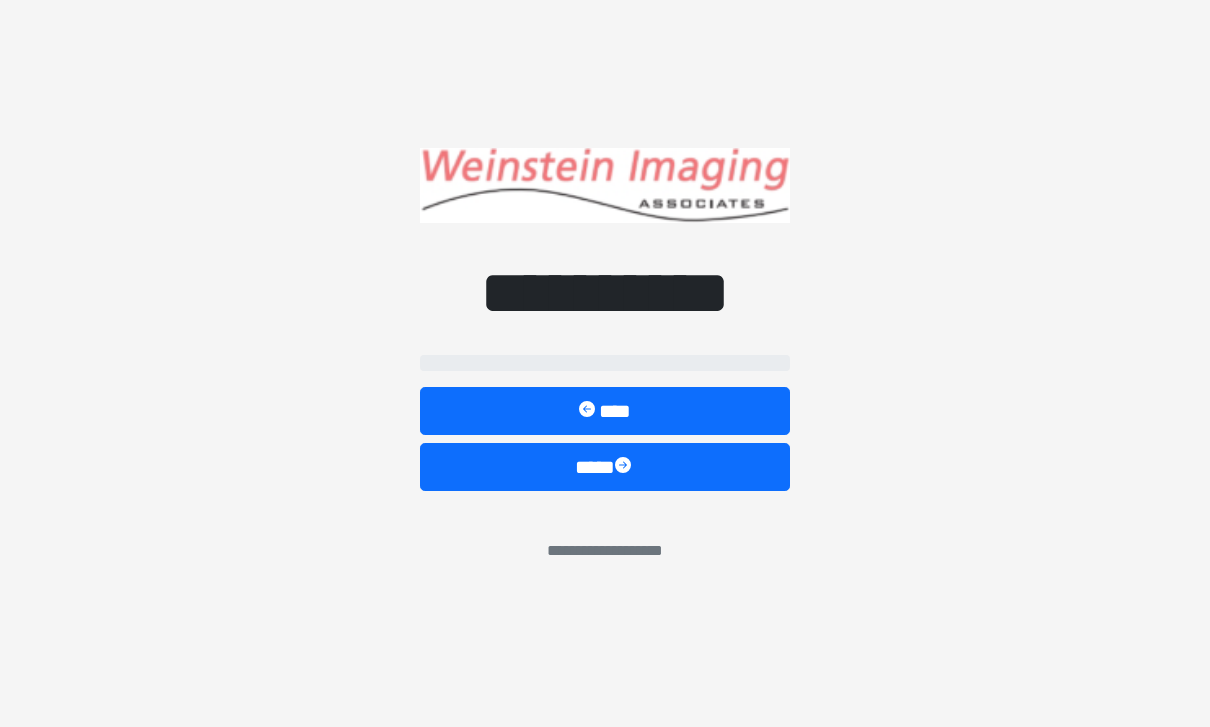 select on "*******" 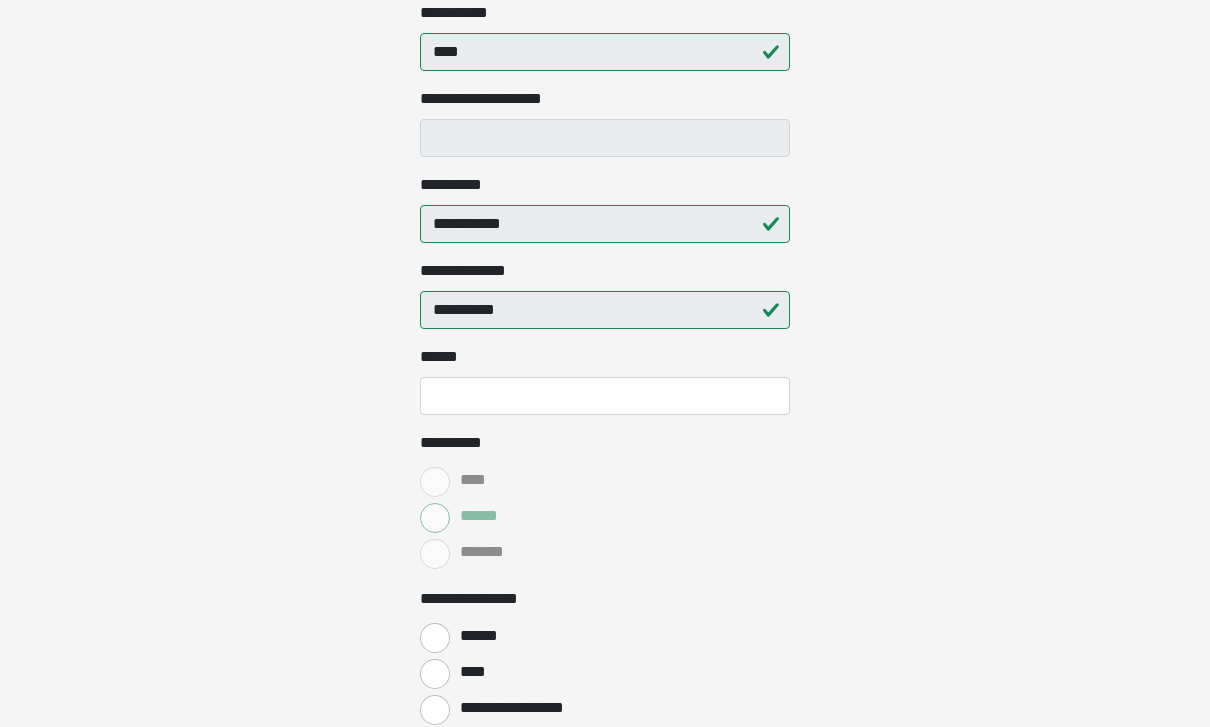 scroll, scrollTop: 366, scrollLeft: 0, axis: vertical 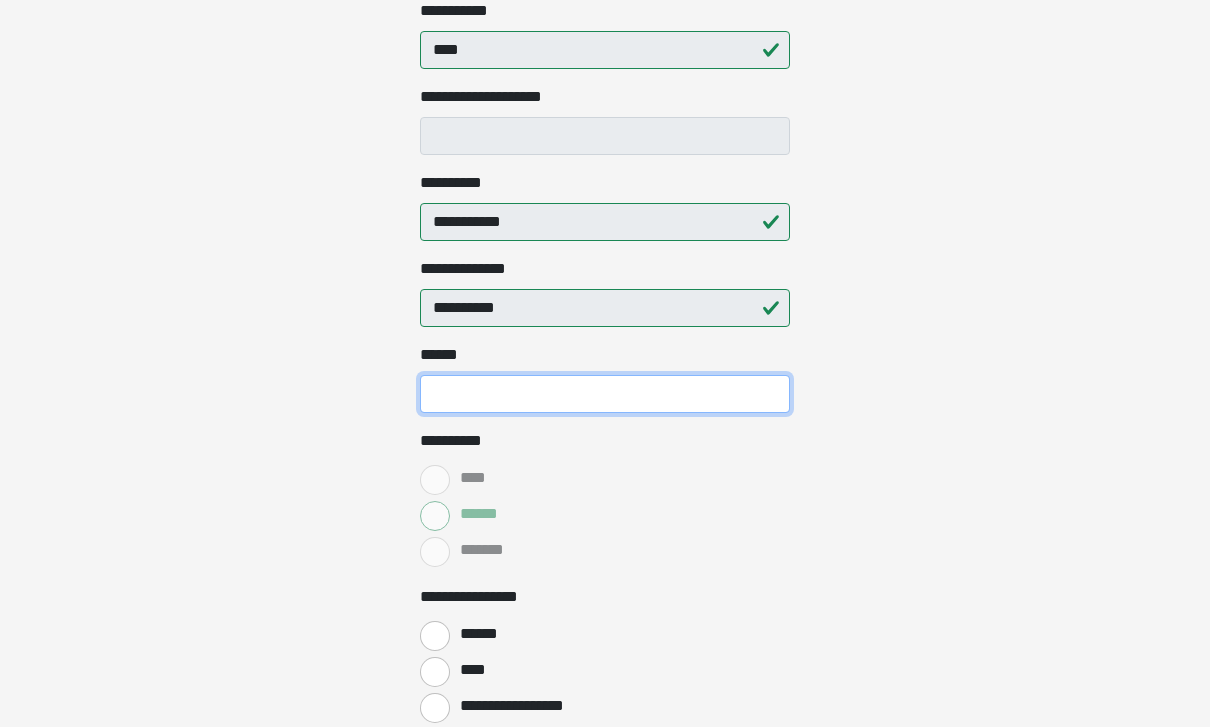 click on "**** *" at bounding box center (605, 395) 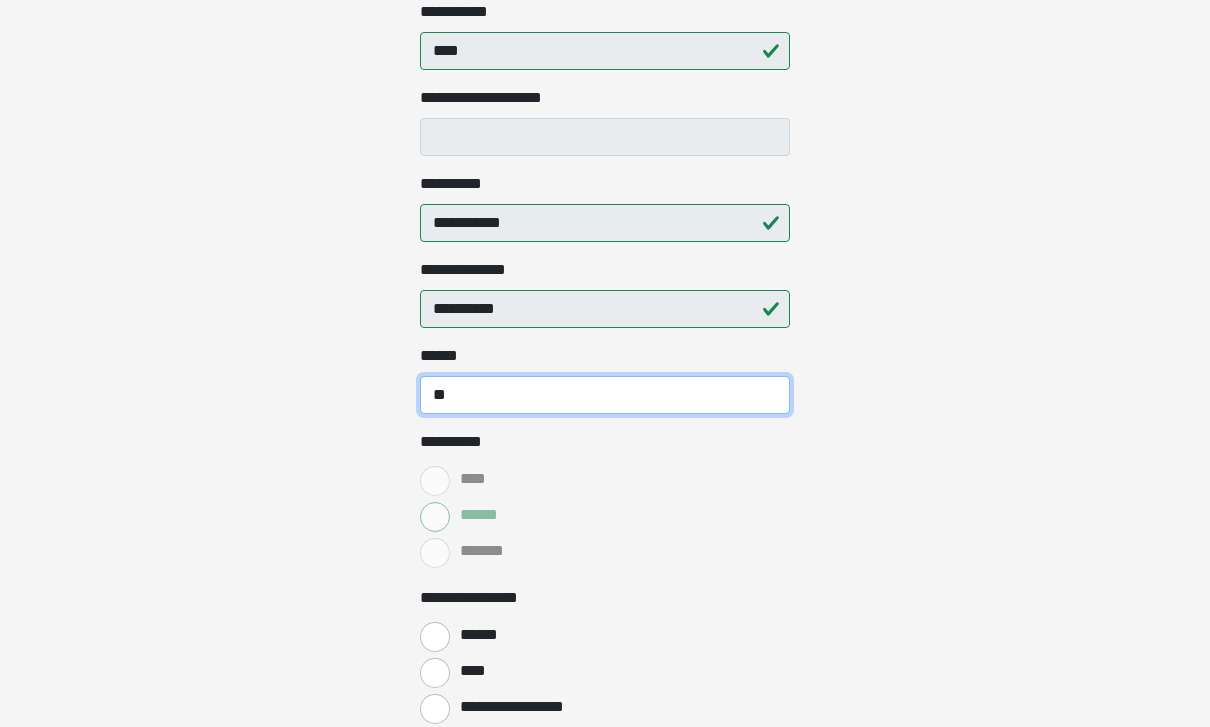 type on "**" 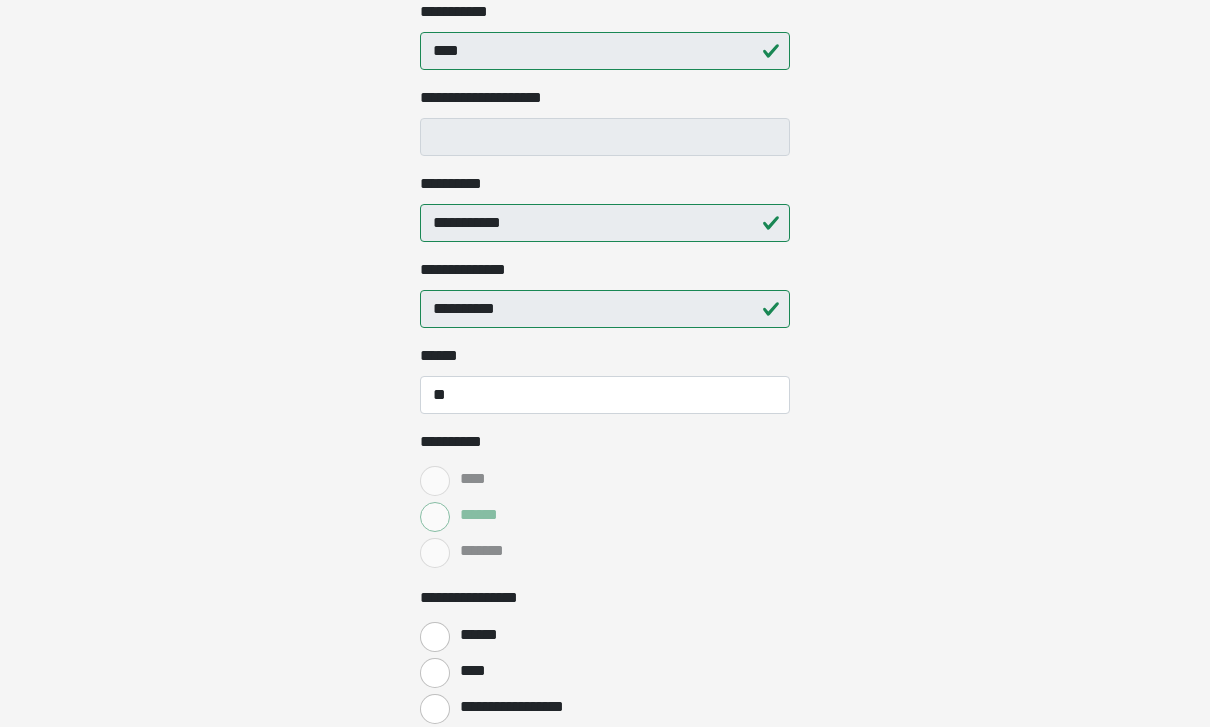 click on "**********" at bounding box center [605, -3] 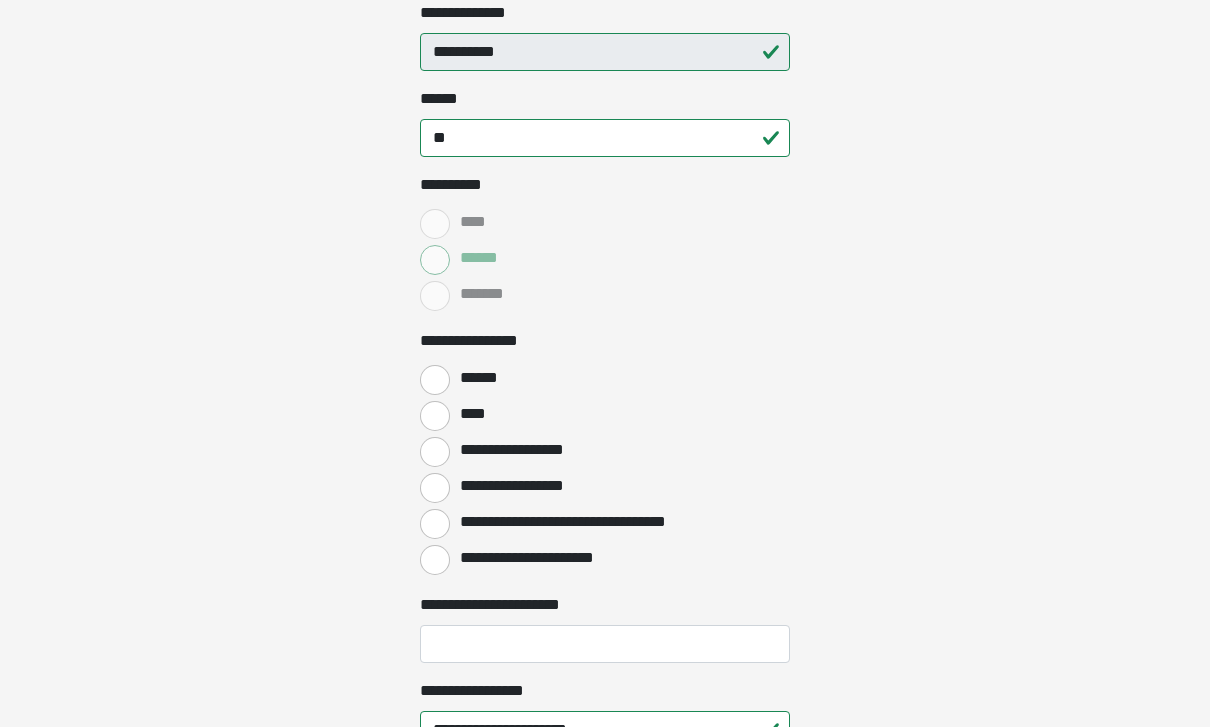 scroll, scrollTop: 623, scrollLeft: 0, axis: vertical 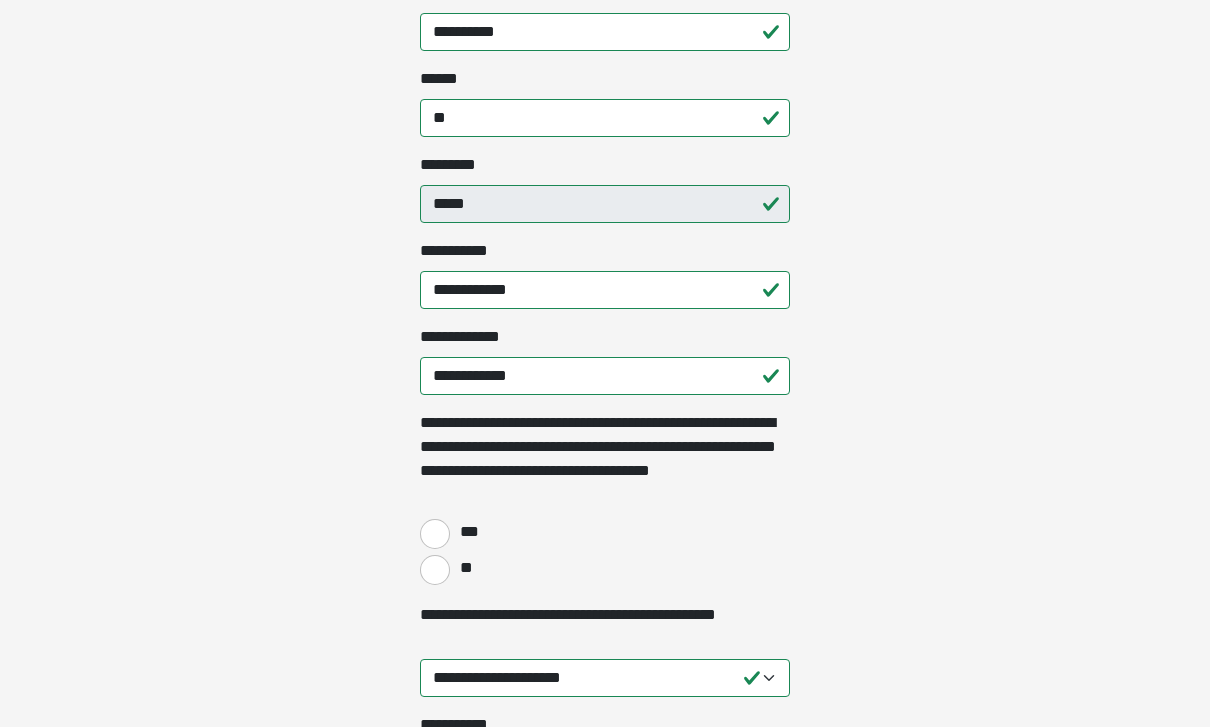 click on "**" at bounding box center (465, 568) 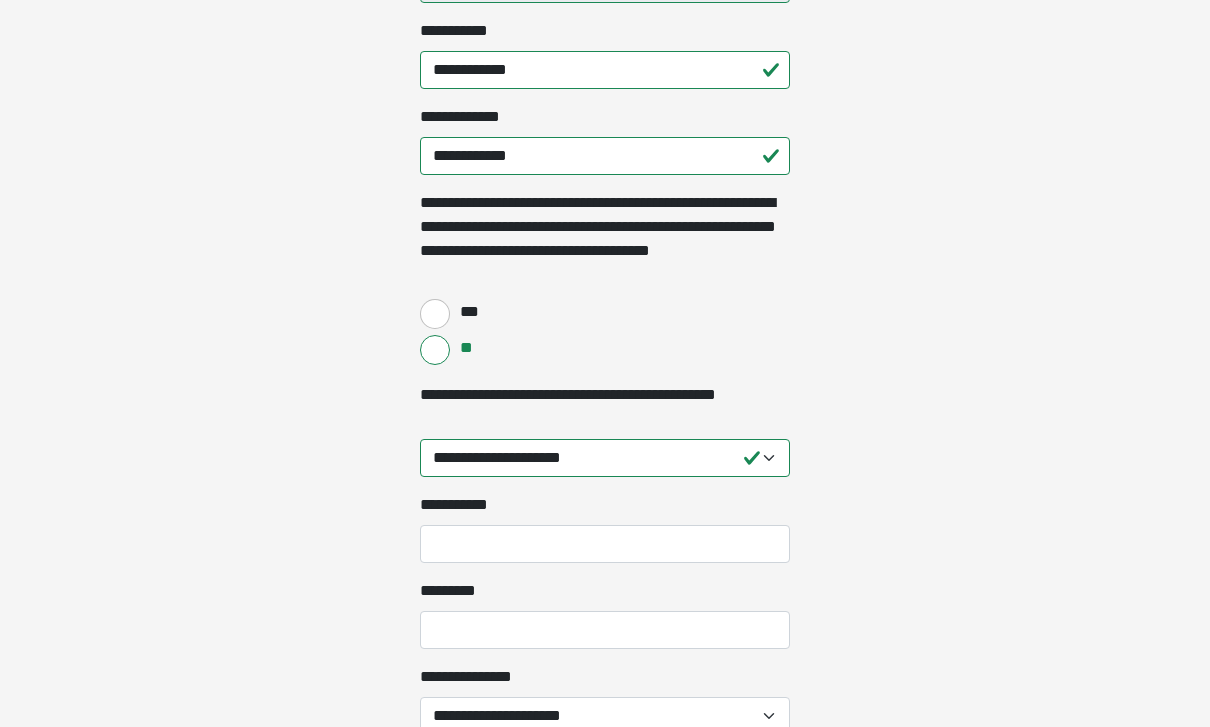 scroll, scrollTop: 1713, scrollLeft: 0, axis: vertical 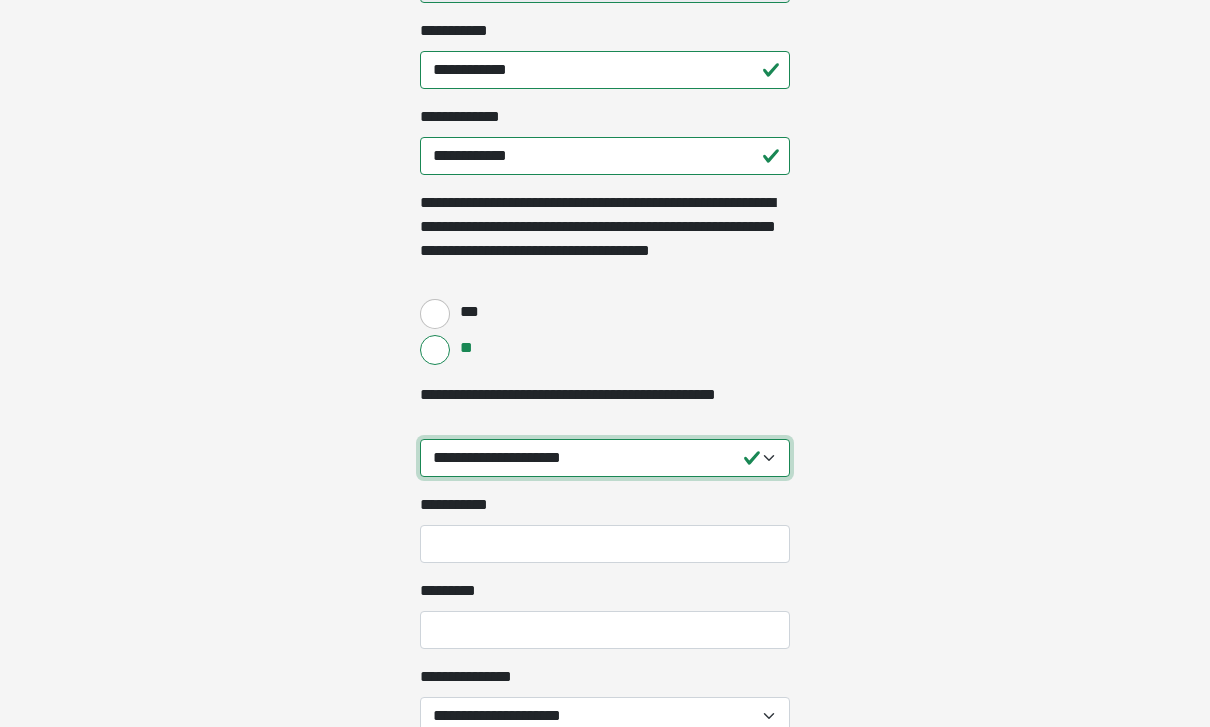 click on "**********" at bounding box center (605, 458) 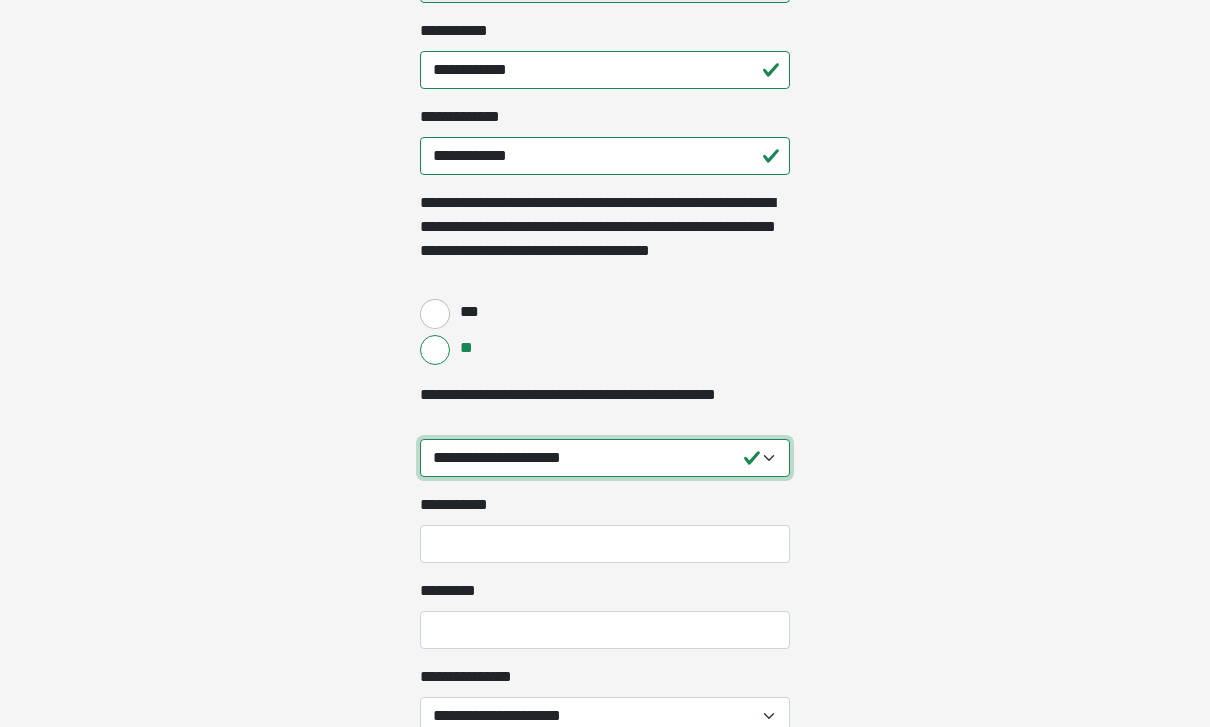 select on "****" 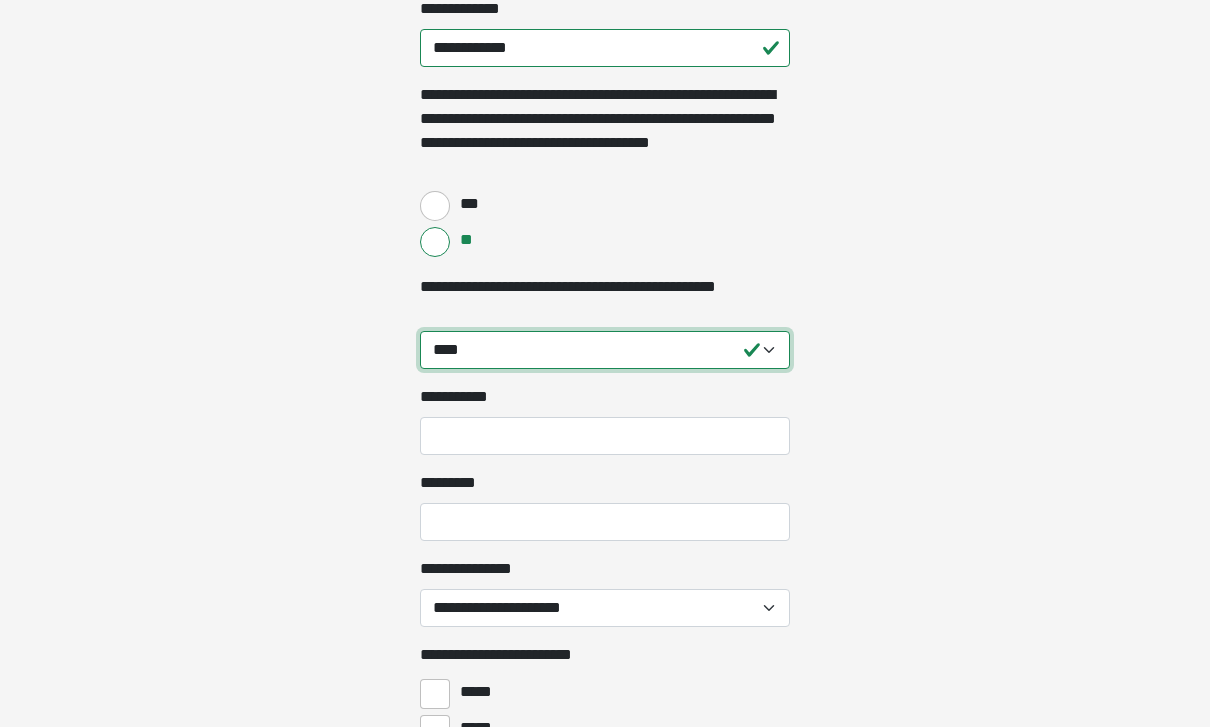 scroll, scrollTop: 1821, scrollLeft: 0, axis: vertical 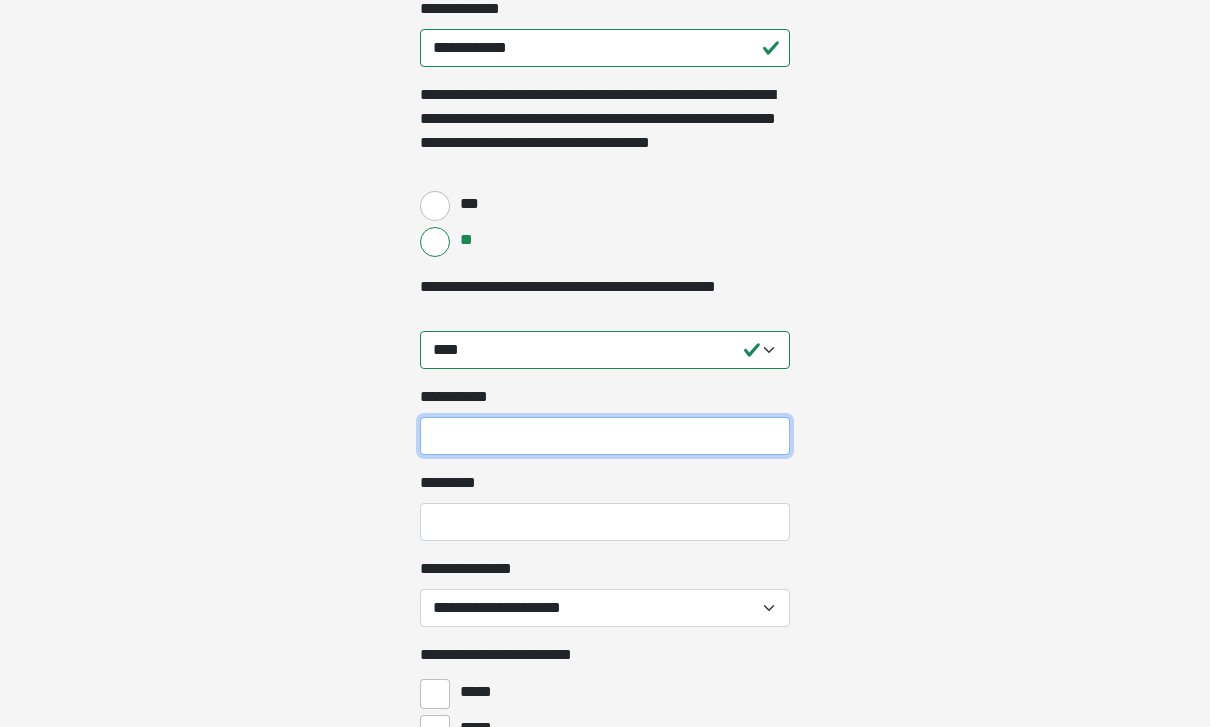 click on "**********" at bounding box center [605, 436] 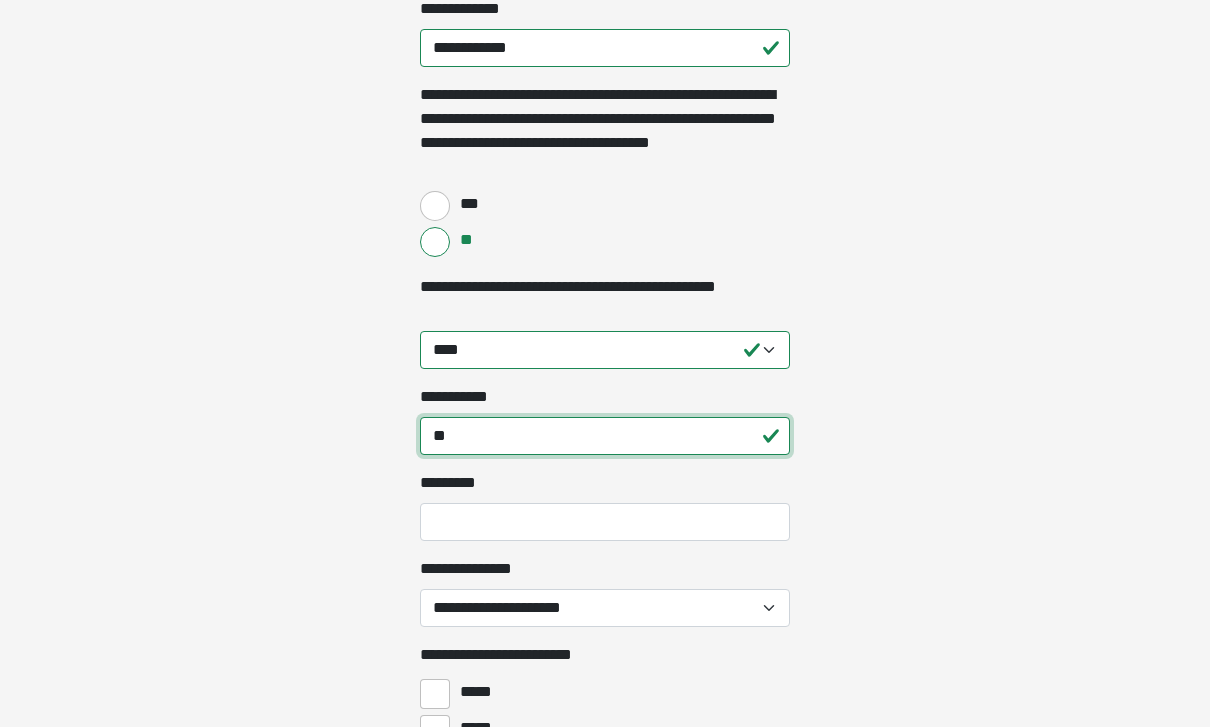 click on "**" at bounding box center [605, 436] 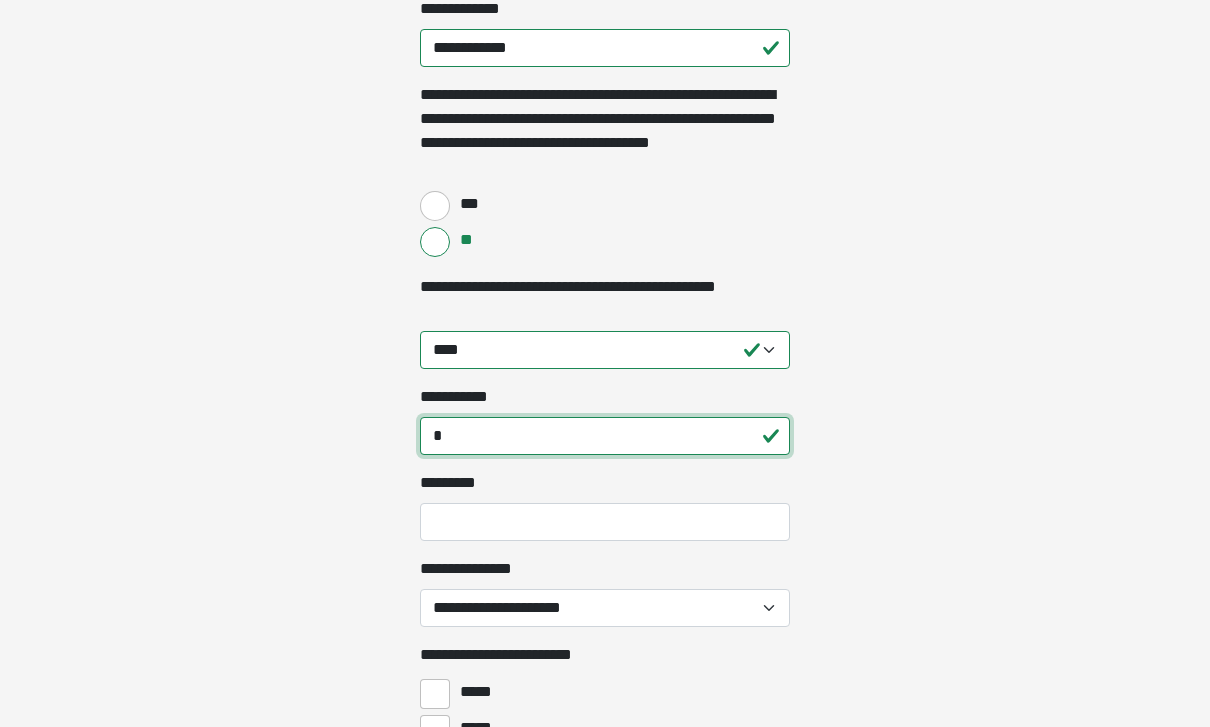 type 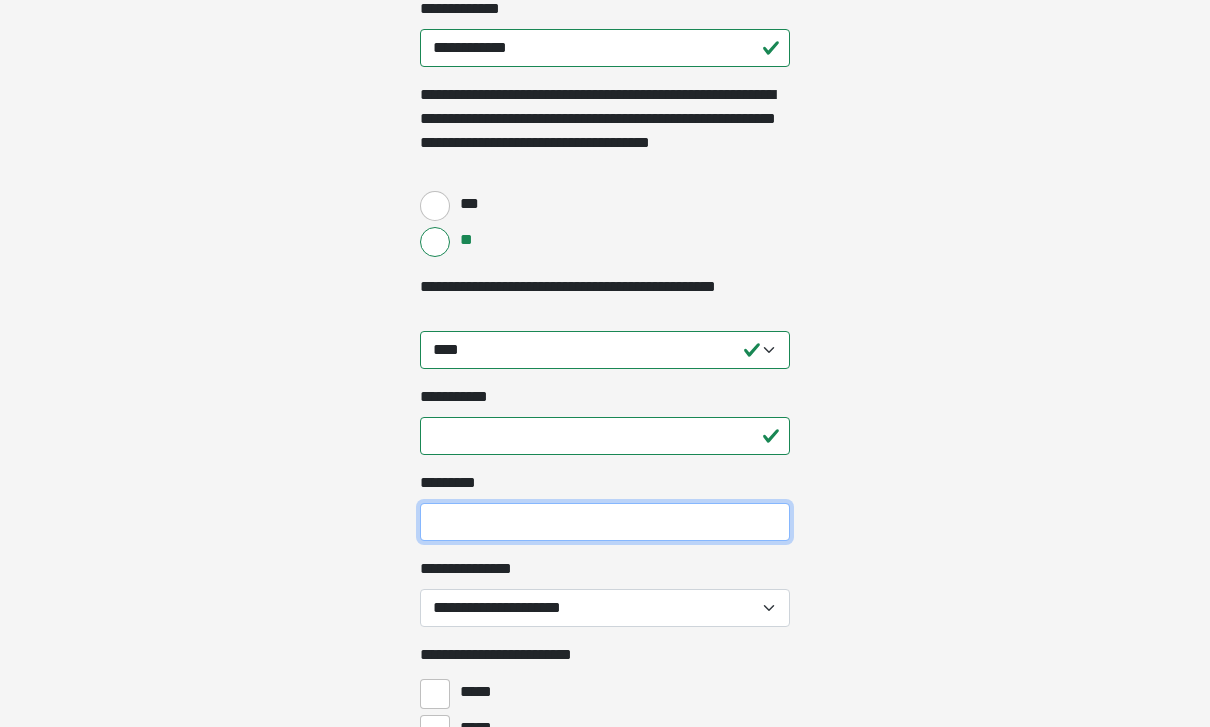 click on "*********" at bounding box center [605, 522] 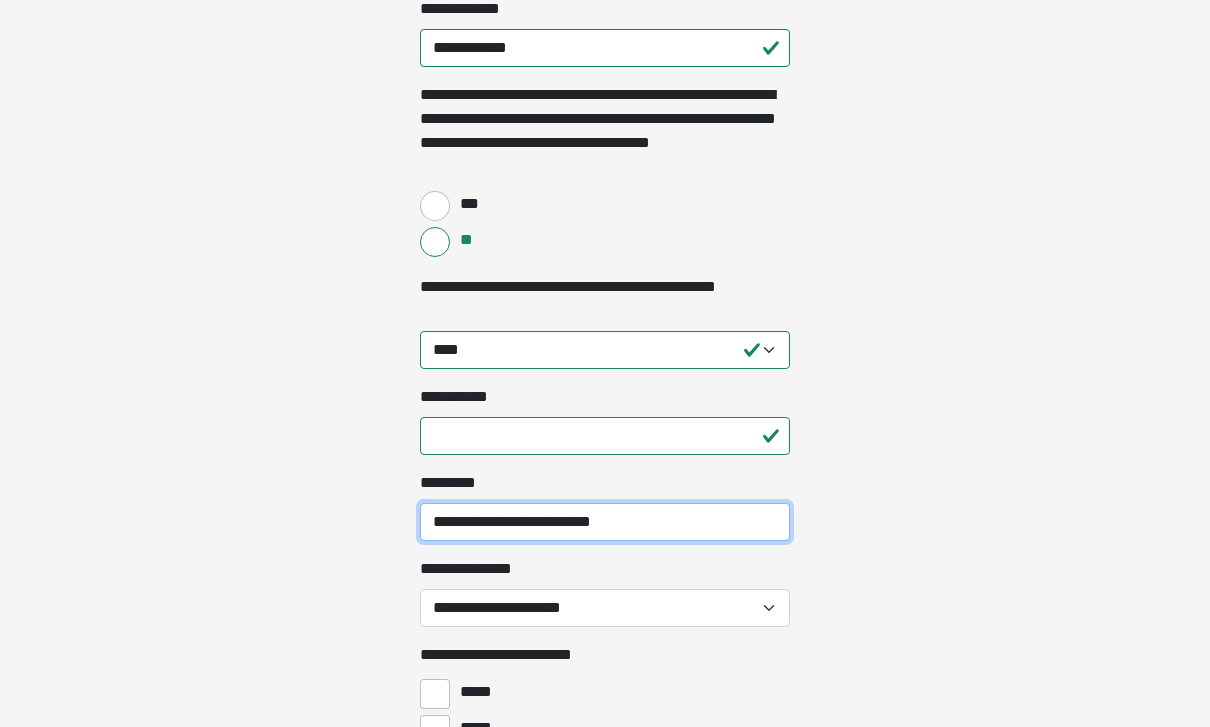 type on "**********" 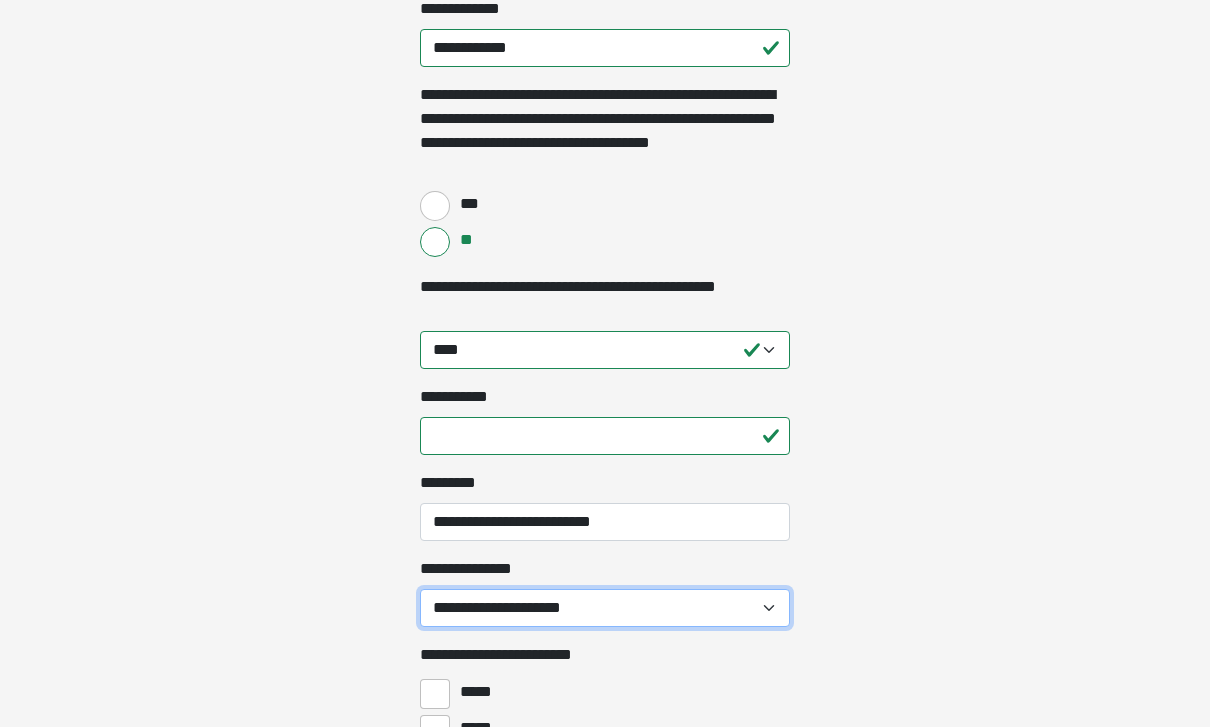 click on "**********" at bounding box center [605, 608] 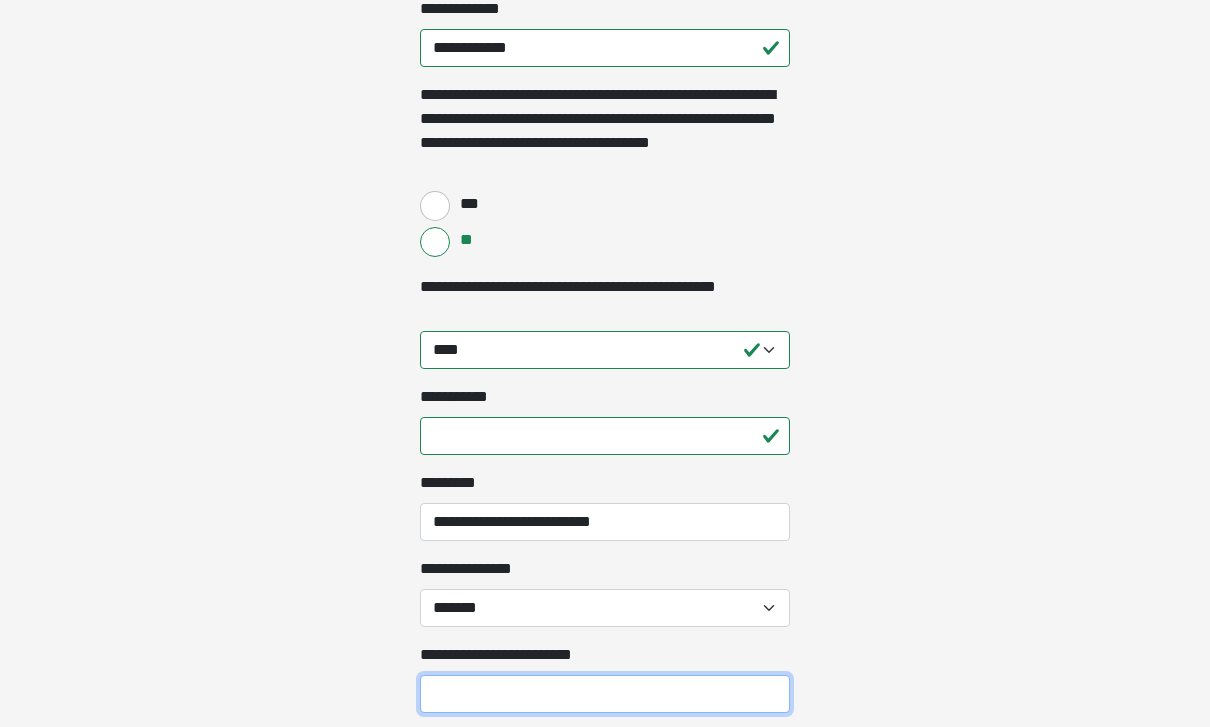 click on "**********" at bounding box center (605, 694) 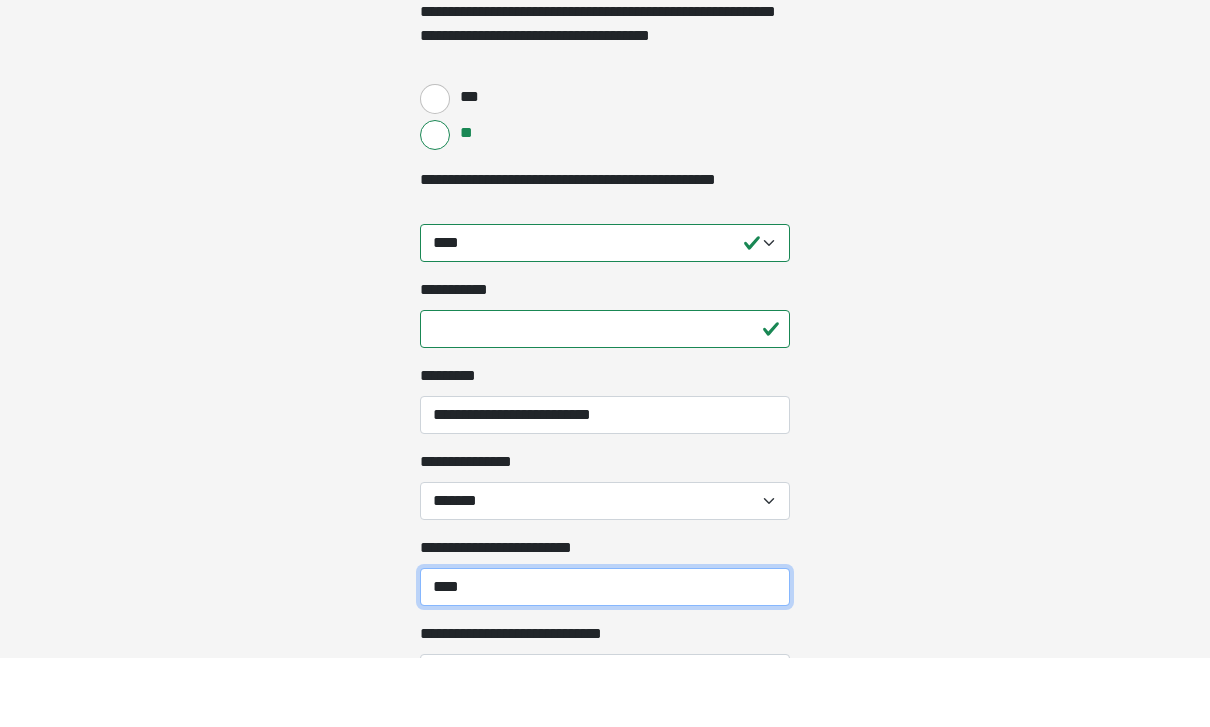 scroll, scrollTop: 1859, scrollLeft: 0, axis: vertical 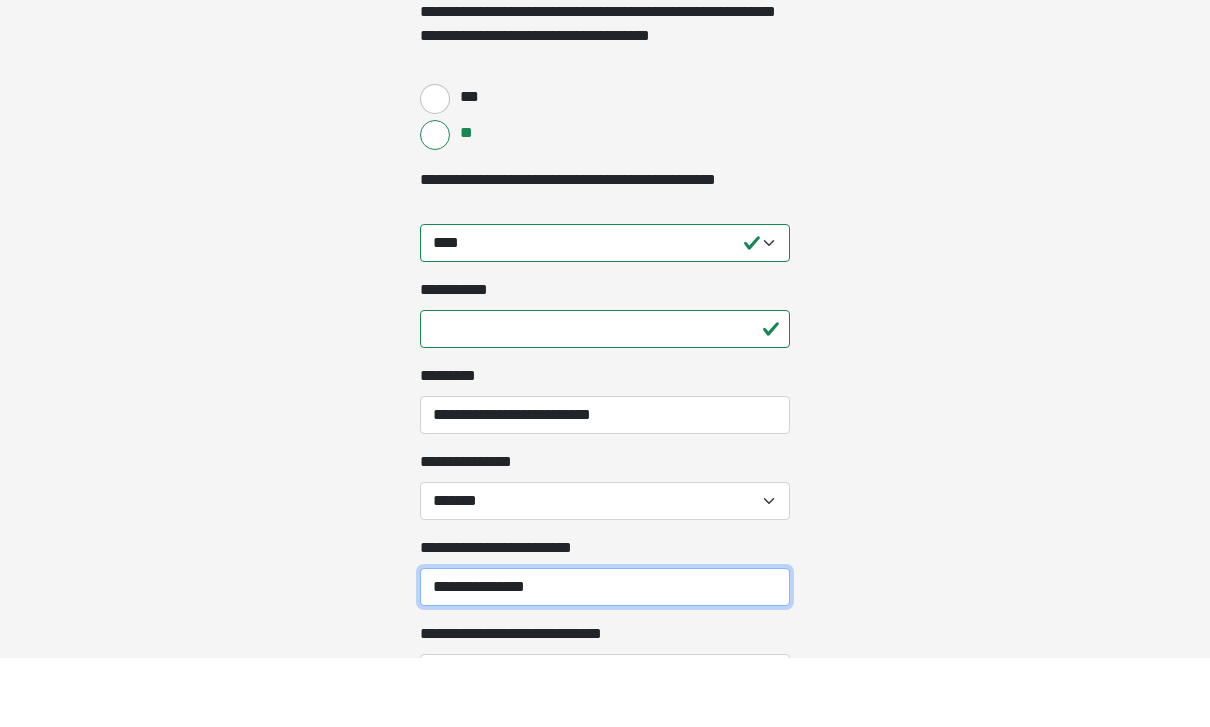 type on "**********" 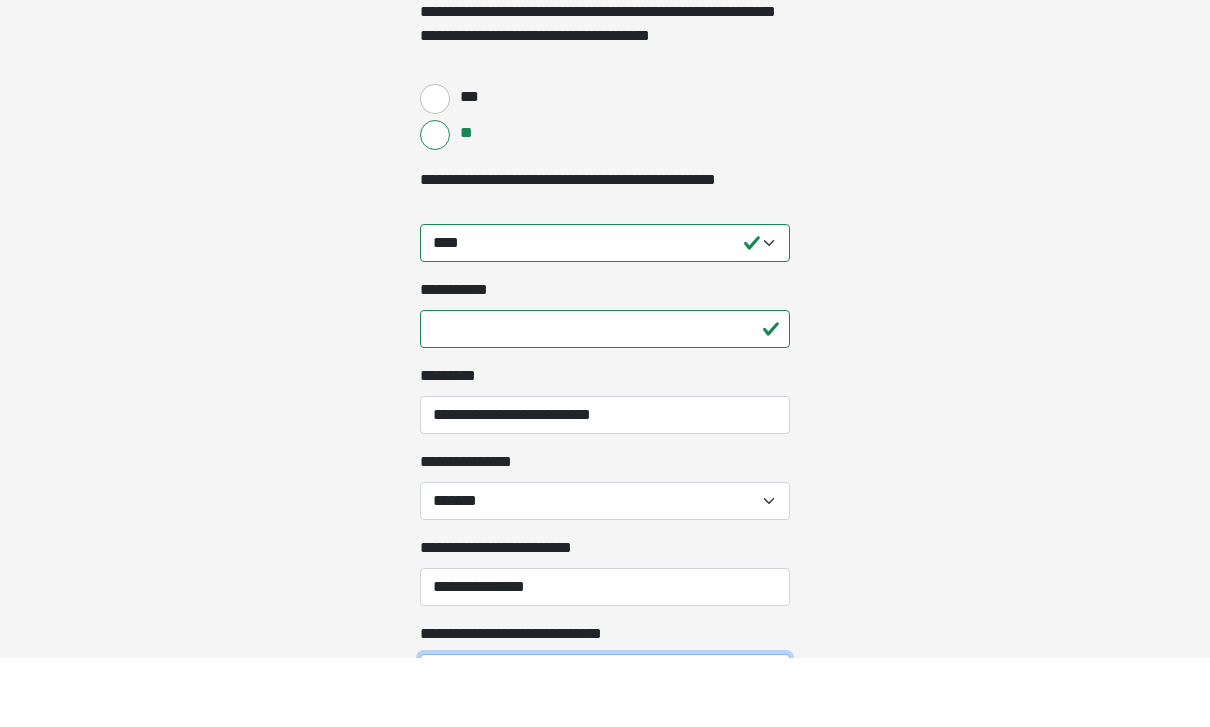 click on "**********" at bounding box center (605, 742) 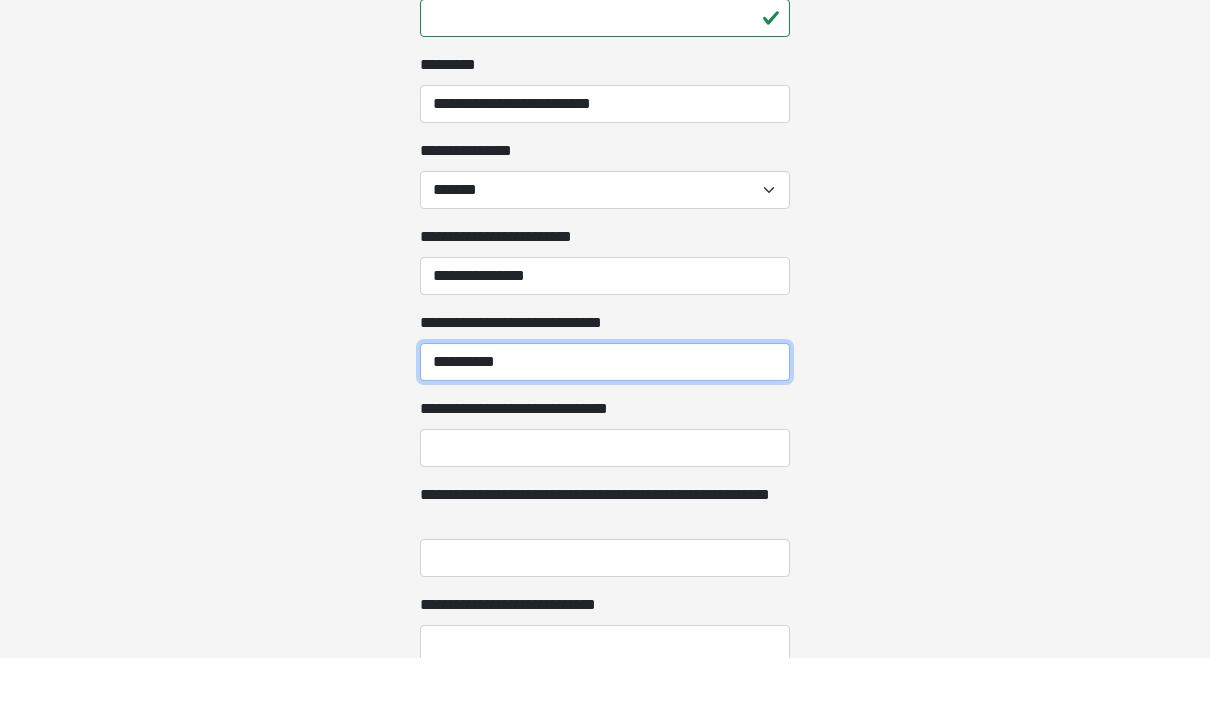 type on "**********" 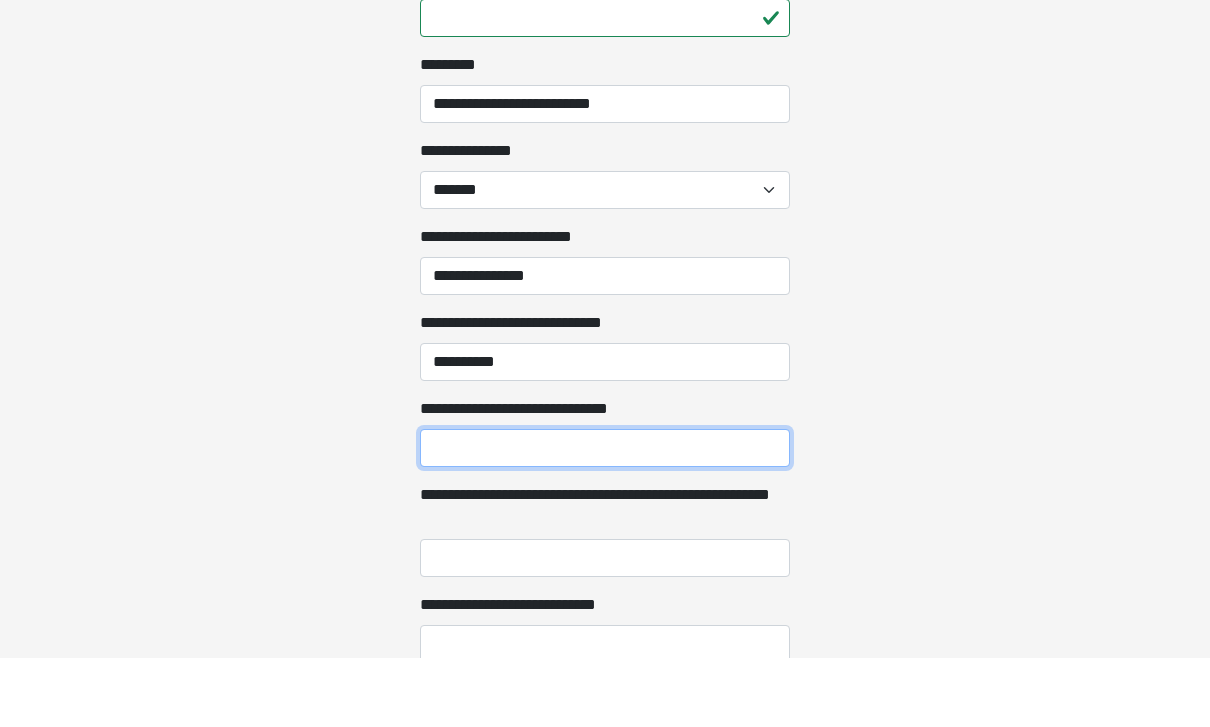 click on "**********" at bounding box center [605, 517] 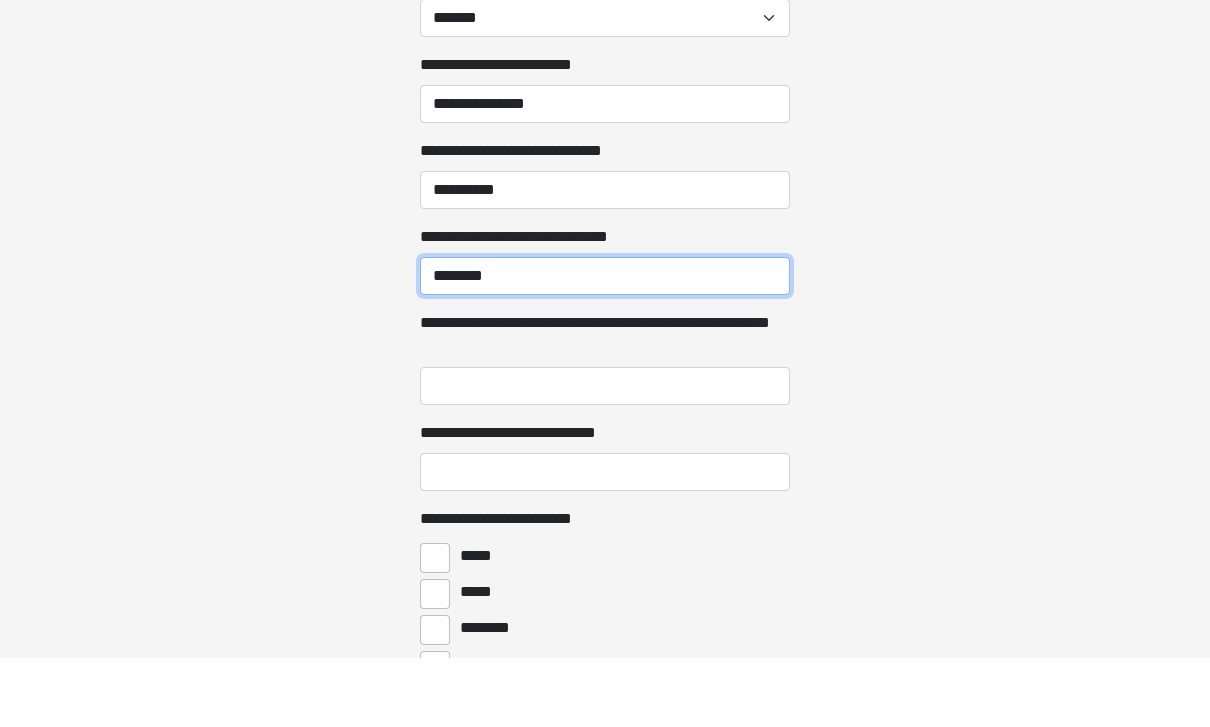 scroll, scrollTop: 2378, scrollLeft: 0, axis: vertical 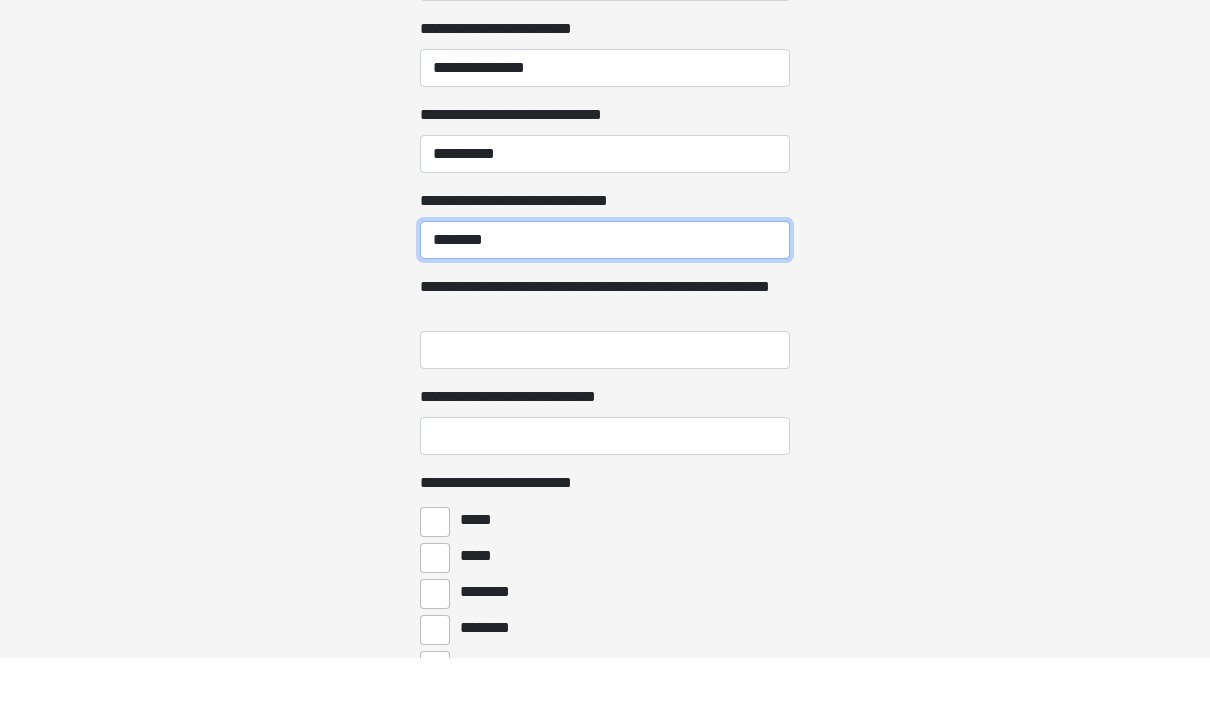 type on "********" 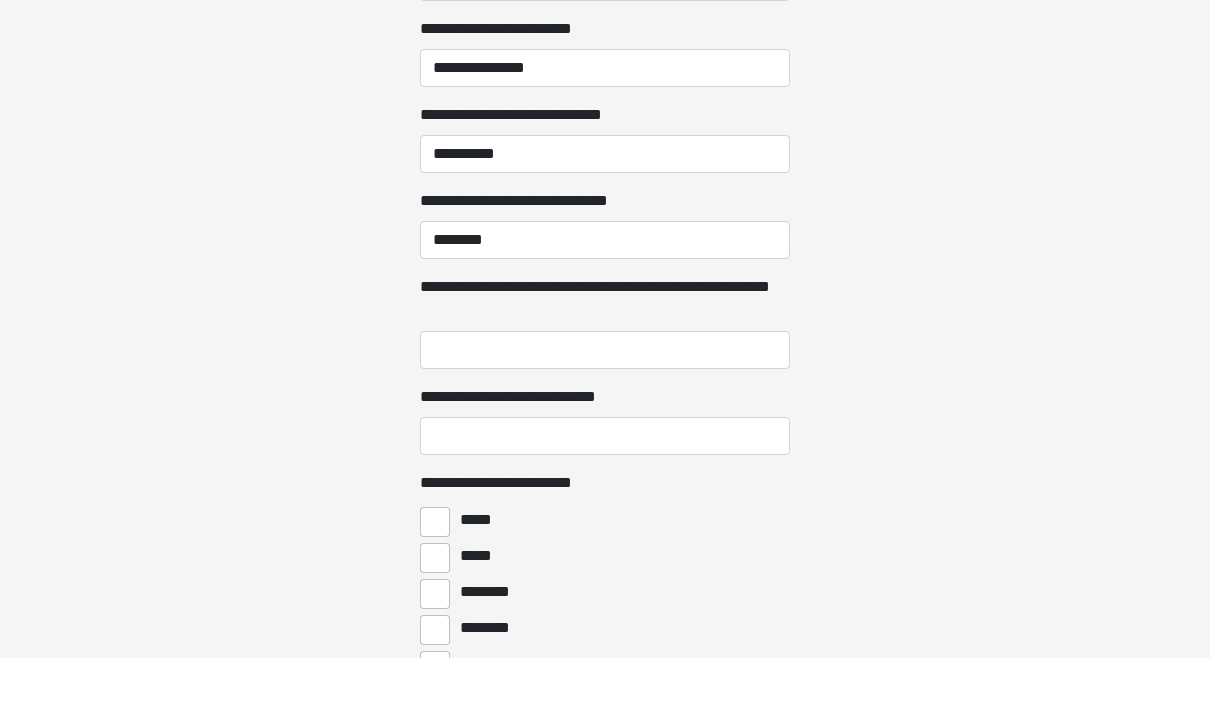 click on "********" at bounding box center (435, 663) 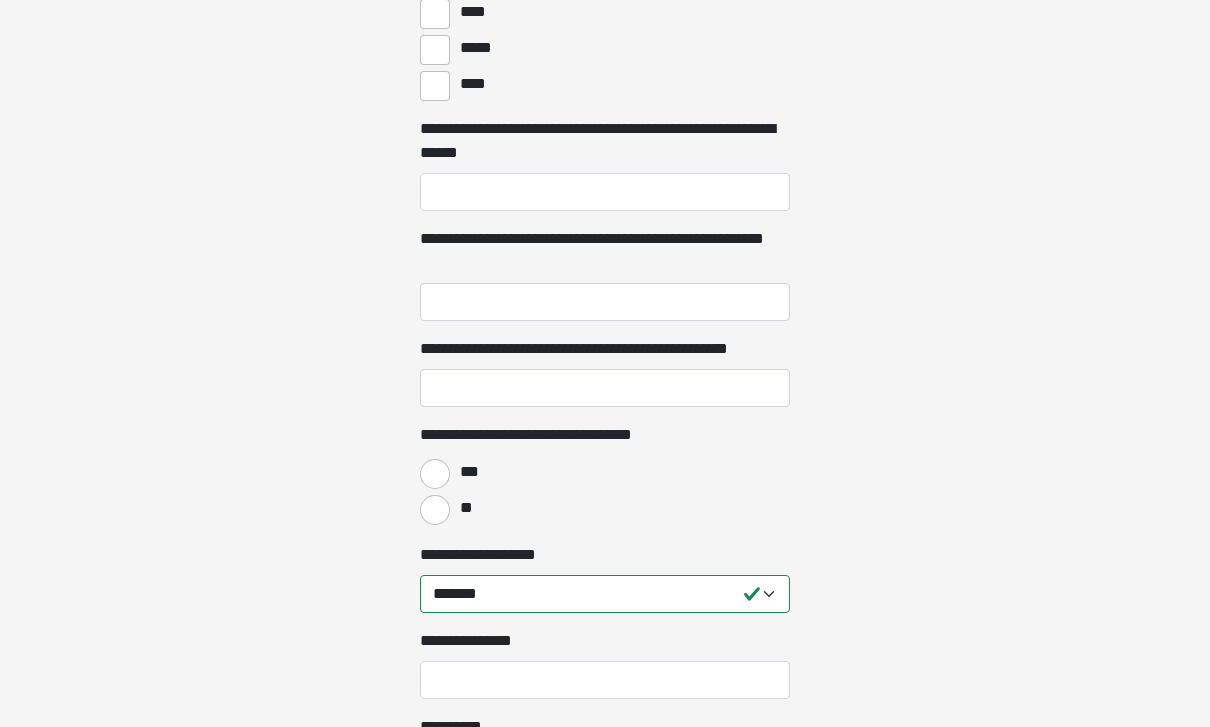 scroll, scrollTop: 3172, scrollLeft: 0, axis: vertical 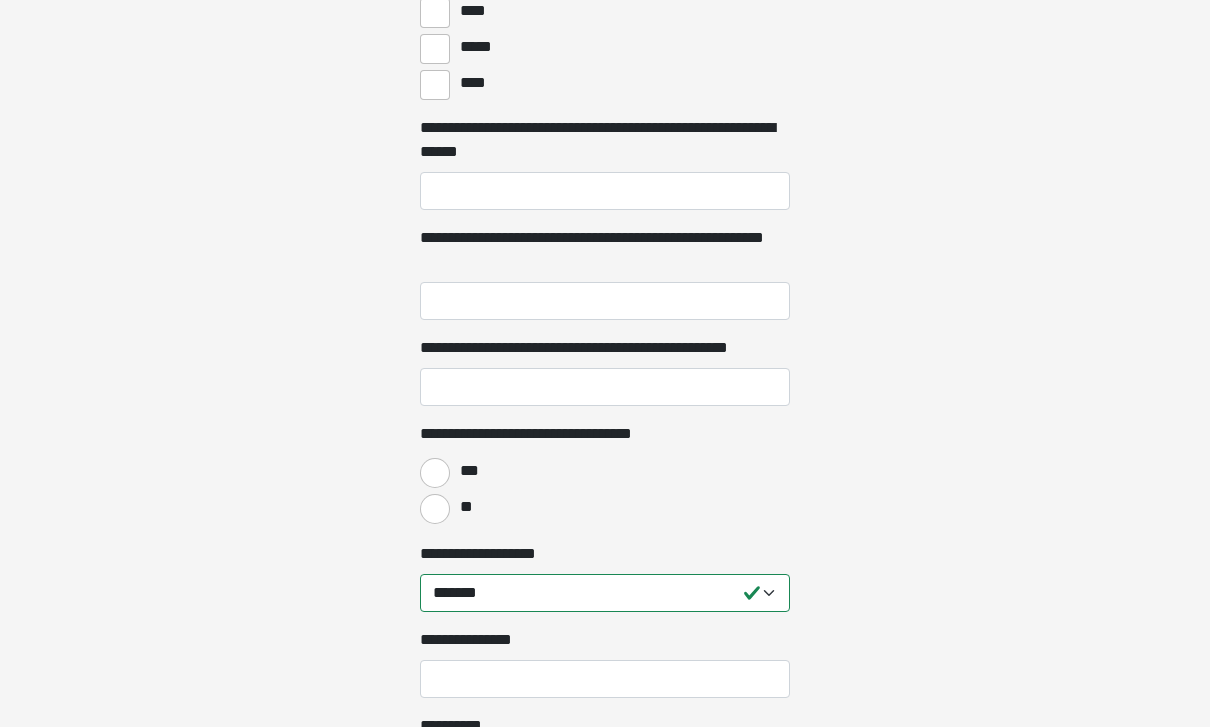 click on "***" at bounding box center (435, 473) 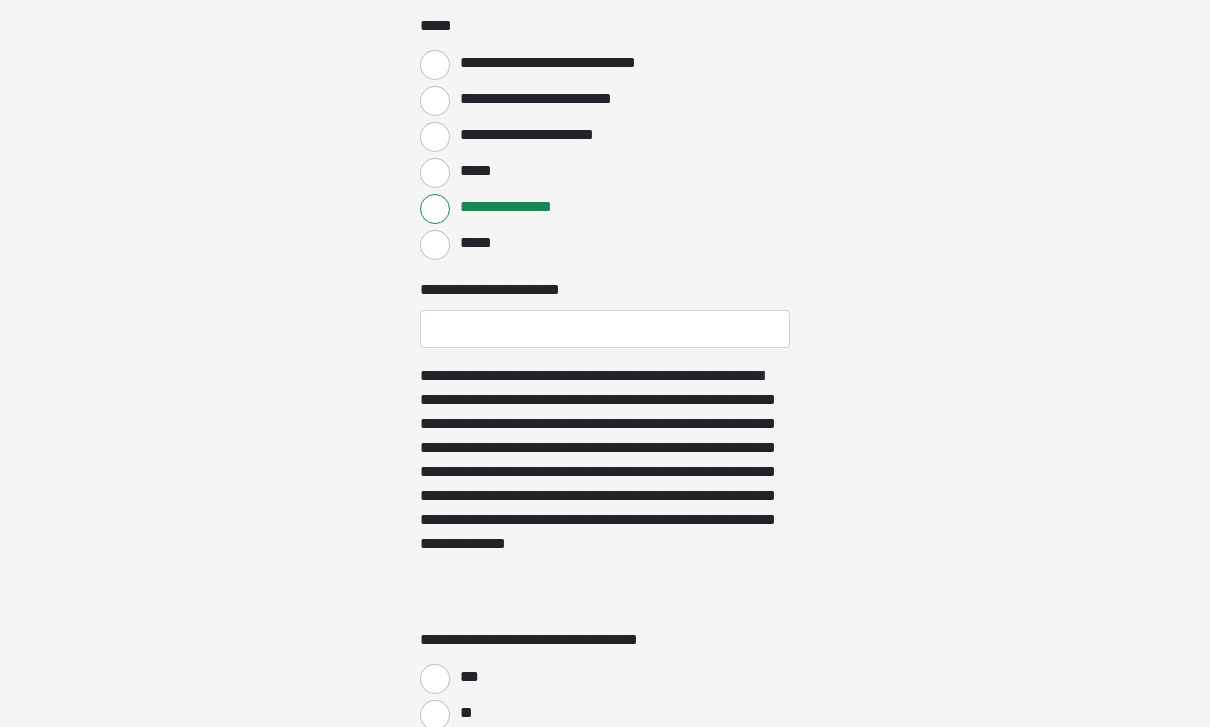 scroll, scrollTop: 4065, scrollLeft: 0, axis: vertical 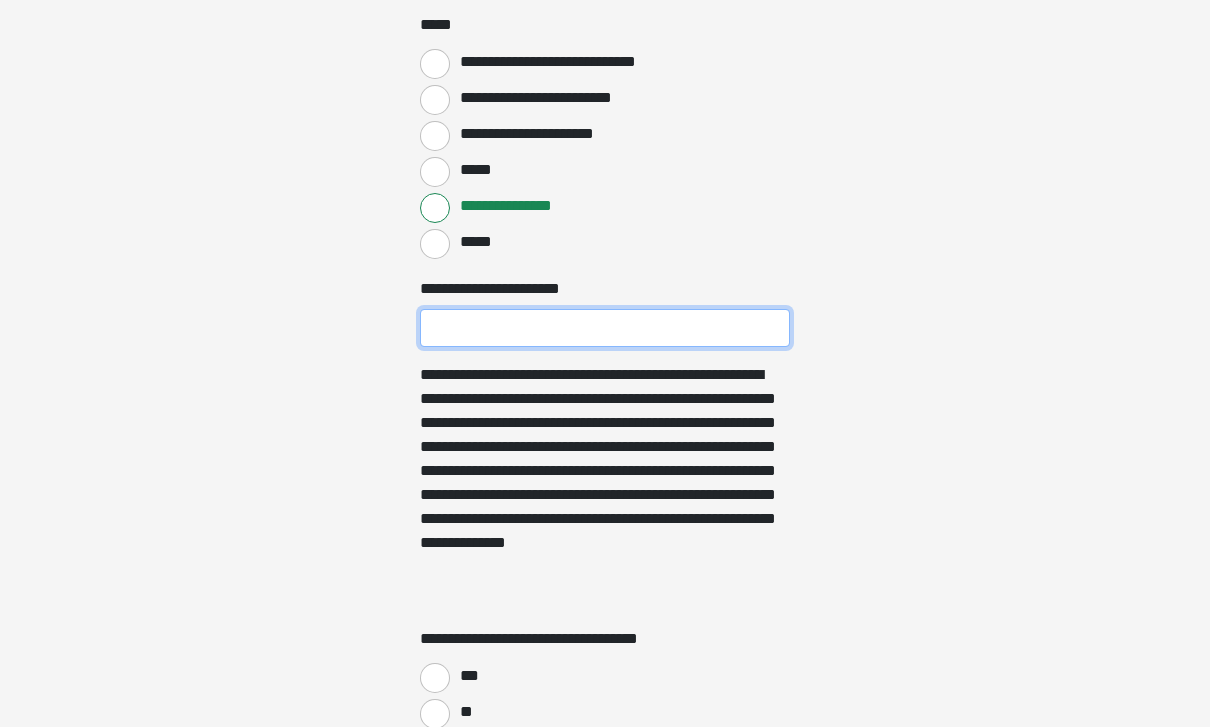 click on "**********" at bounding box center [605, 328] 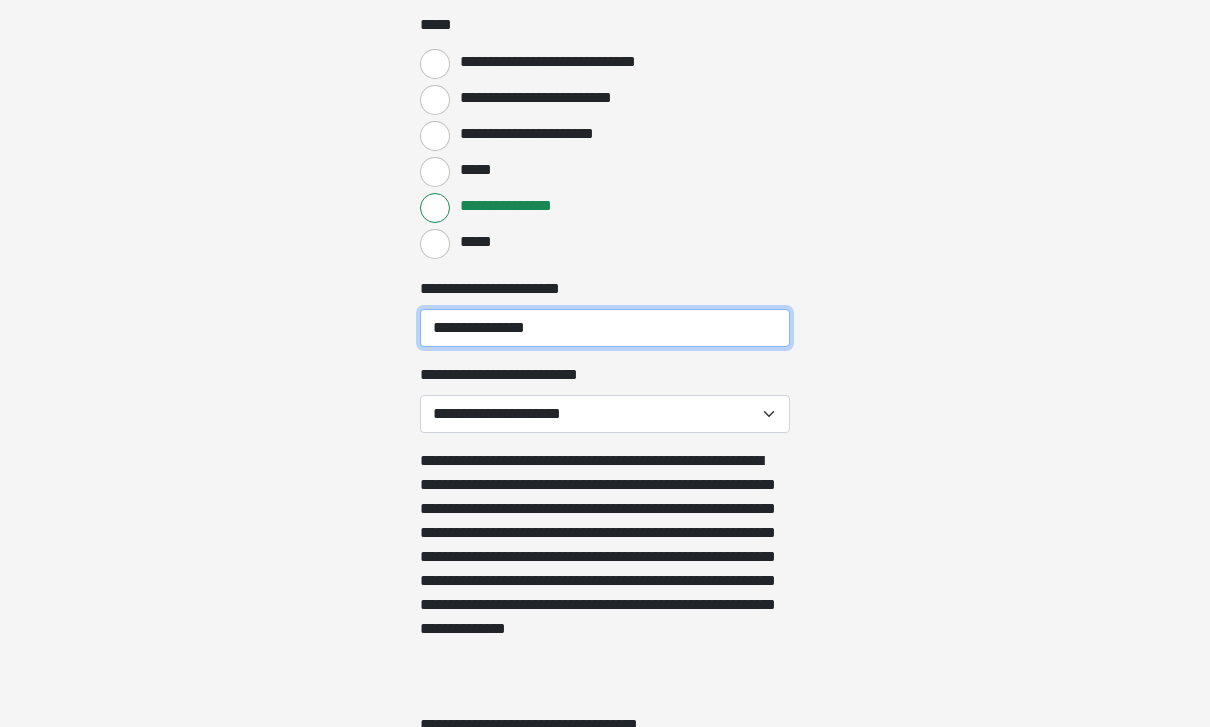 type on "**********" 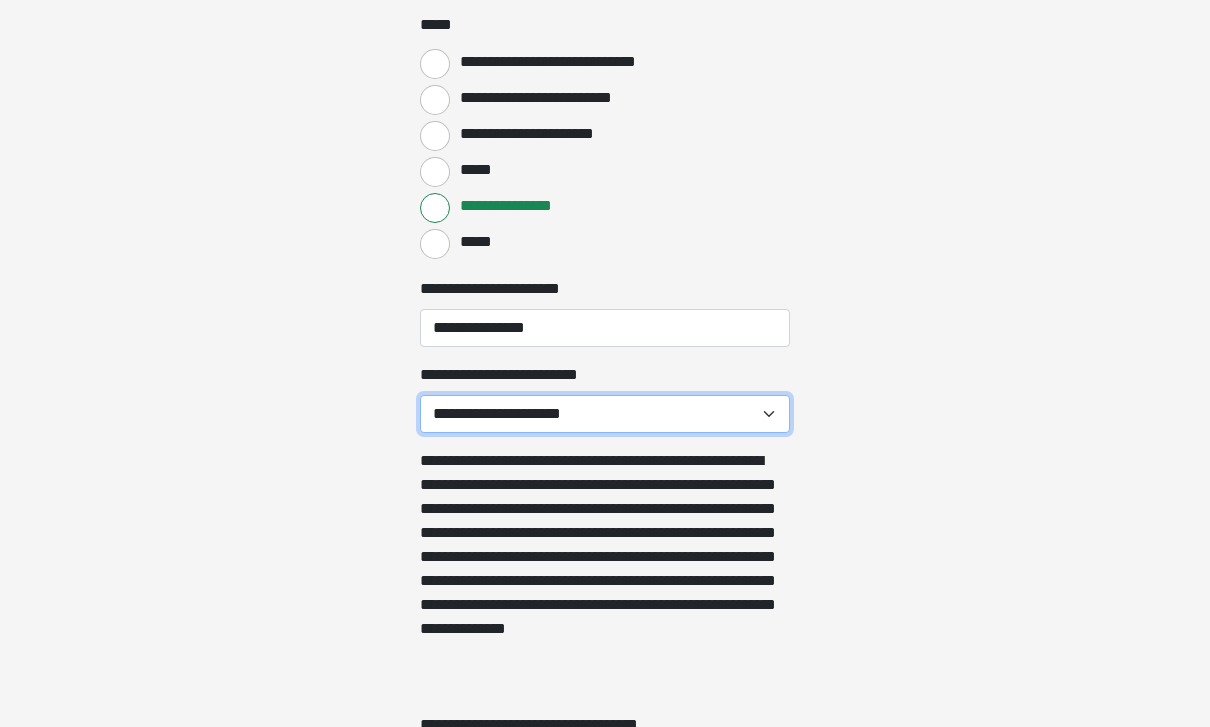 click on "**********" at bounding box center [605, 414] 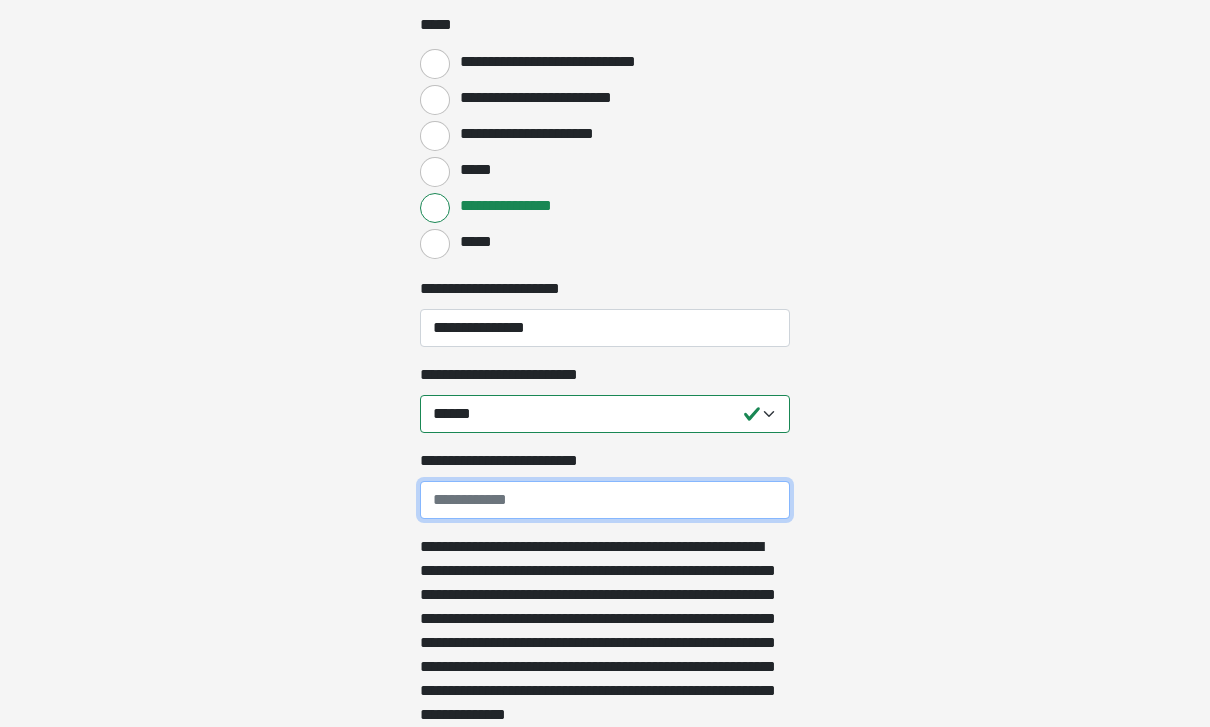 click on "**********" at bounding box center (605, 500) 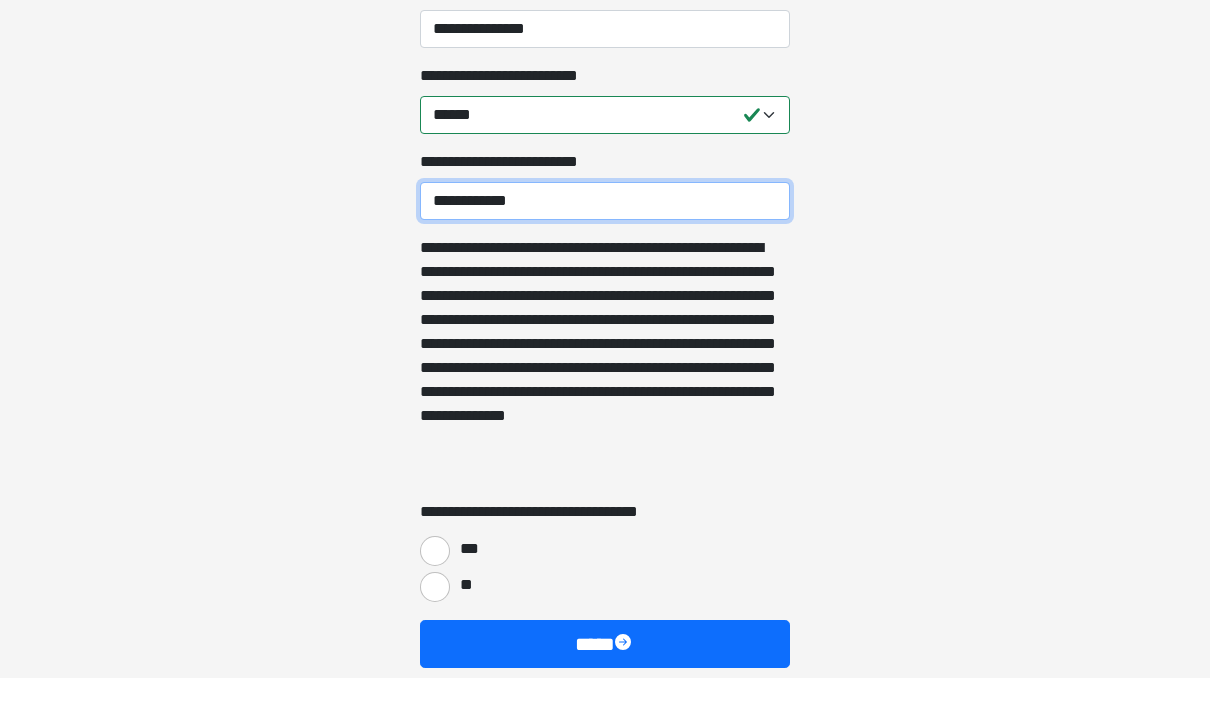scroll, scrollTop: 4343, scrollLeft: 0, axis: vertical 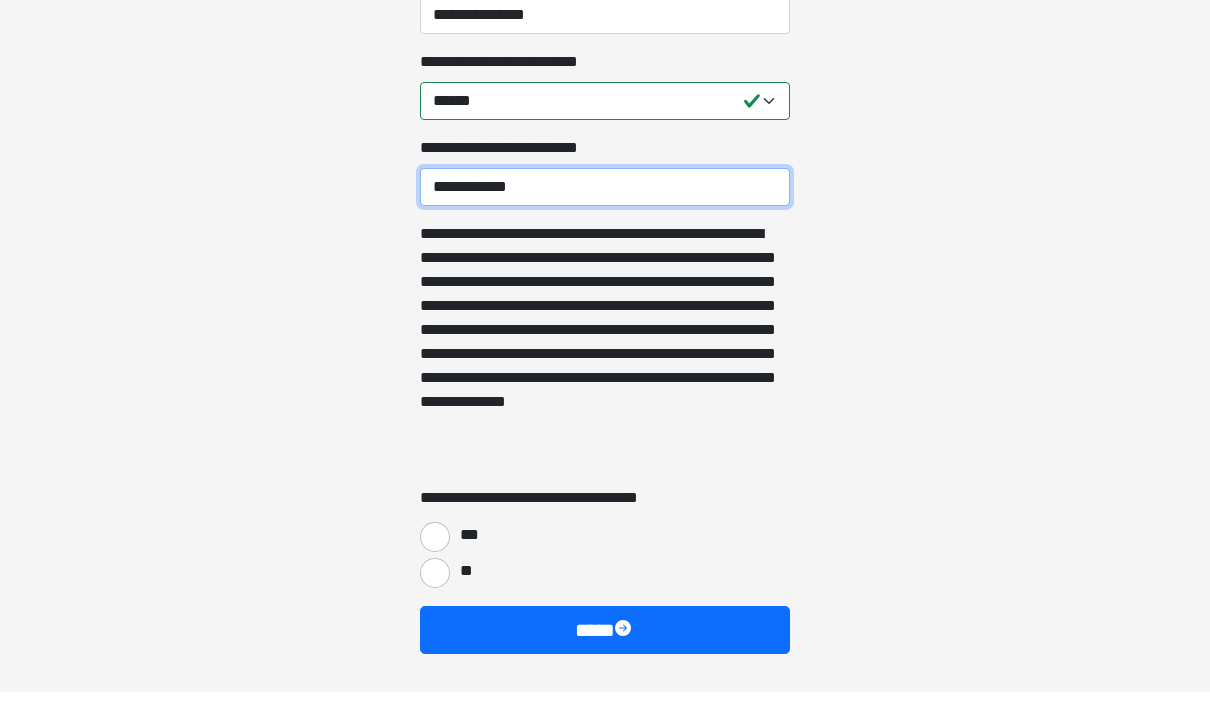 type on "**********" 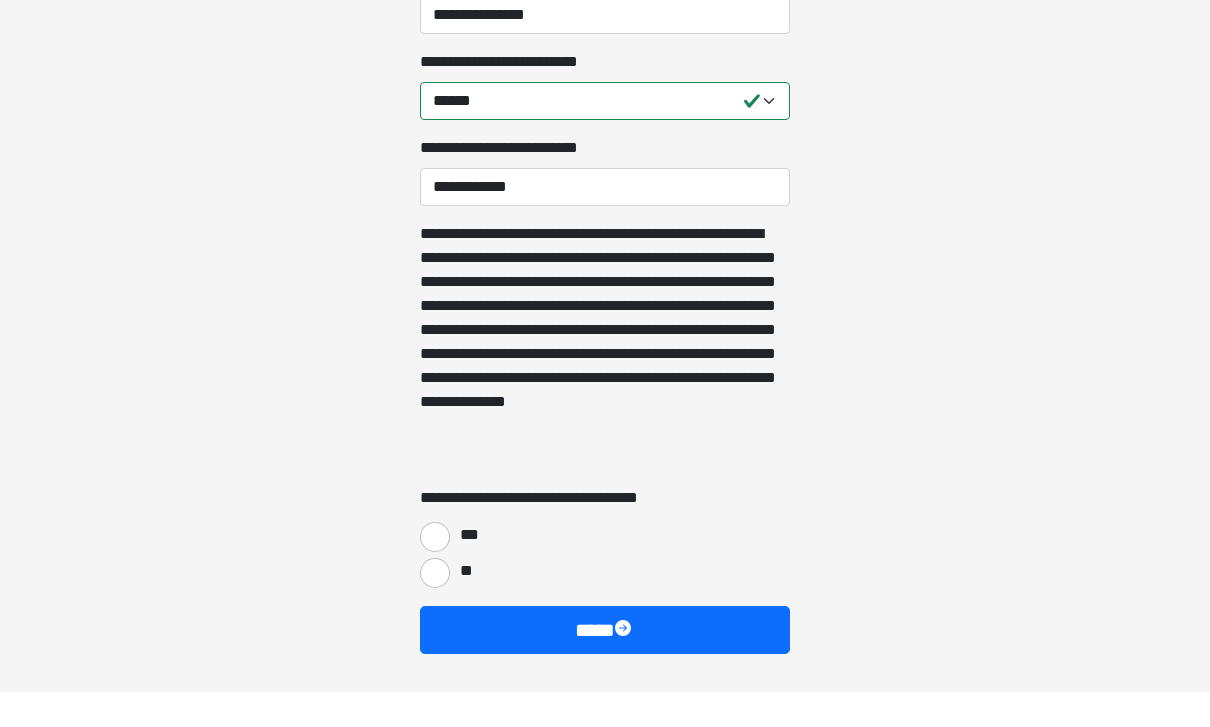 click on "**" at bounding box center (465, 606) 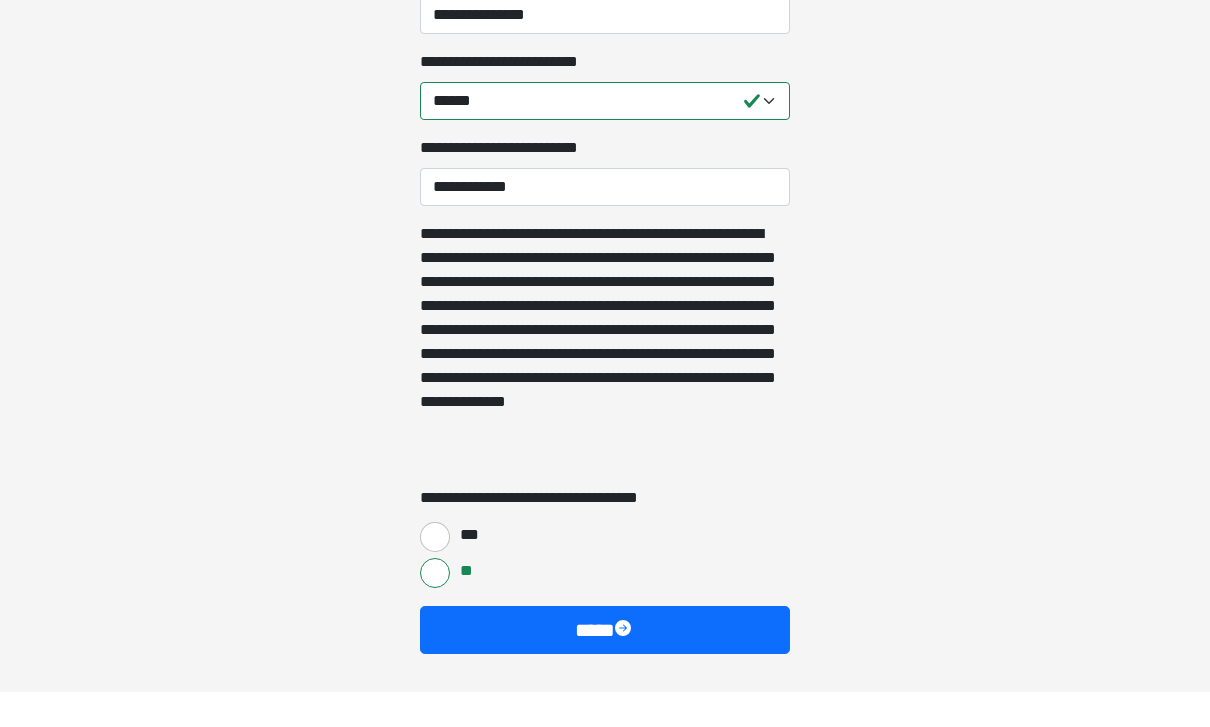 scroll, scrollTop: 4344, scrollLeft: 0, axis: vertical 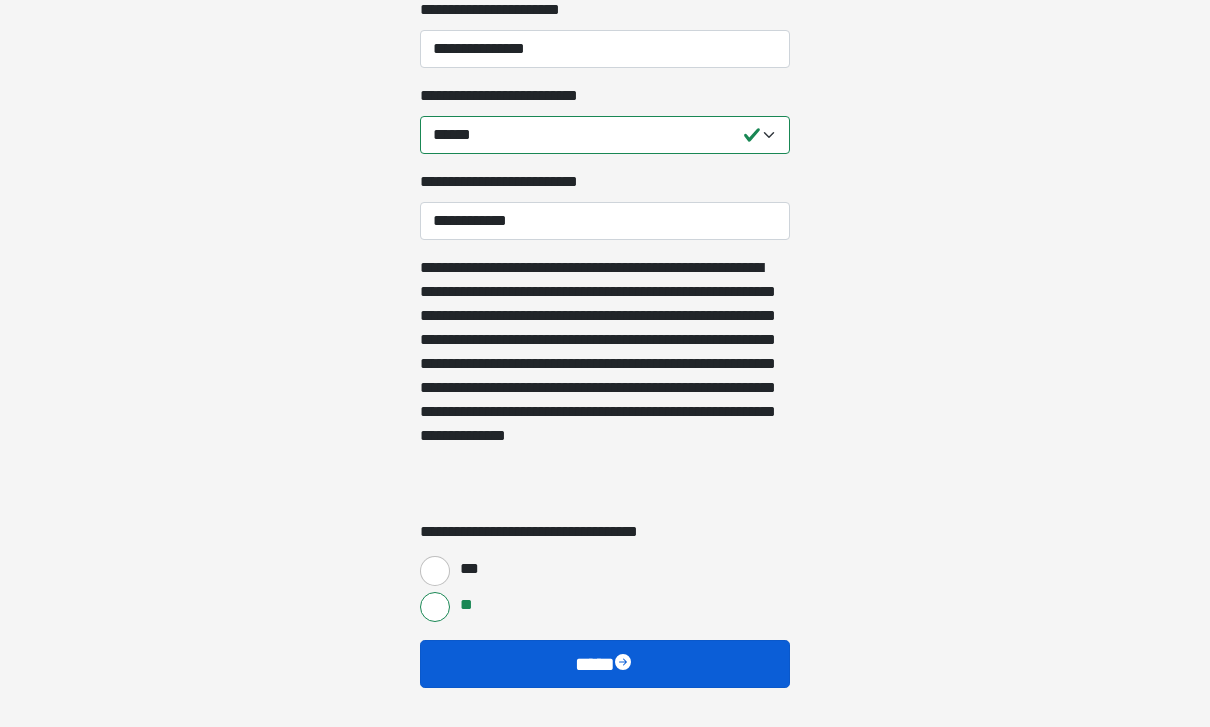 click on "****" at bounding box center (605, 664) 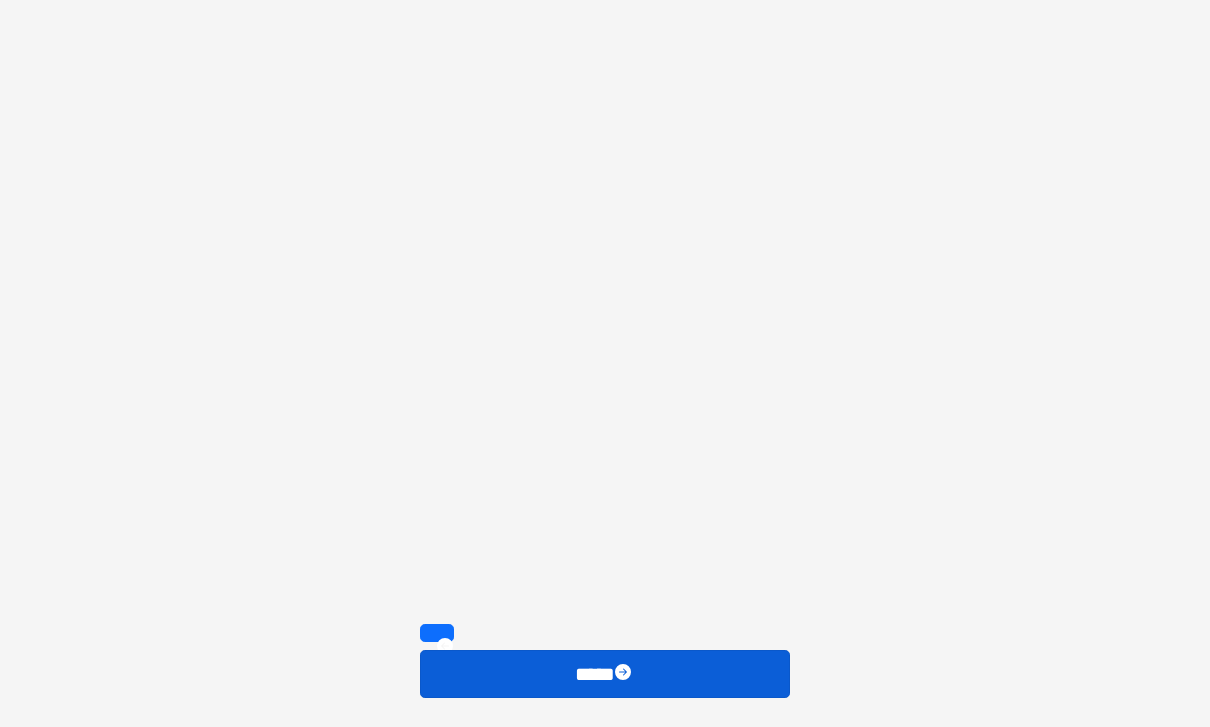 scroll, scrollTop: 3486, scrollLeft: 0, axis: vertical 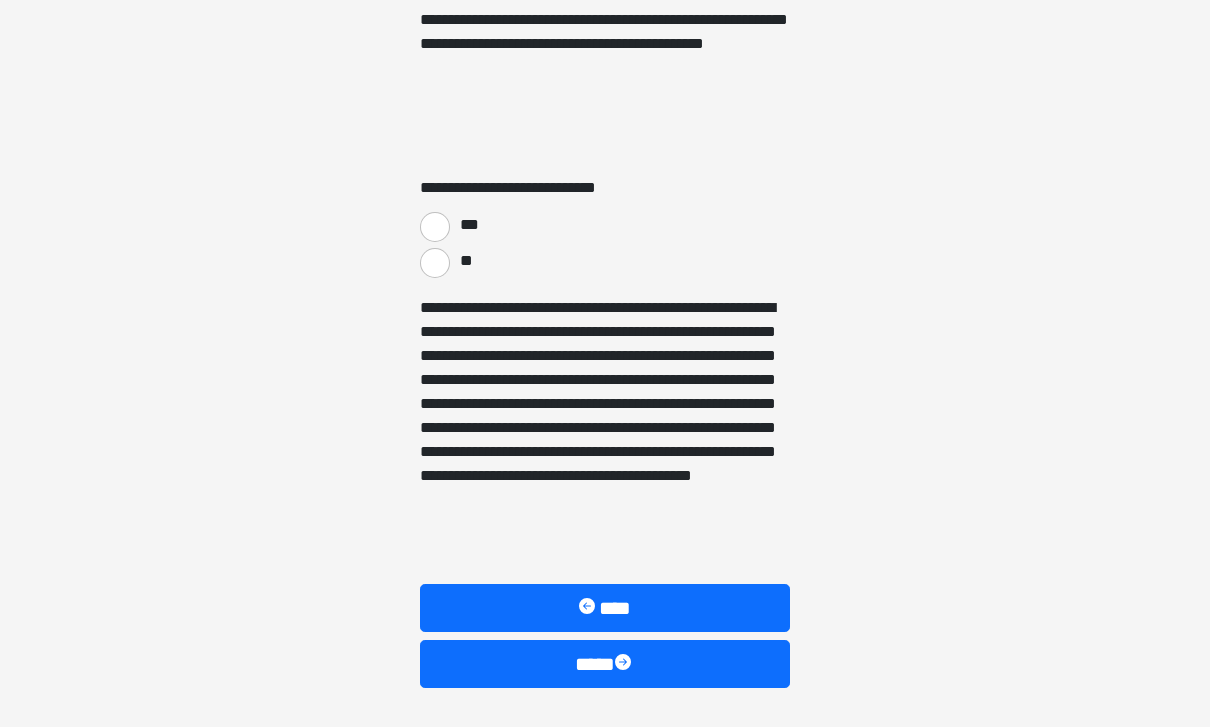 click on "**********" at bounding box center (605, -1276) 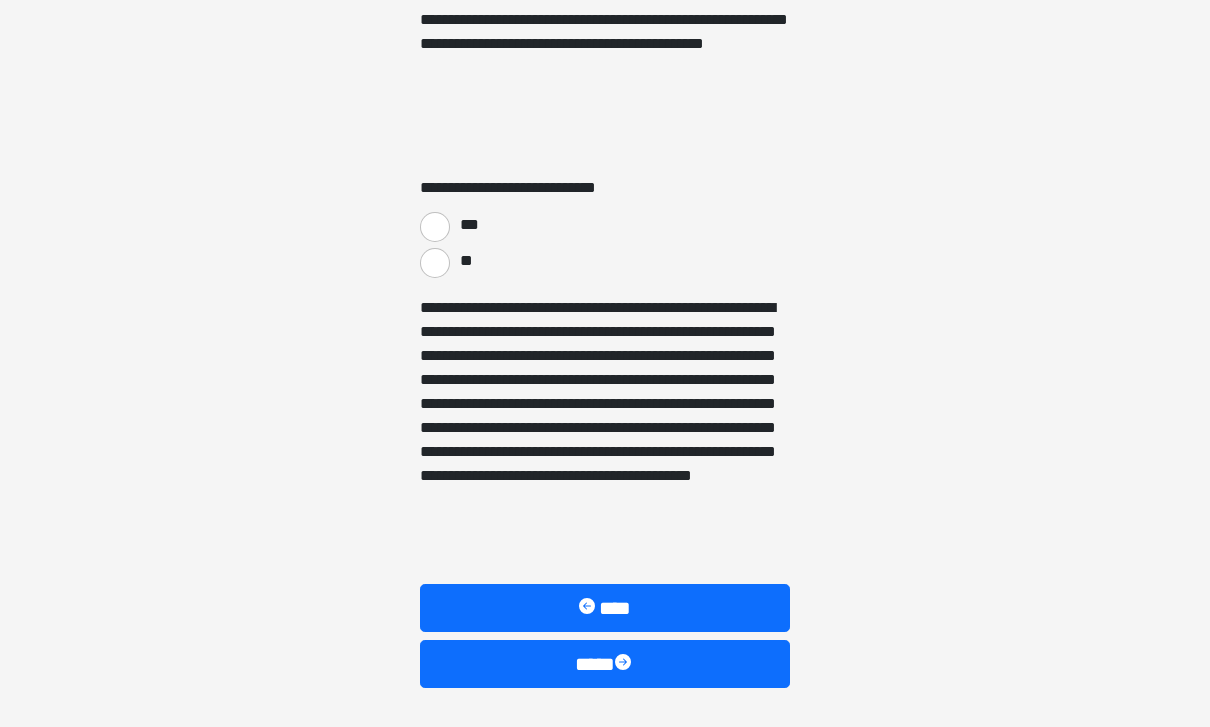 click on "**" at bounding box center [435, 263] 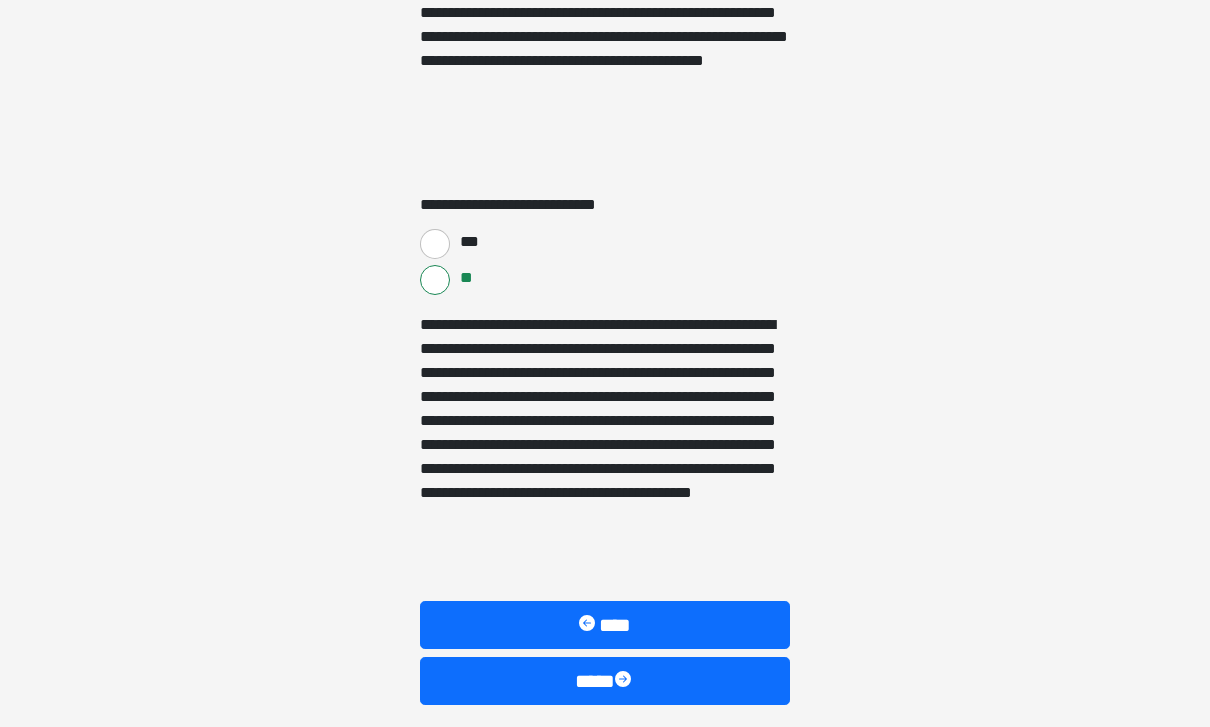 scroll, scrollTop: 3486, scrollLeft: 0, axis: vertical 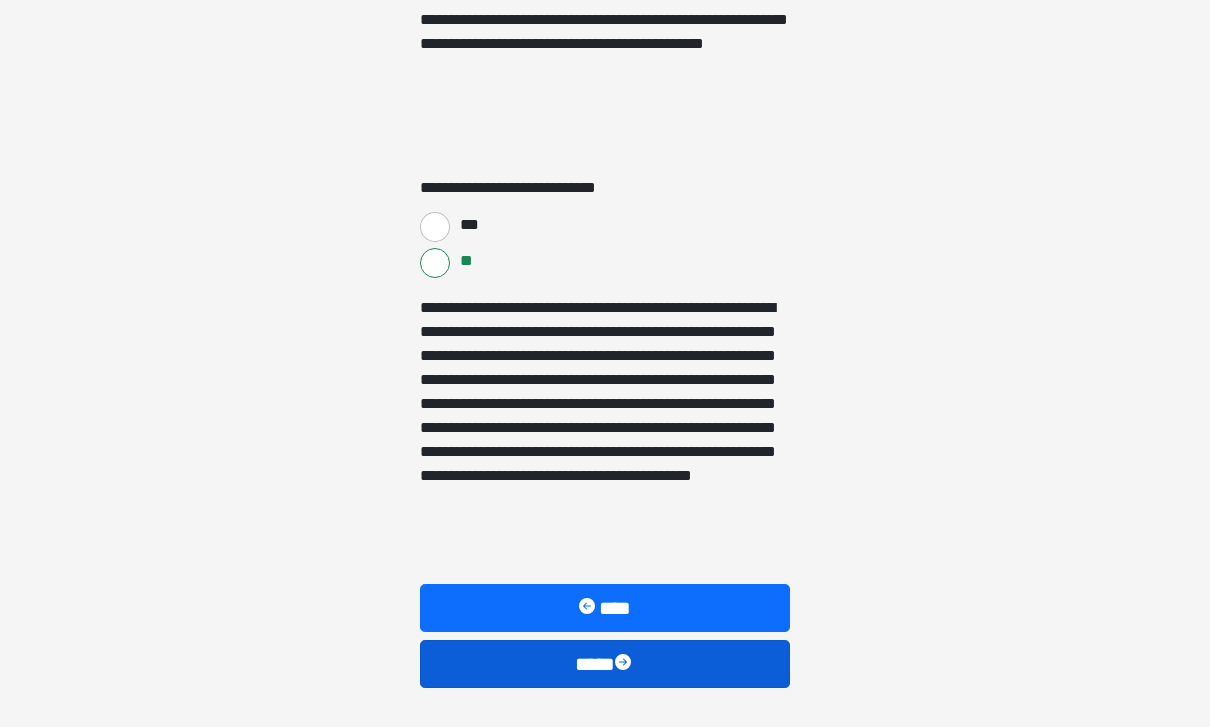 click at bounding box center [625, 664] 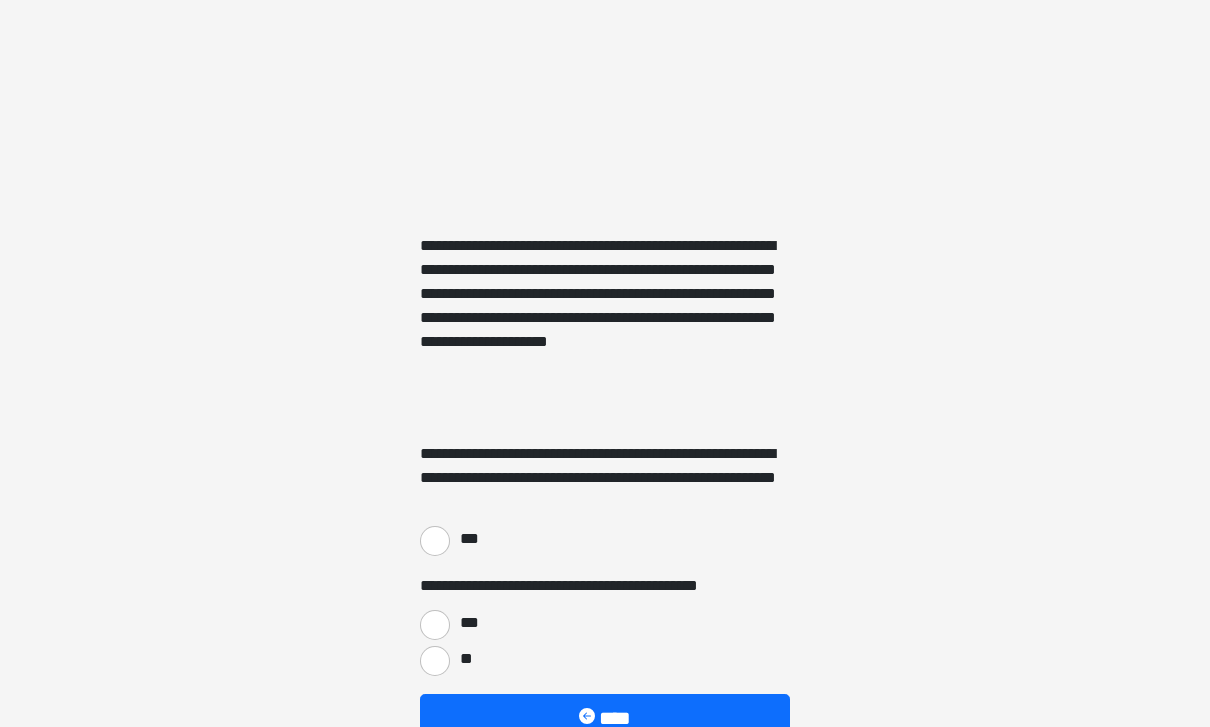 scroll, scrollTop: 2775, scrollLeft: 0, axis: vertical 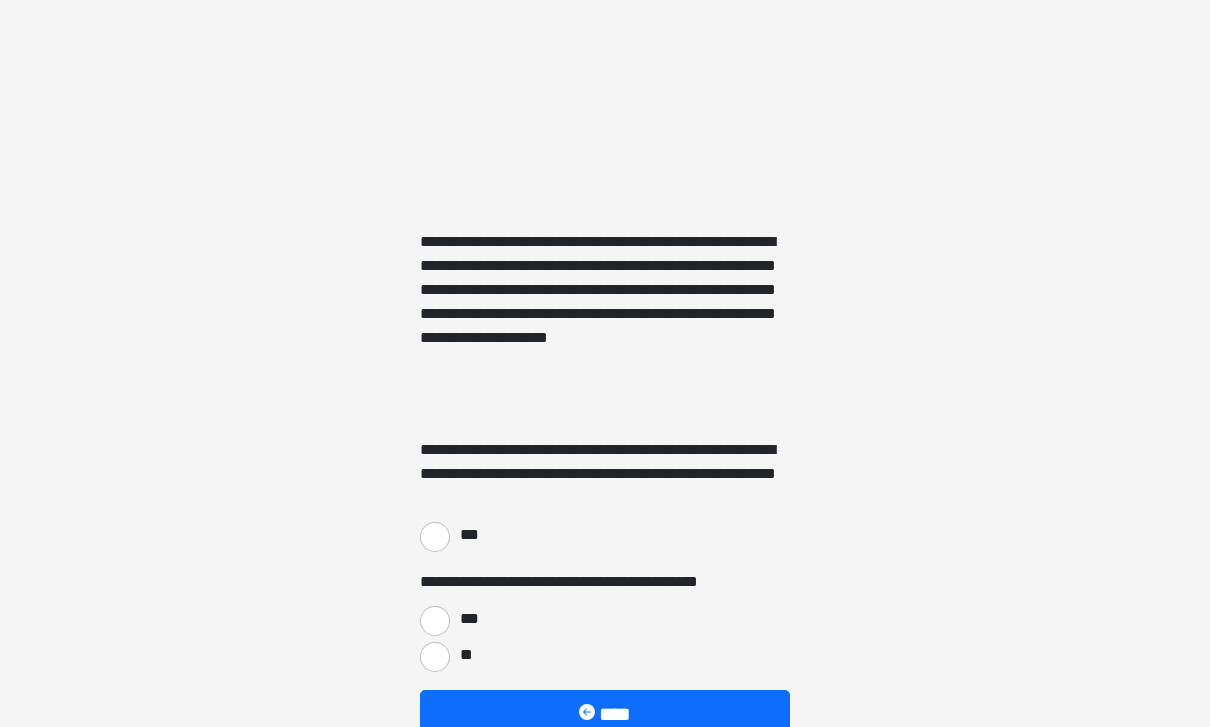 click on "**********" at bounding box center [605, -919] 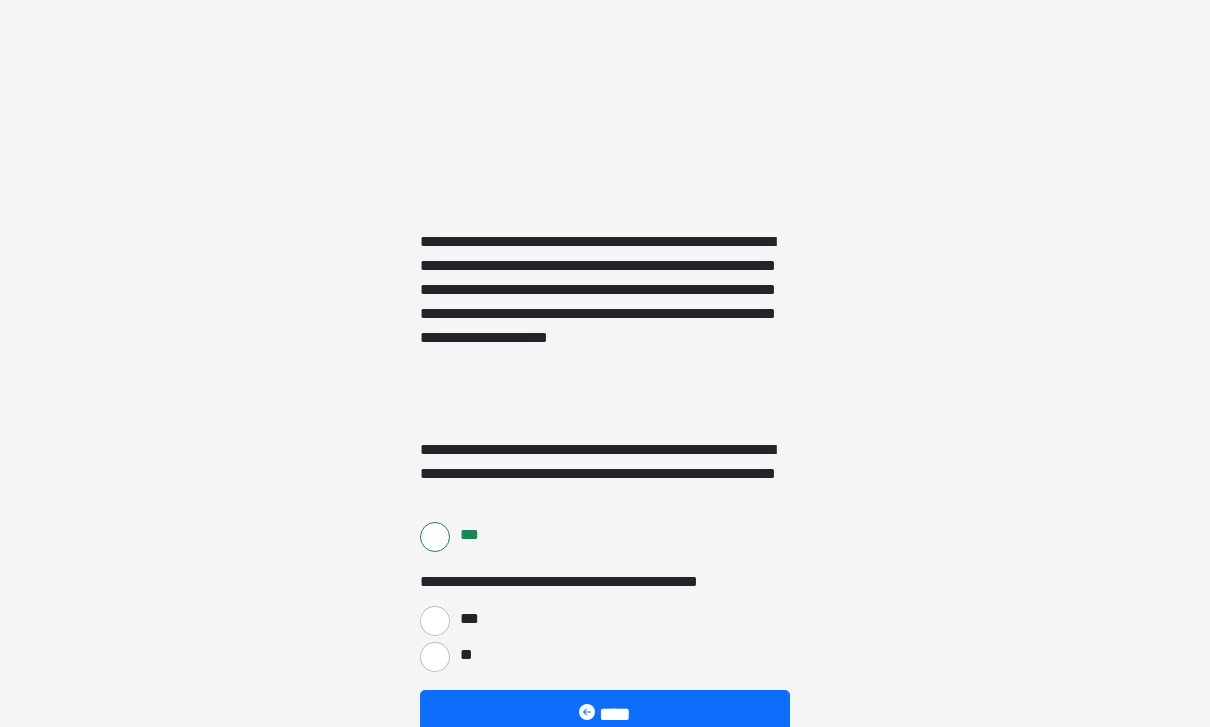 click on "***" at bounding box center [435, 621] 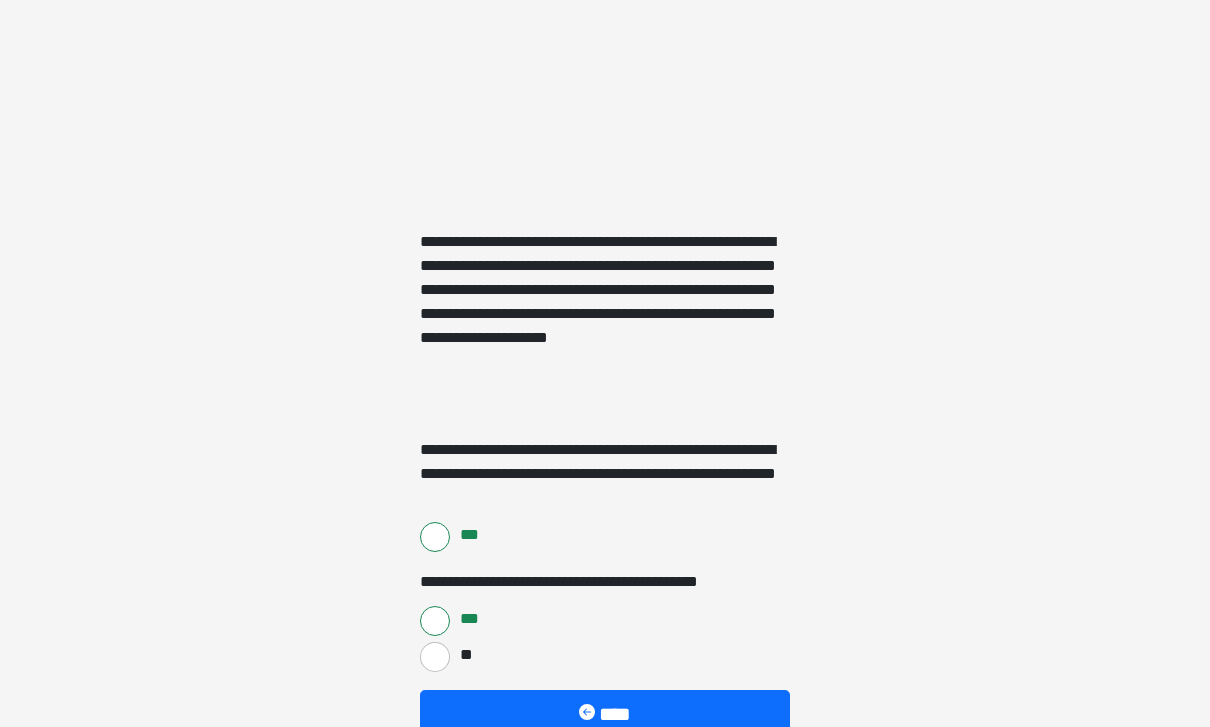 click on "****" at bounding box center (605, 770) 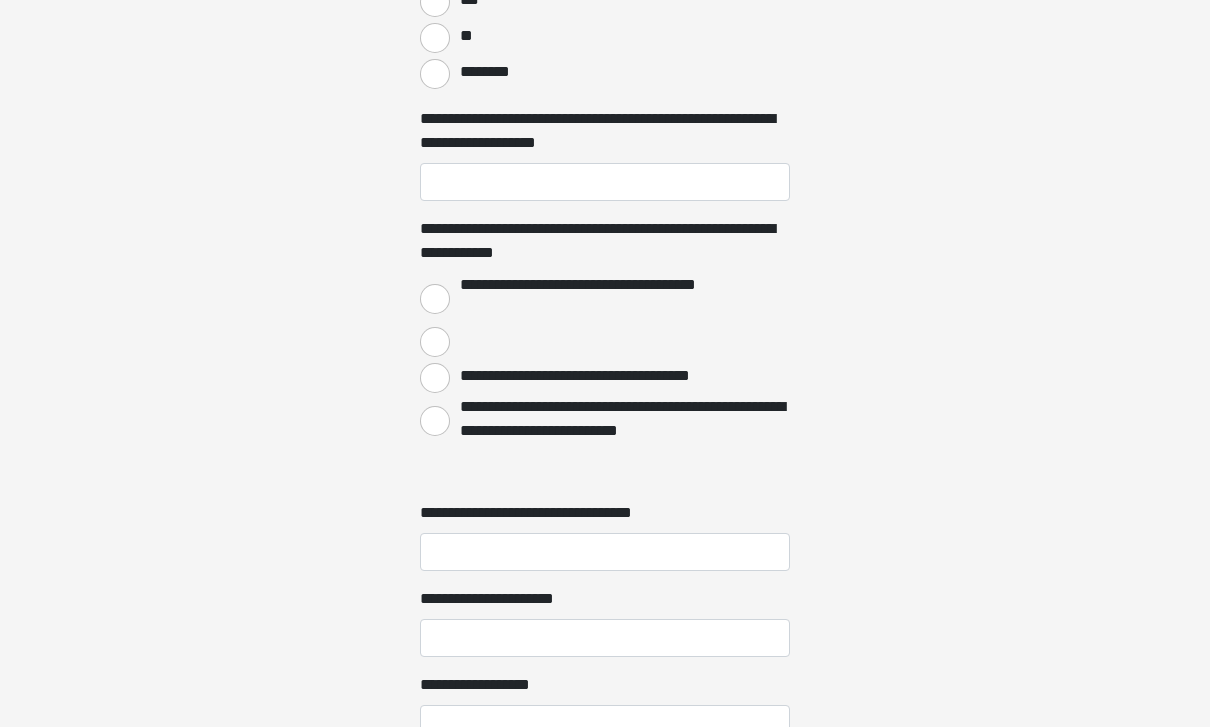 scroll, scrollTop: 0, scrollLeft: 0, axis: both 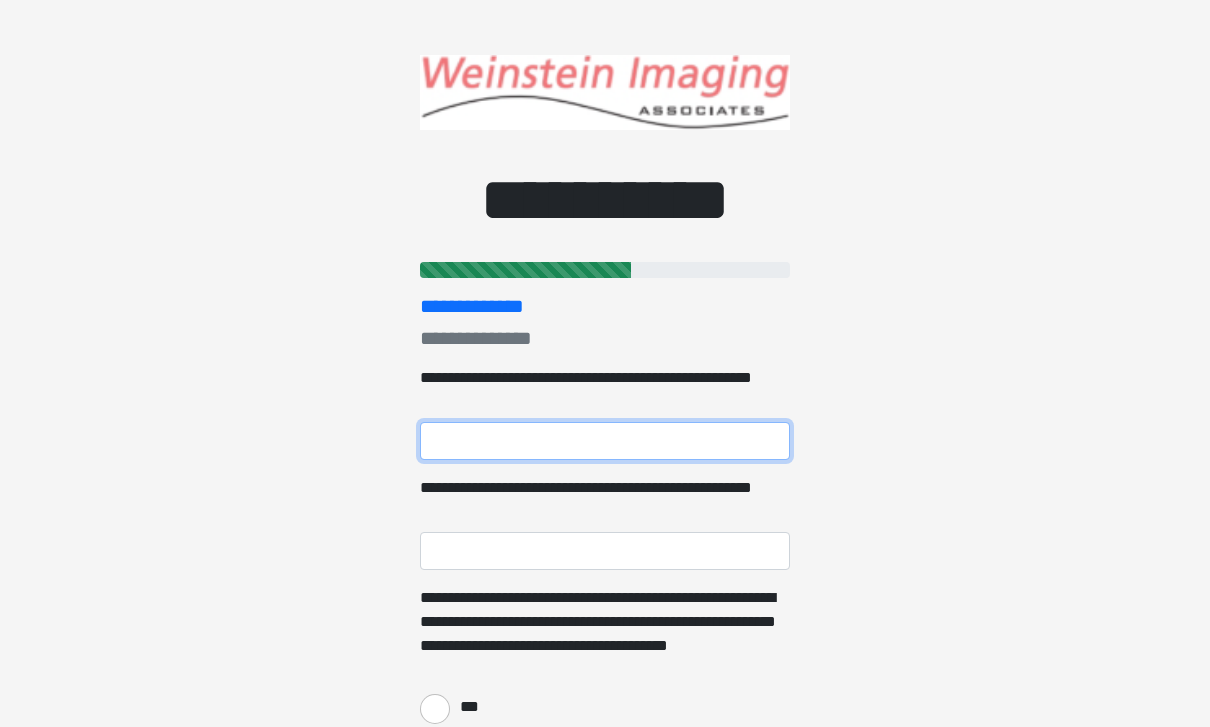 click on "**********" at bounding box center [605, 441] 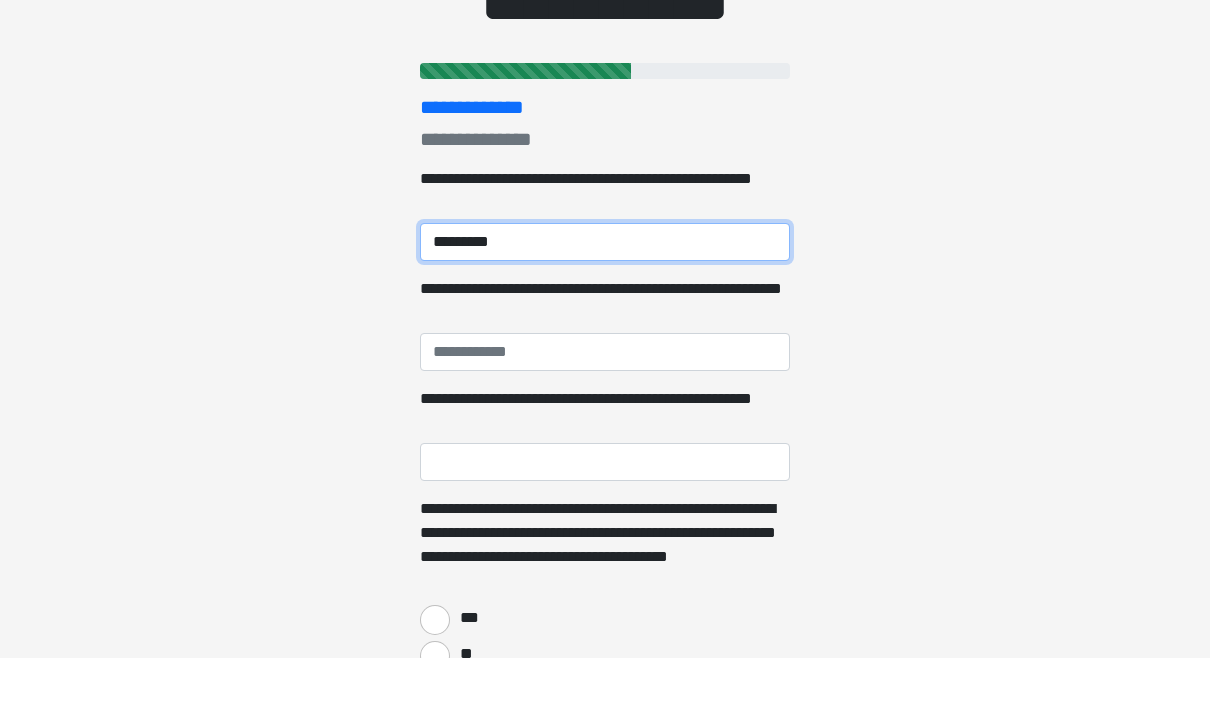 scroll, scrollTop: 131, scrollLeft: 0, axis: vertical 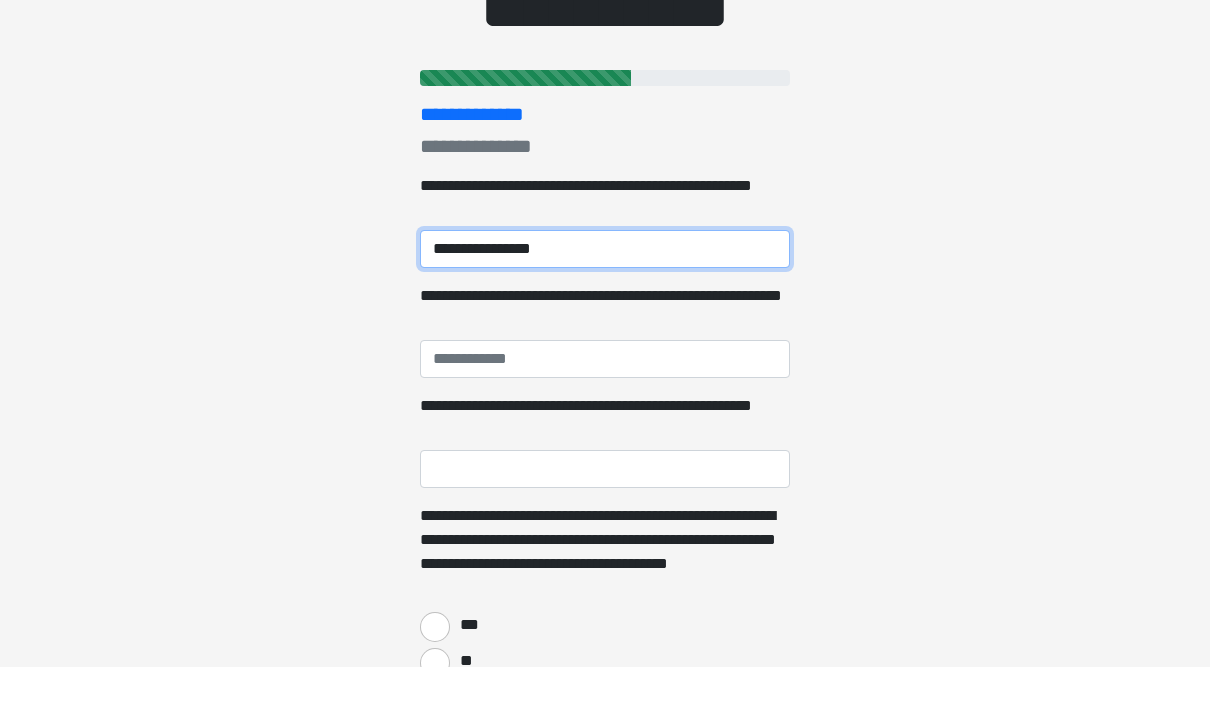 type on "**********" 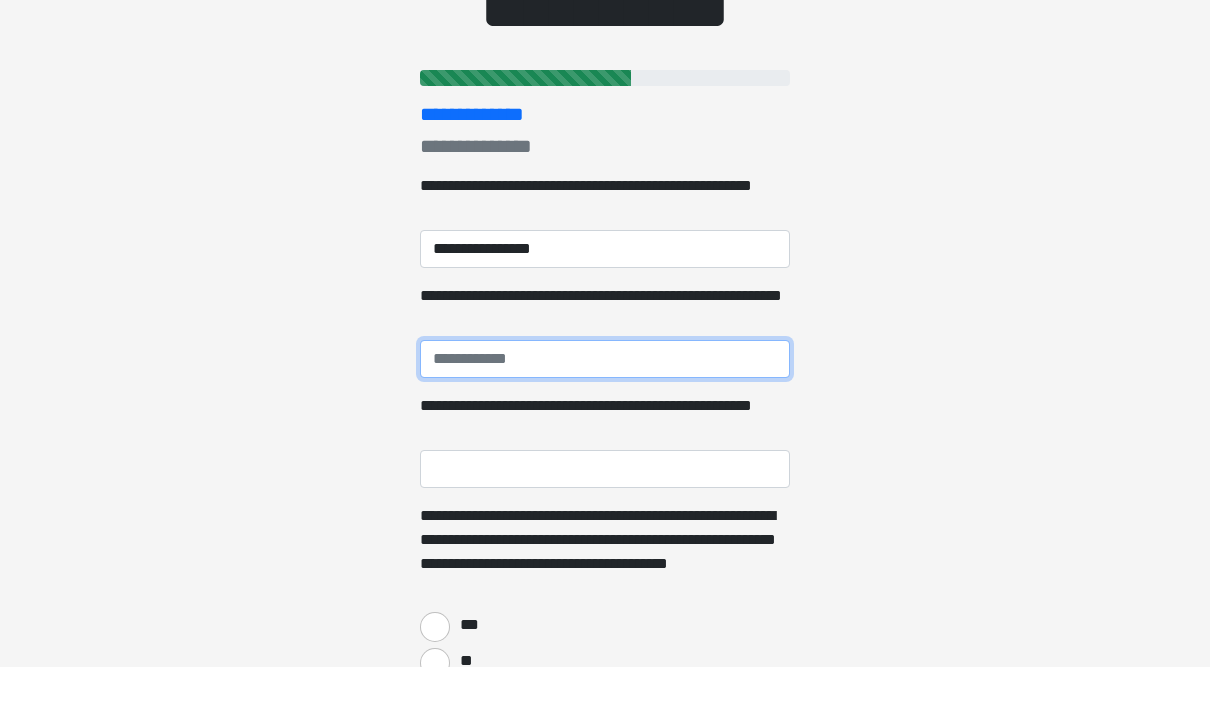 click on "**********" at bounding box center (605, 420) 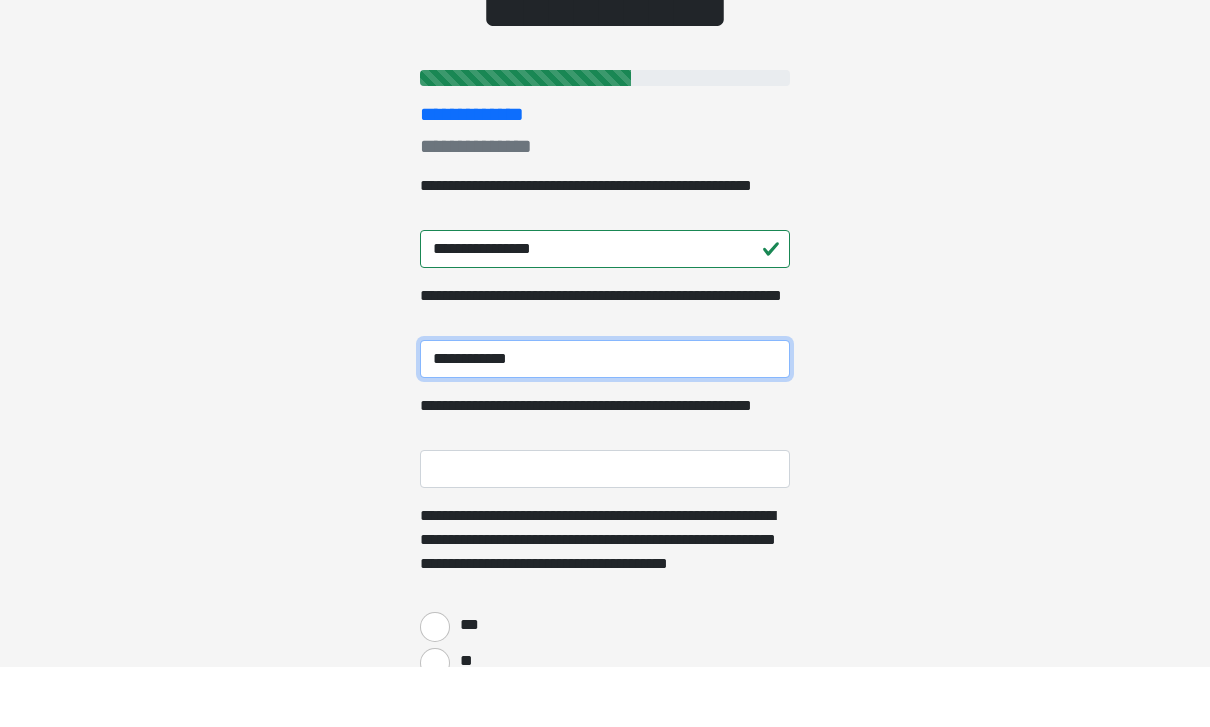 type on "**********" 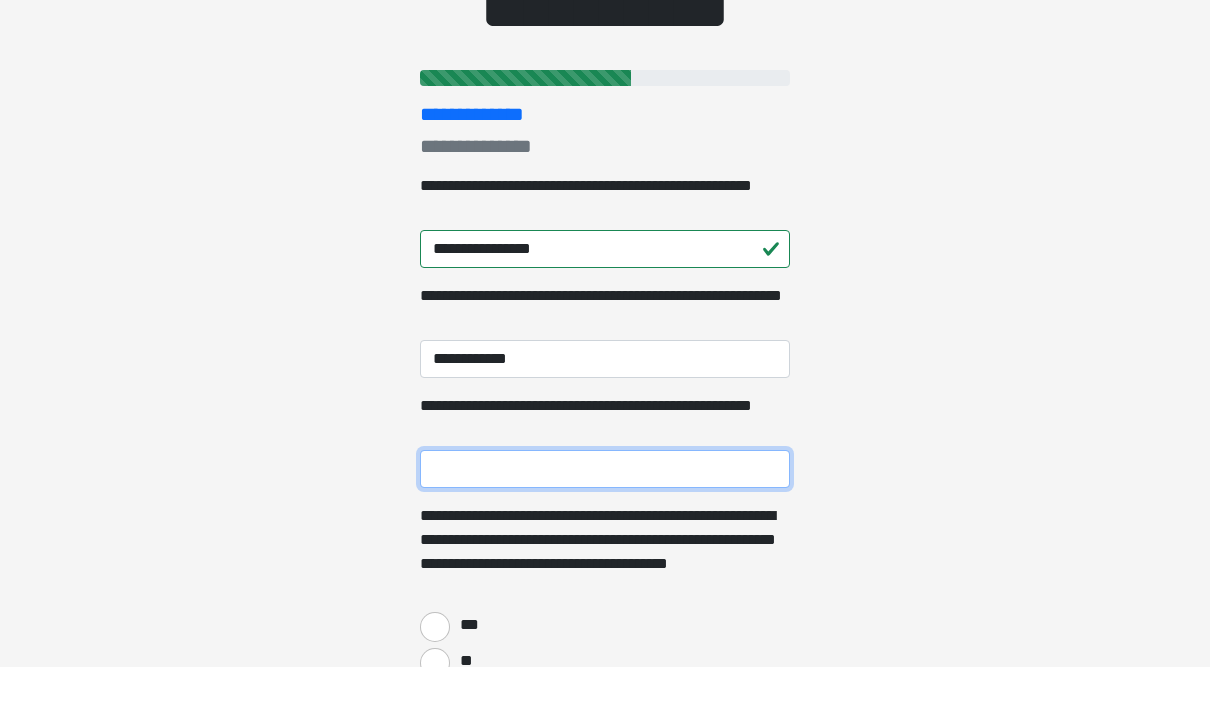 click on "**********" at bounding box center (605, 530) 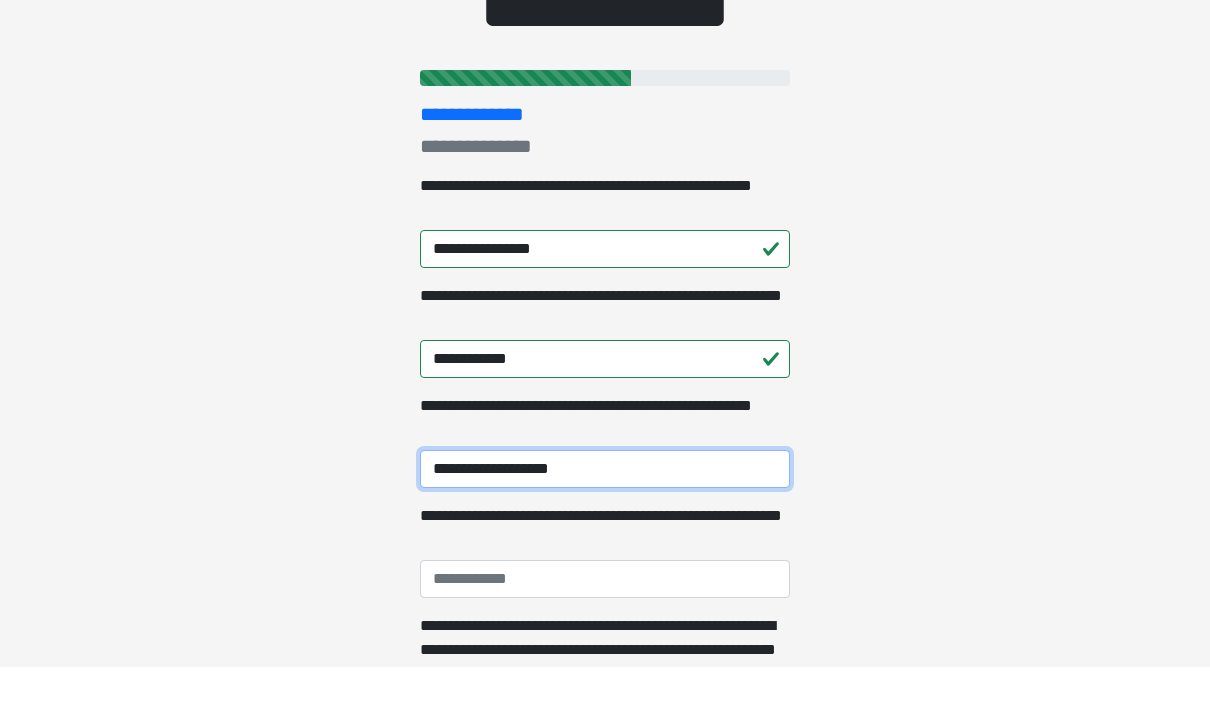 type on "**********" 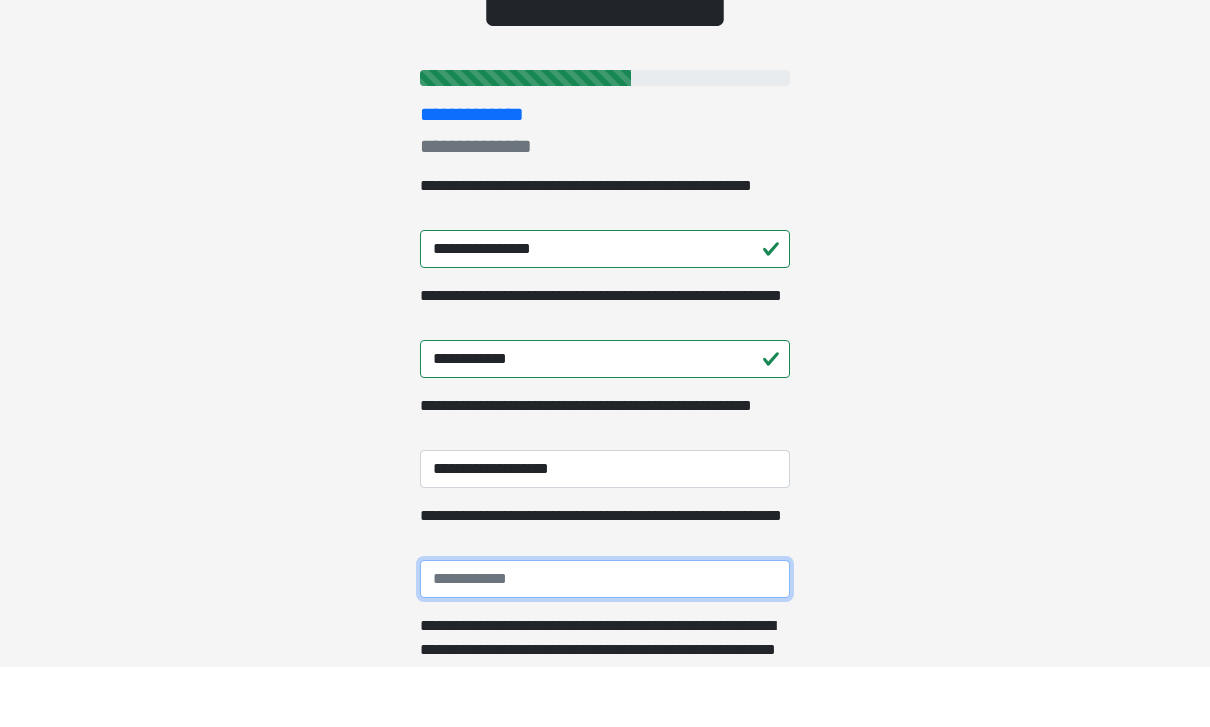 click on "**********" at bounding box center (605, 640) 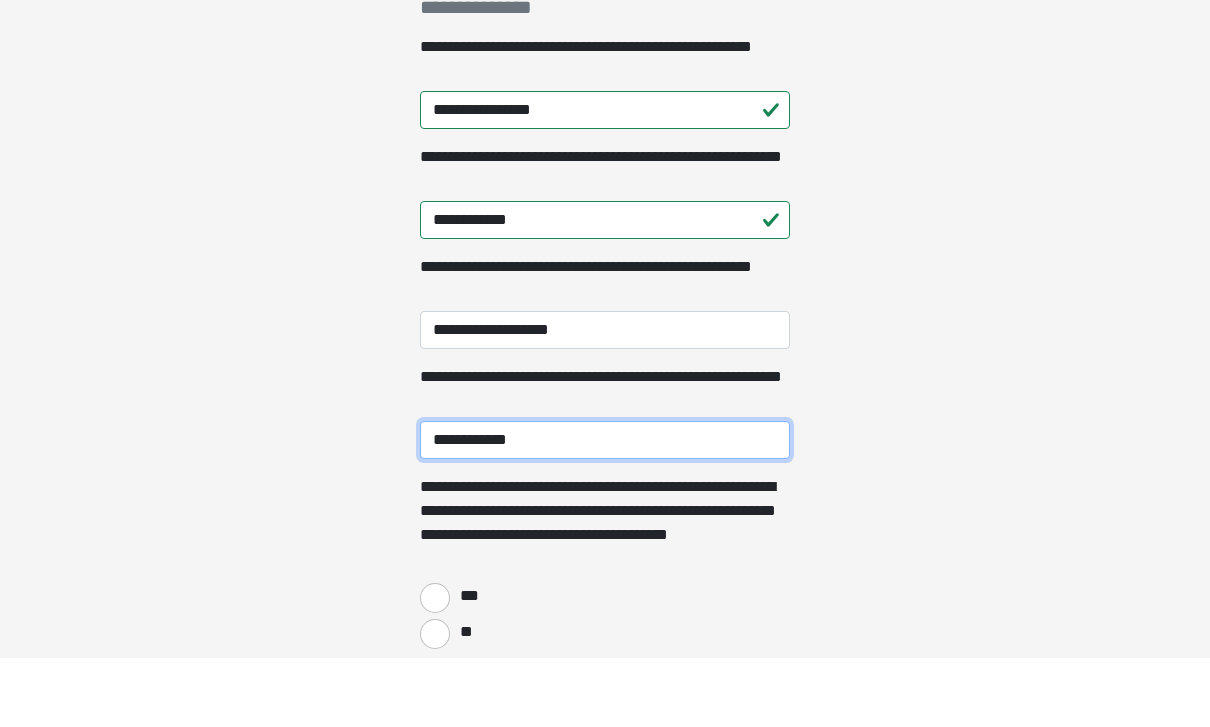 scroll, scrollTop: 289, scrollLeft: 0, axis: vertical 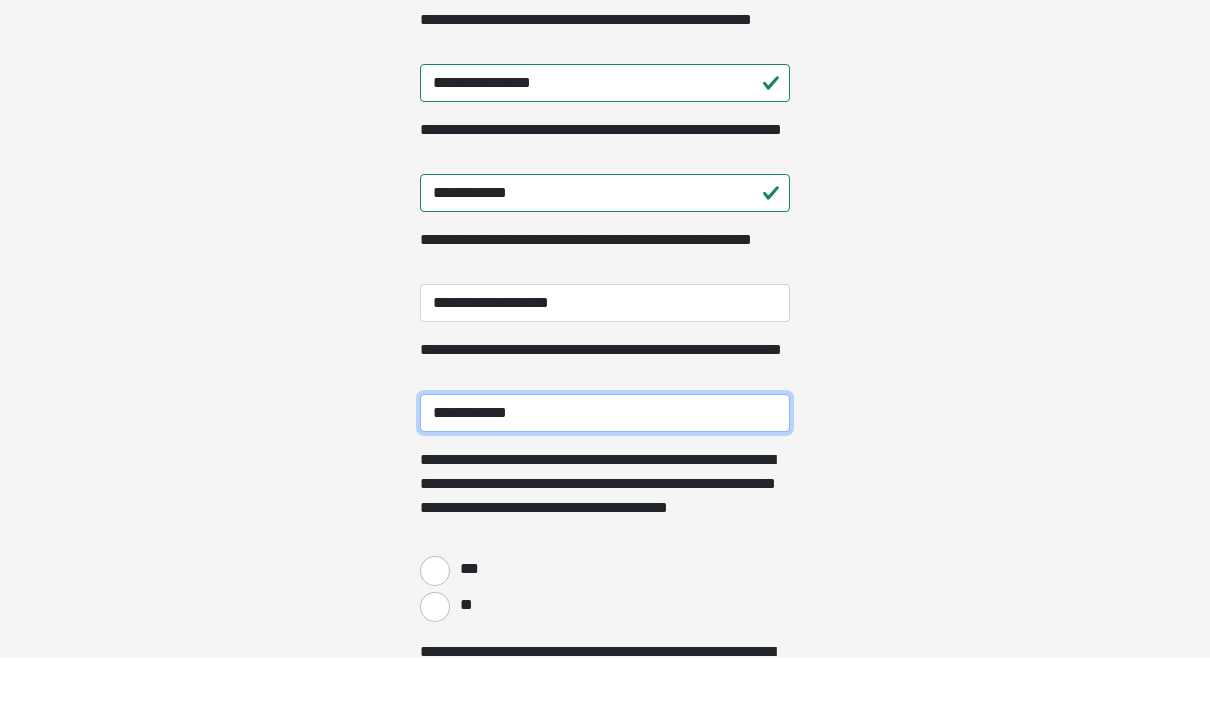 type on "**********" 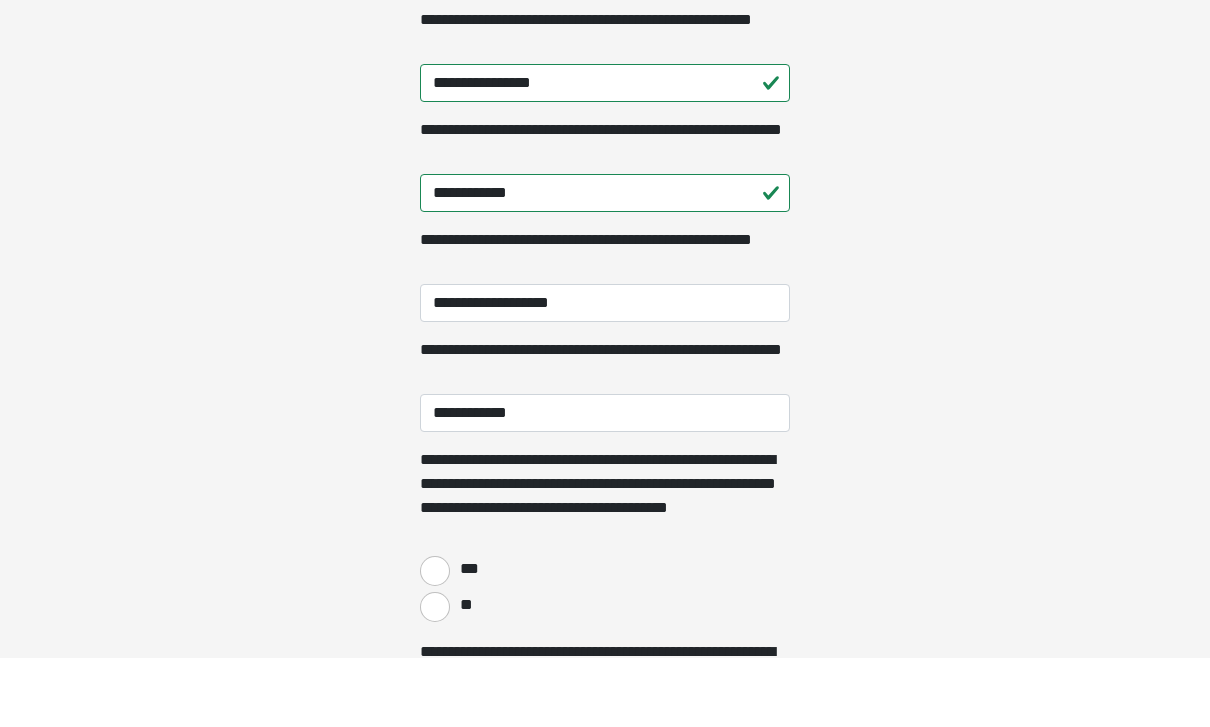 click on "***" at bounding box center (435, 640) 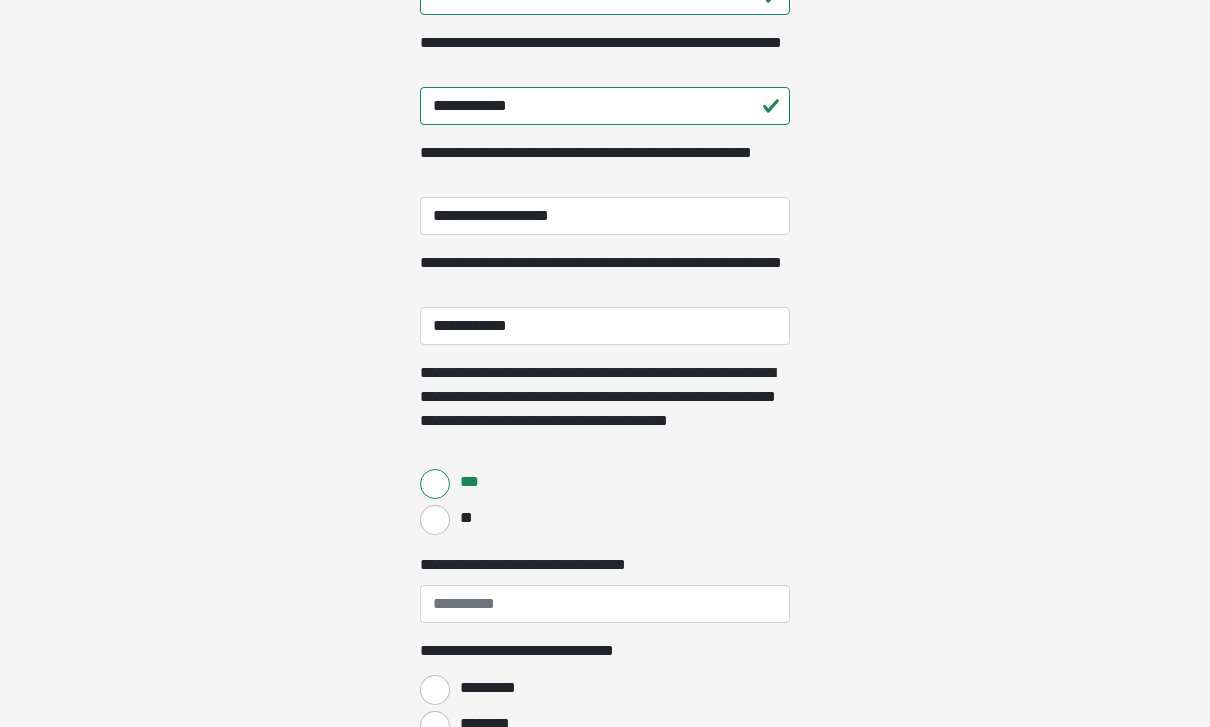 scroll, scrollTop: 444, scrollLeft: 0, axis: vertical 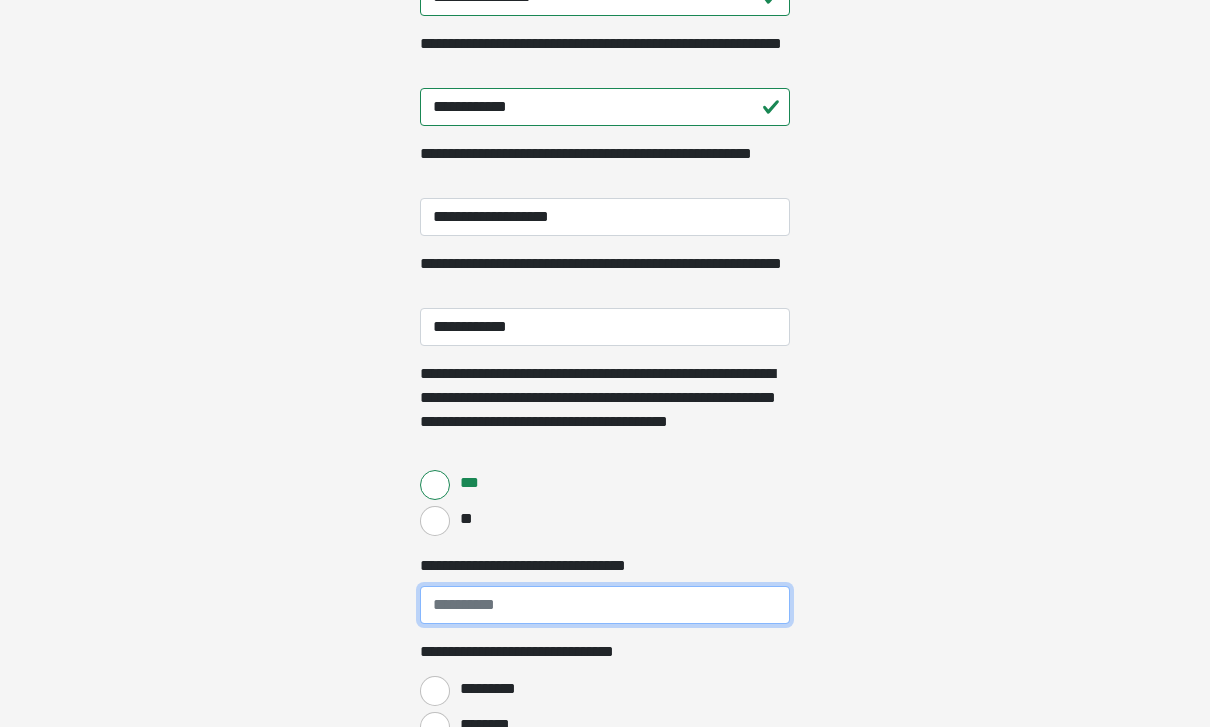 click on "**********" at bounding box center (605, 605) 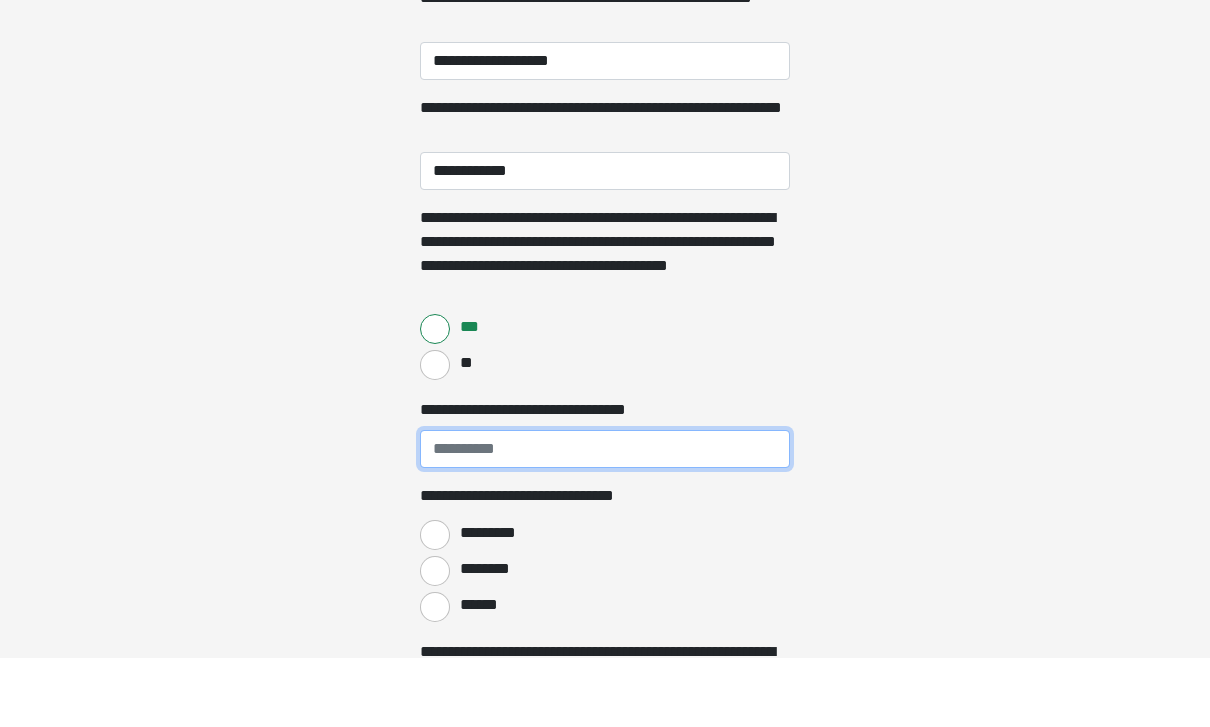 scroll, scrollTop: 533, scrollLeft: 0, axis: vertical 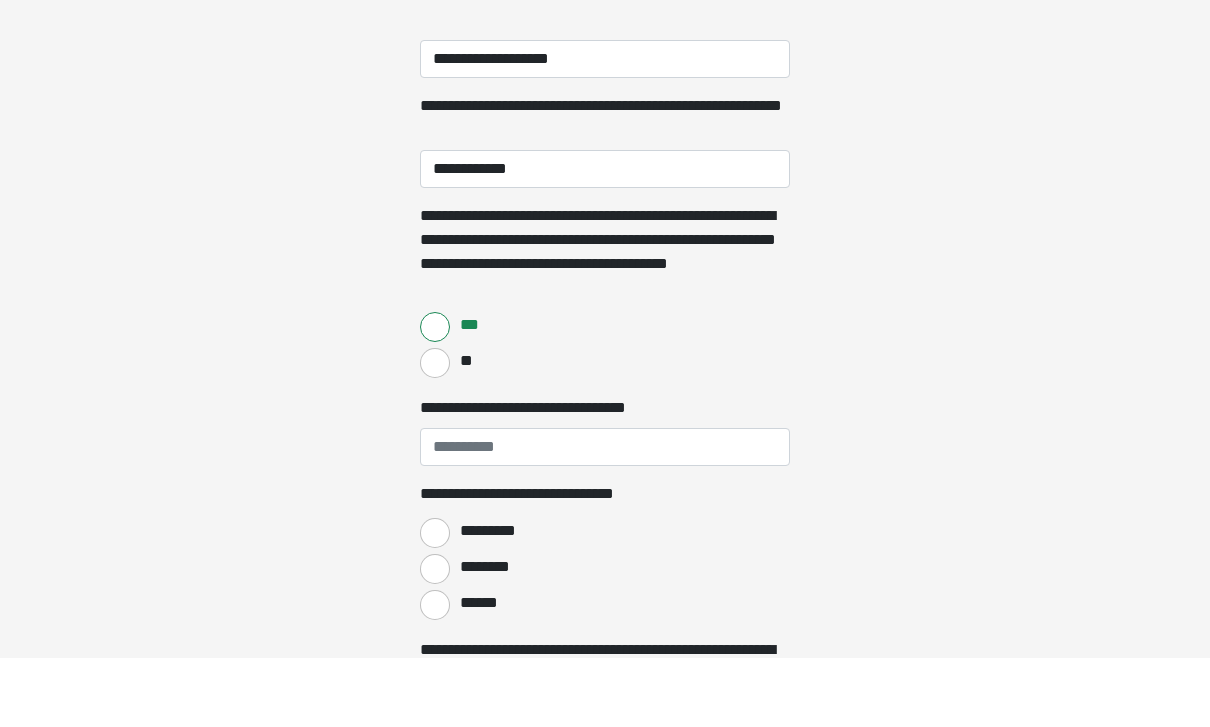 click on "********" at bounding box center (435, 638) 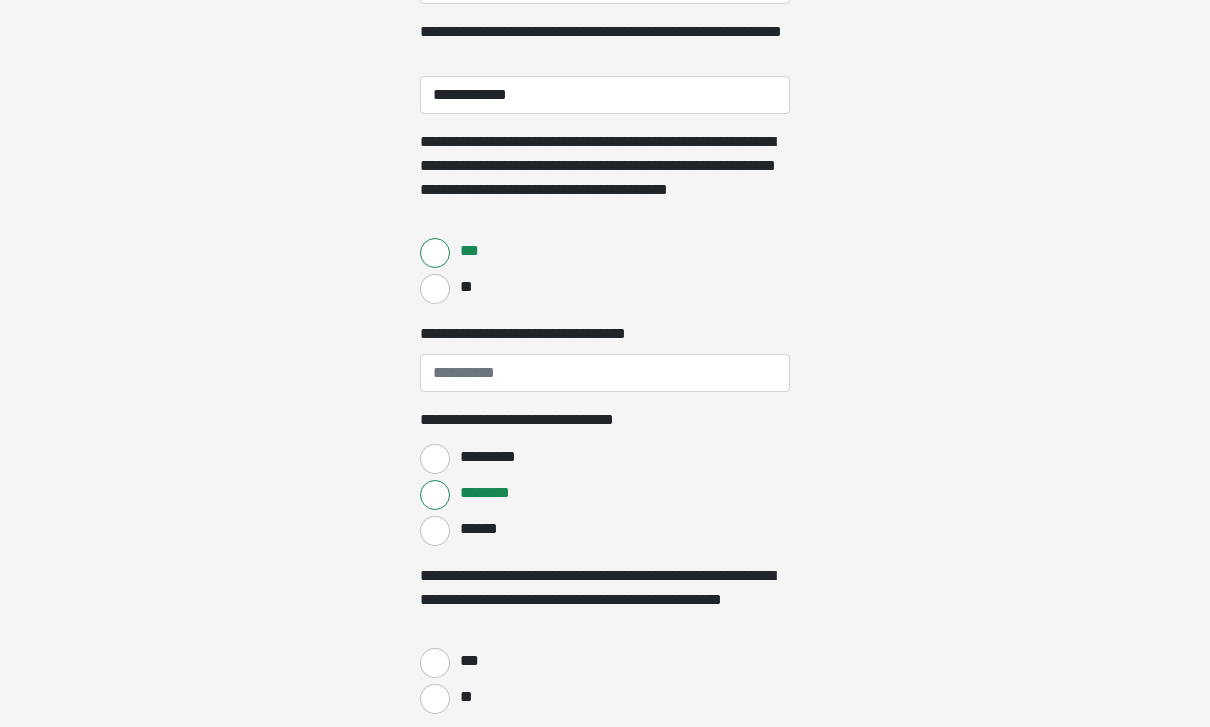 scroll, scrollTop: 676, scrollLeft: 0, axis: vertical 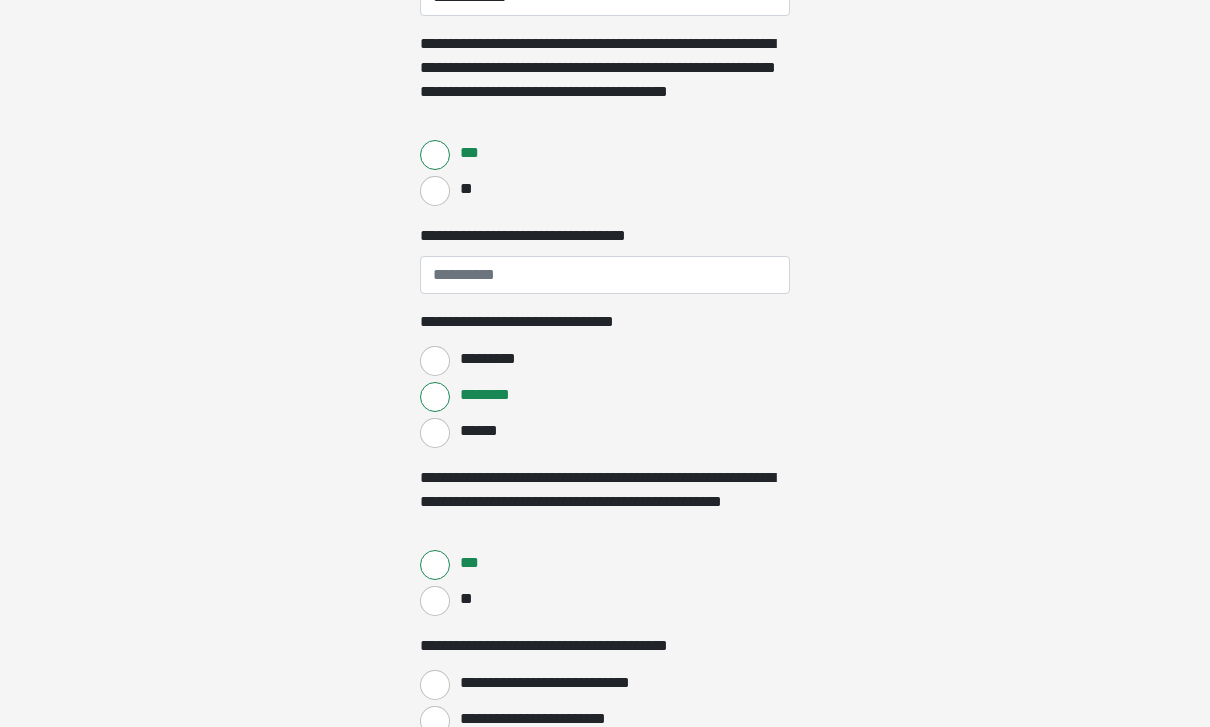 click on "**********" at bounding box center (435, 685) 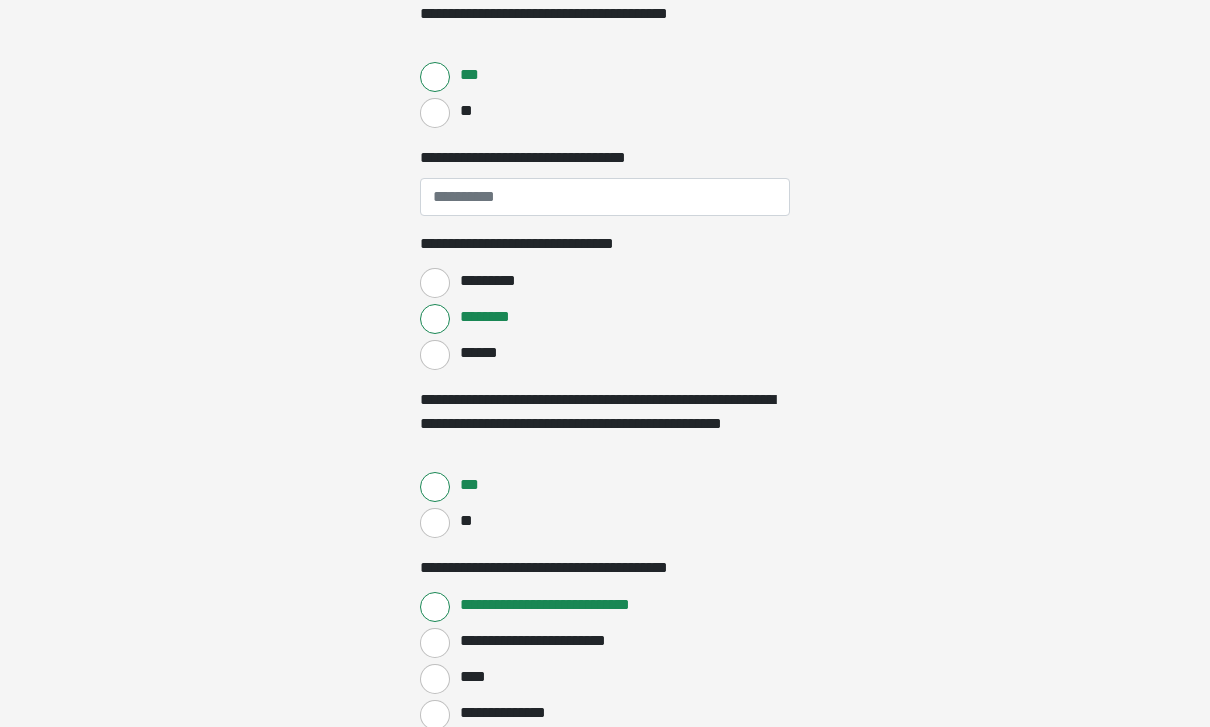 scroll, scrollTop: 838, scrollLeft: 0, axis: vertical 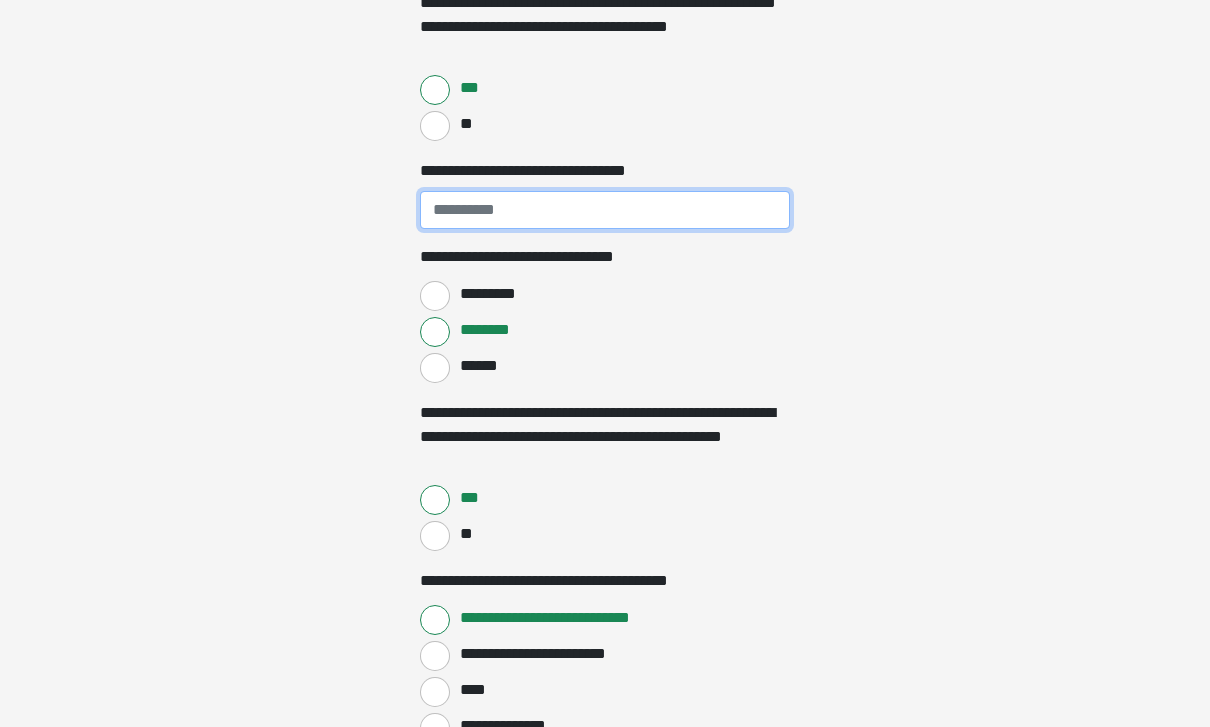click on "**********" at bounding box center (605, 210) 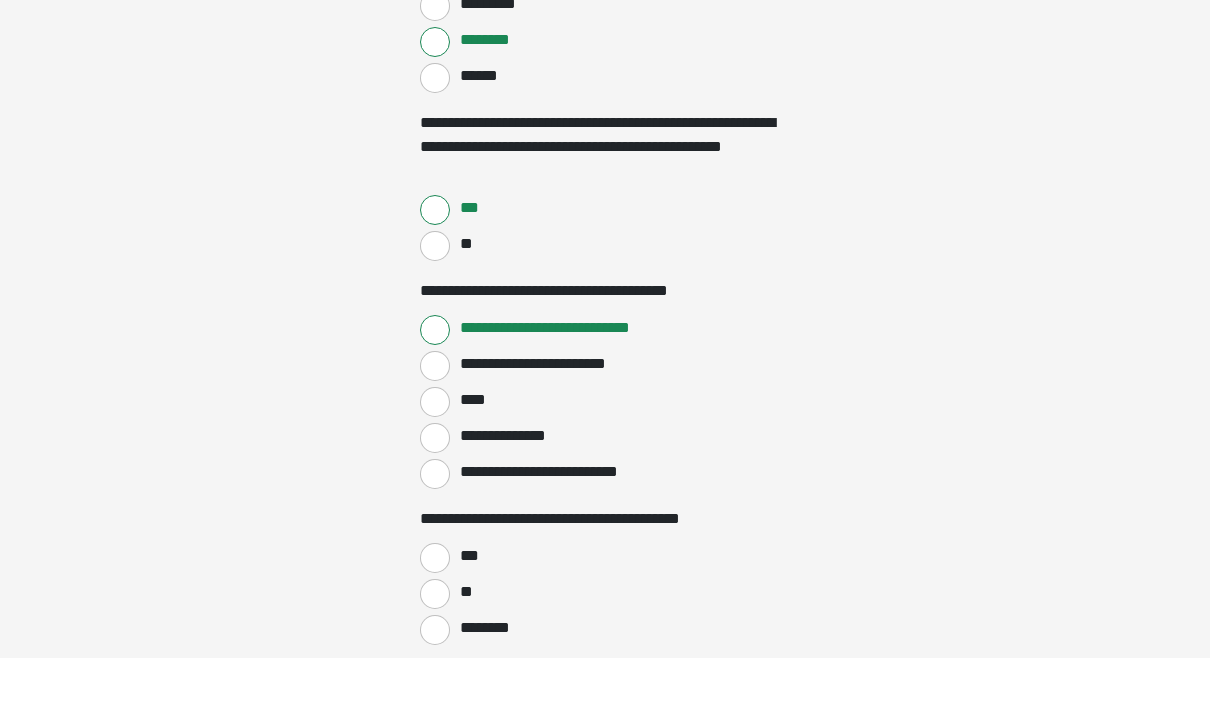 scroll, scrollTop: 1123, scrollLeft: 0, axis: vertical 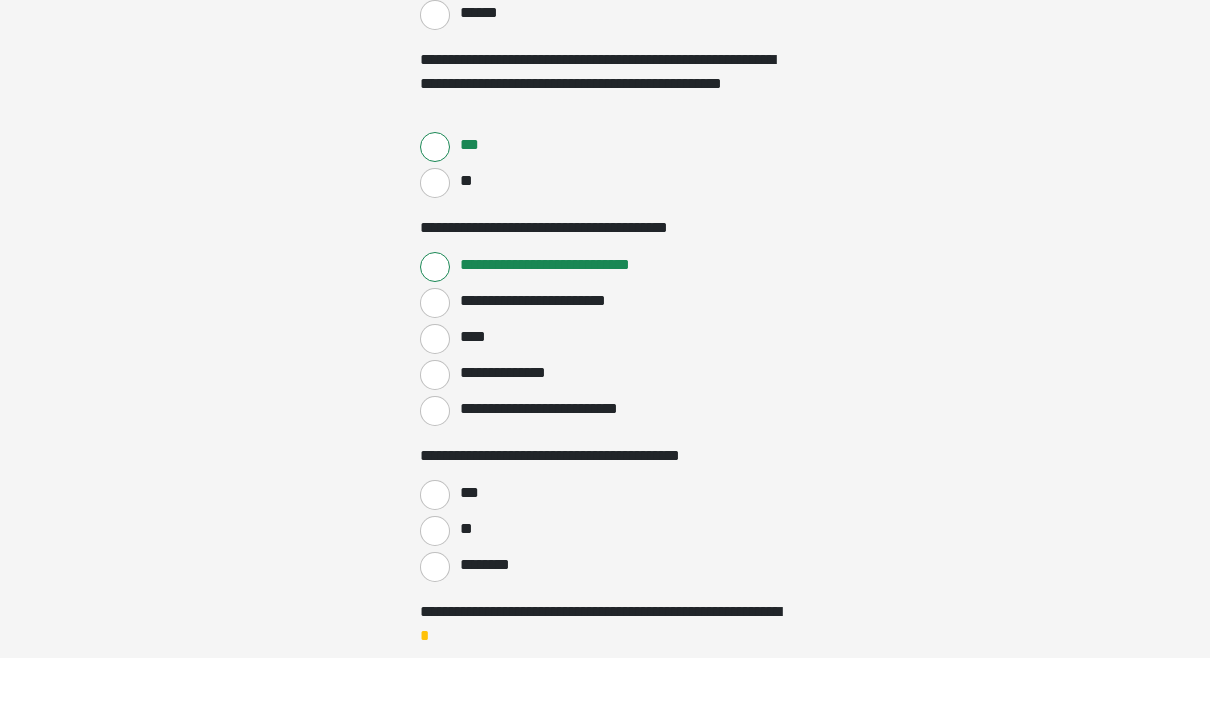 type on "**********" 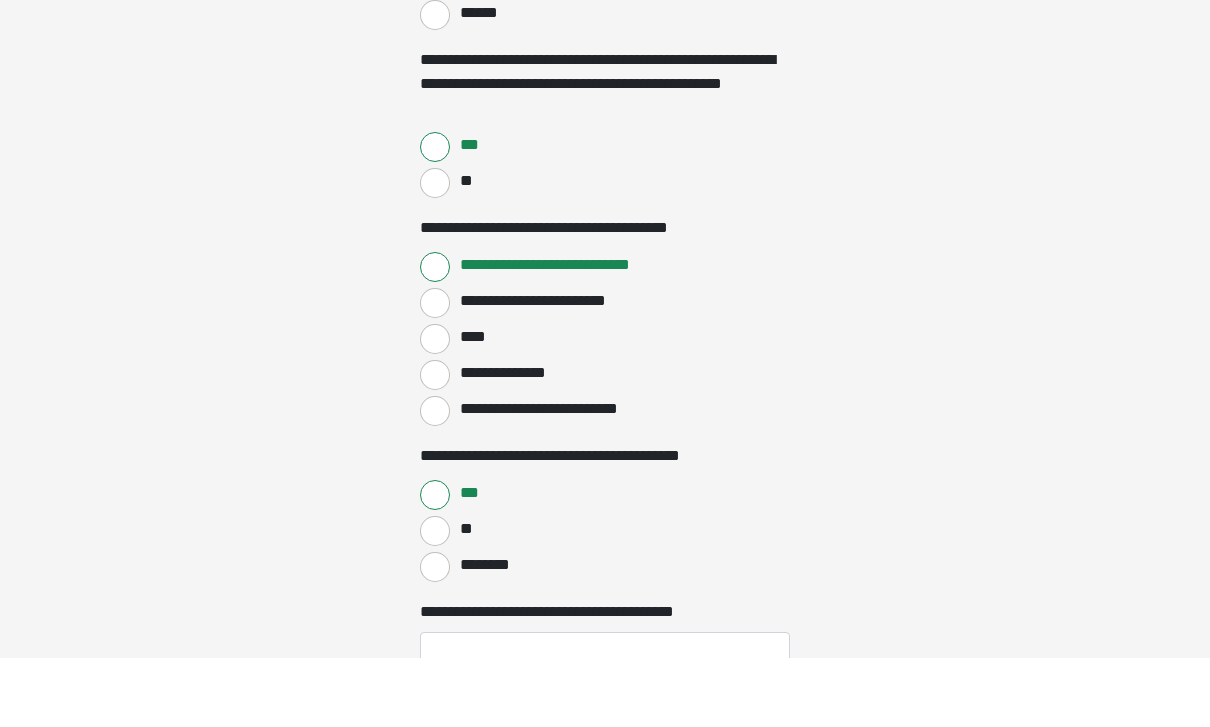 scroll, scrollTop: 1192, scrollLeft: 0, axis: vertical 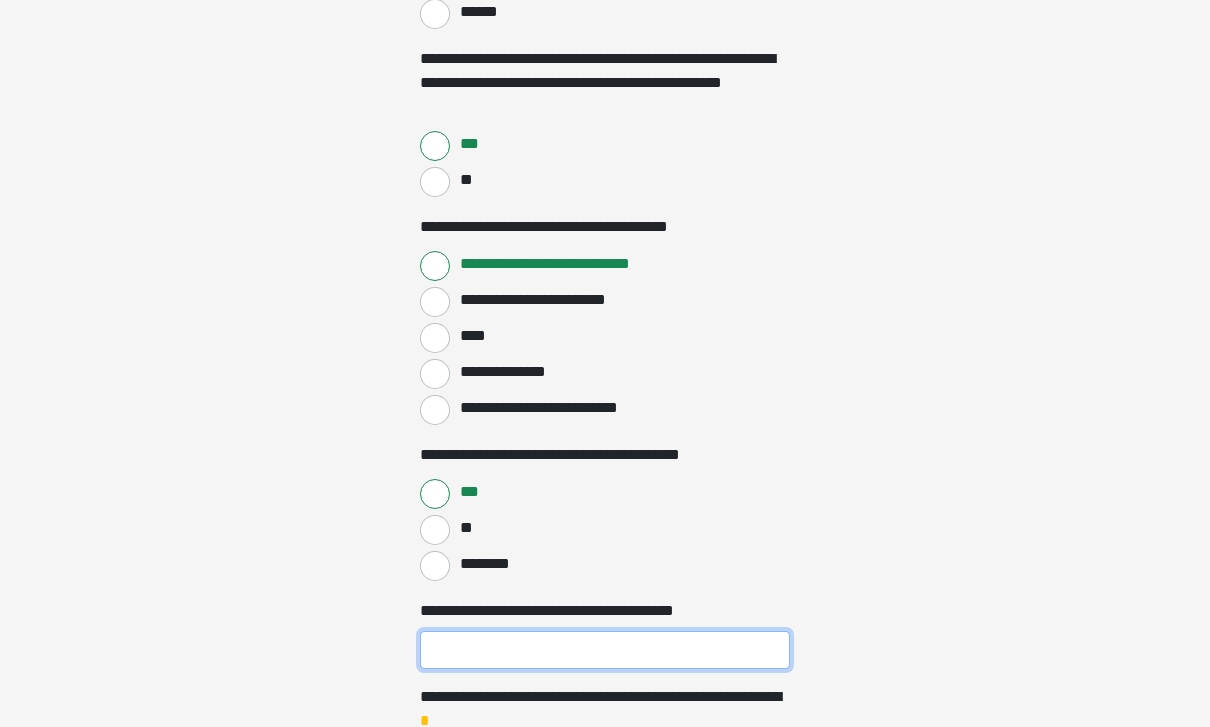 click on "**********" at bounding box center (605, 651) 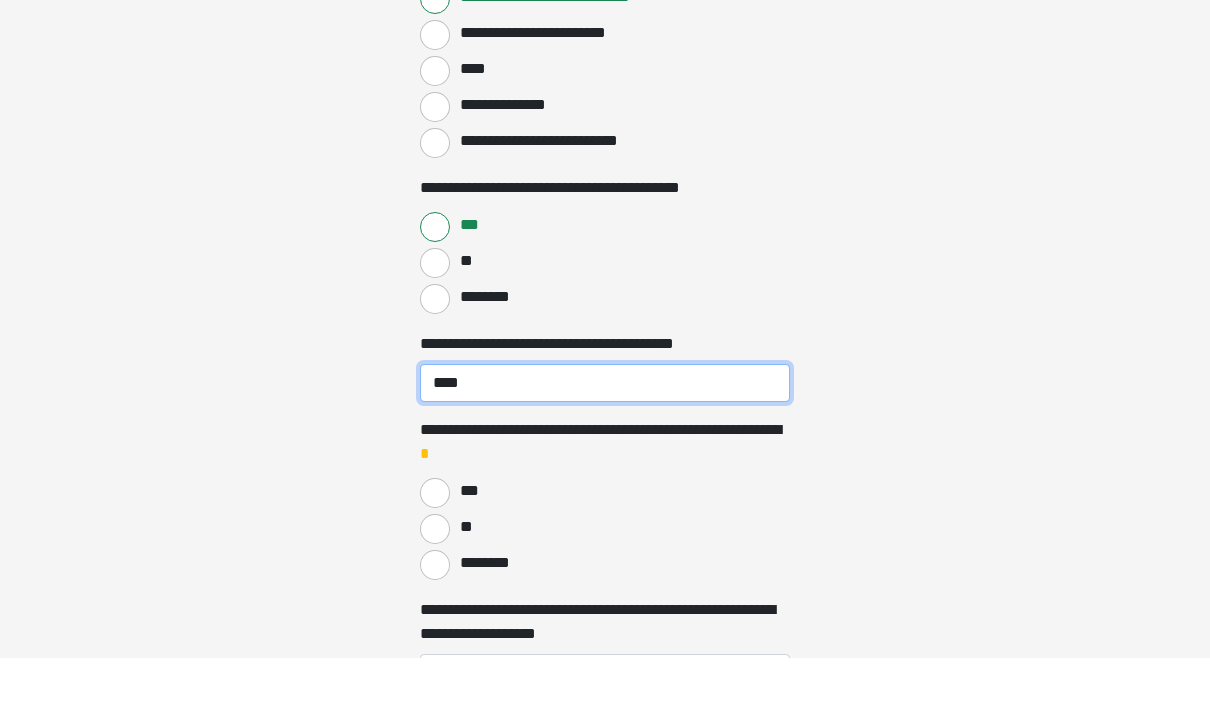scroll, scrollTop: 1392, scrollLeft: 0, axis: vertical 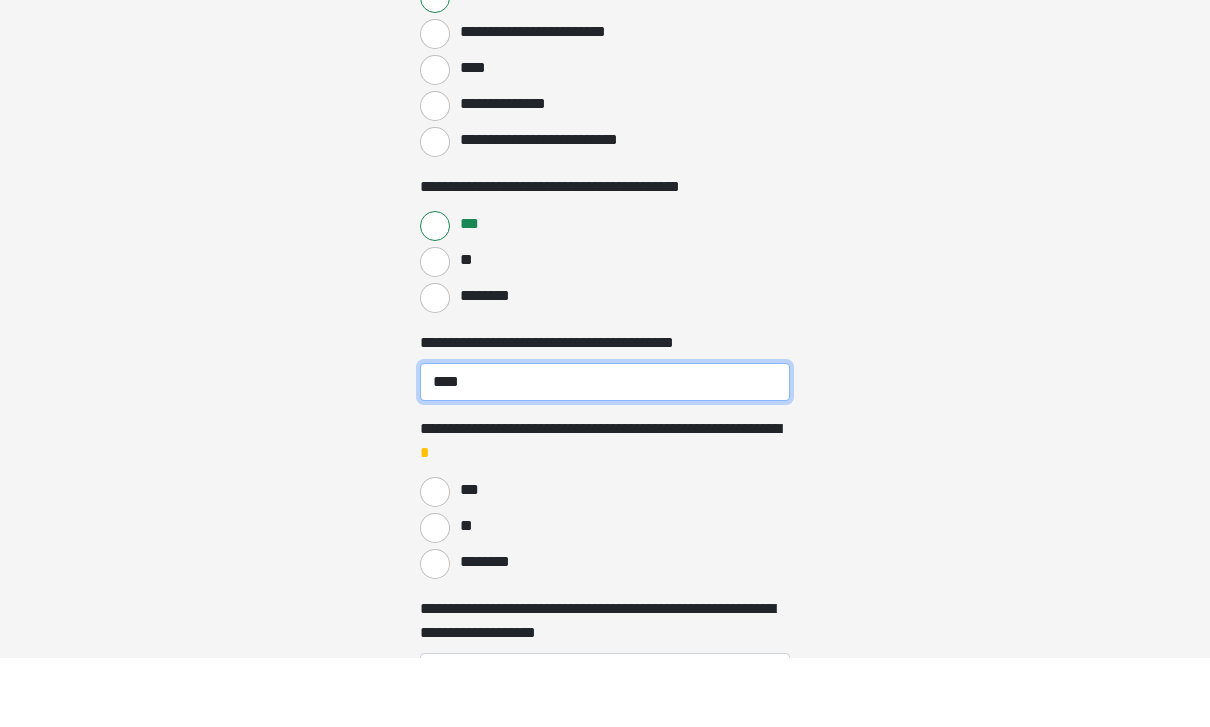 type on "****" 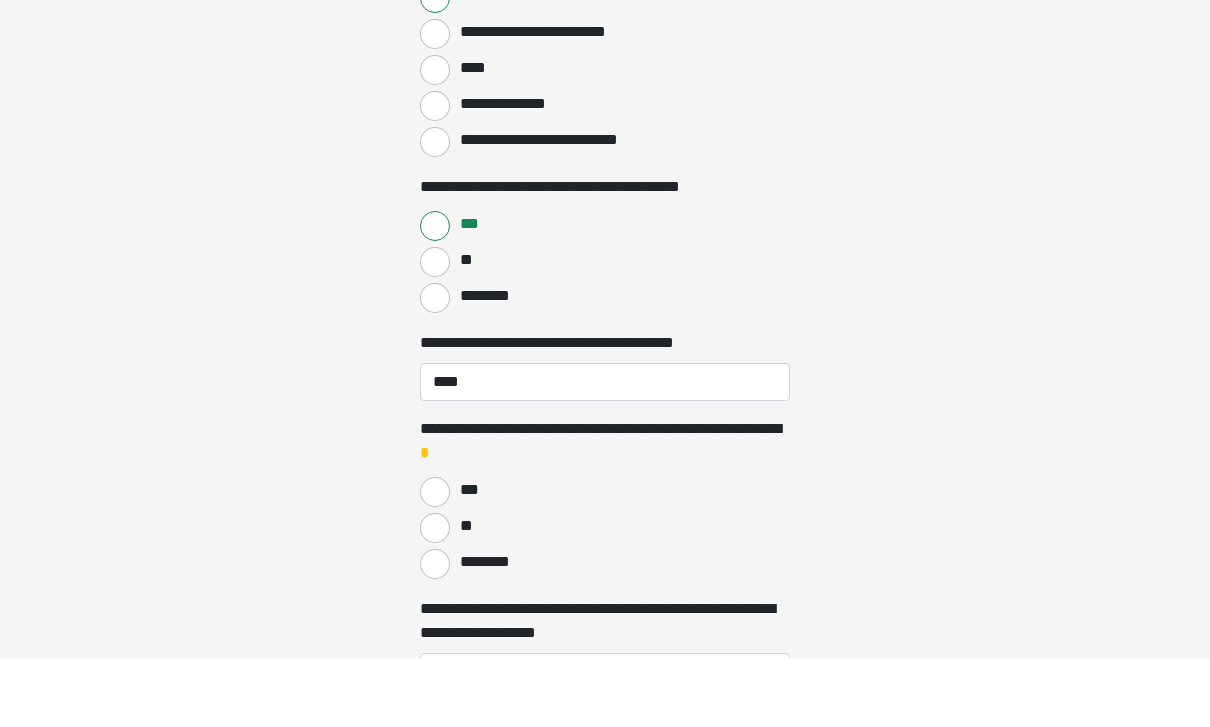 click on "**" at bounding box center (435, 597) 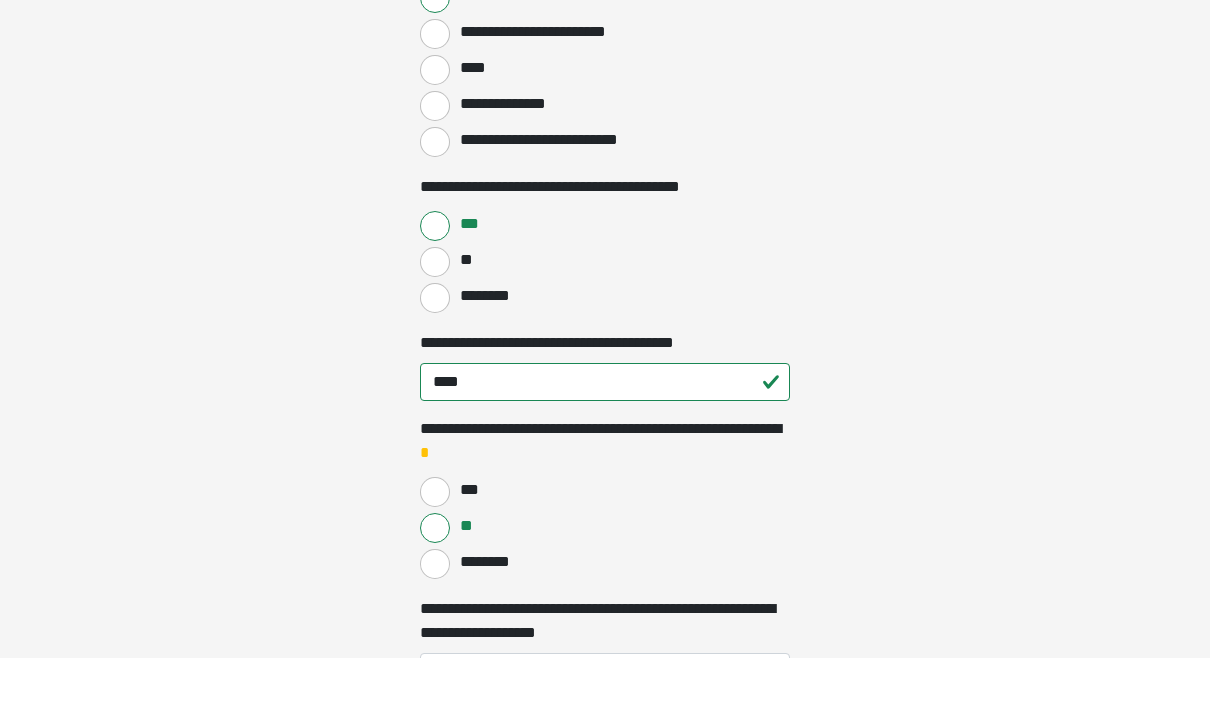 scroll, scrollTop: 1461, scrollLeft: 0, axis: vertical 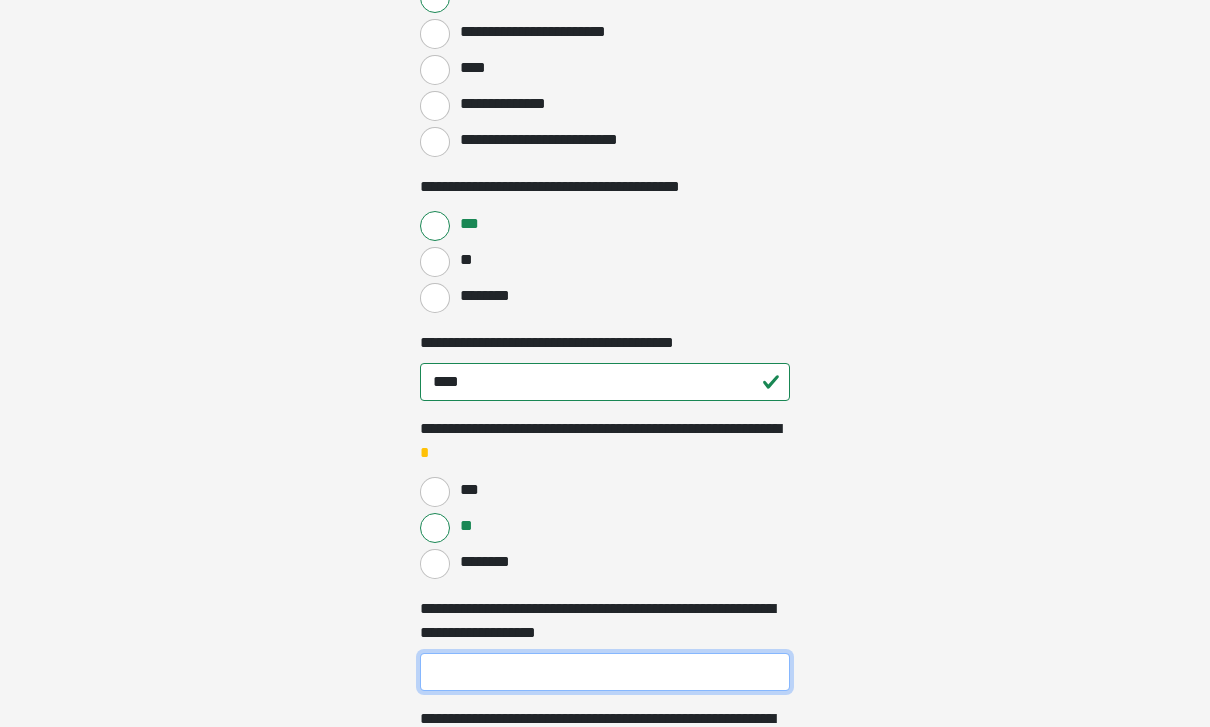 click on "**********" at bounding box center [605, 672] 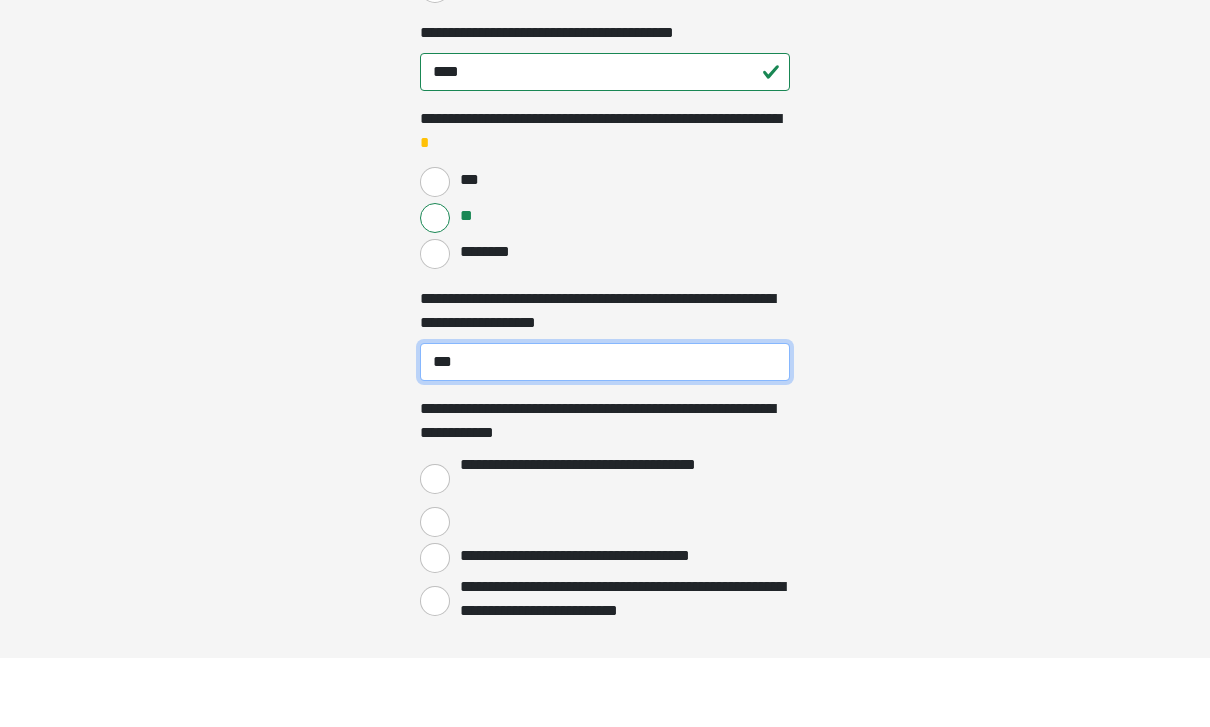 type on "***" 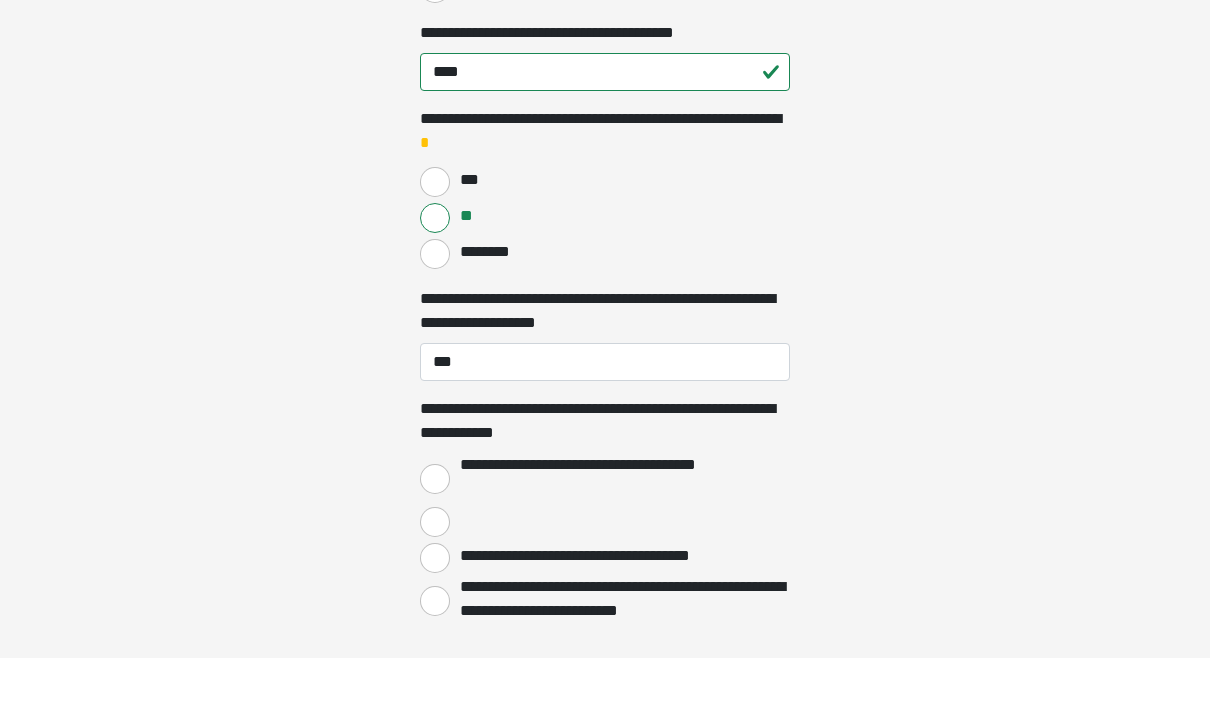 click on "**********" at bounding box center [435, 548] 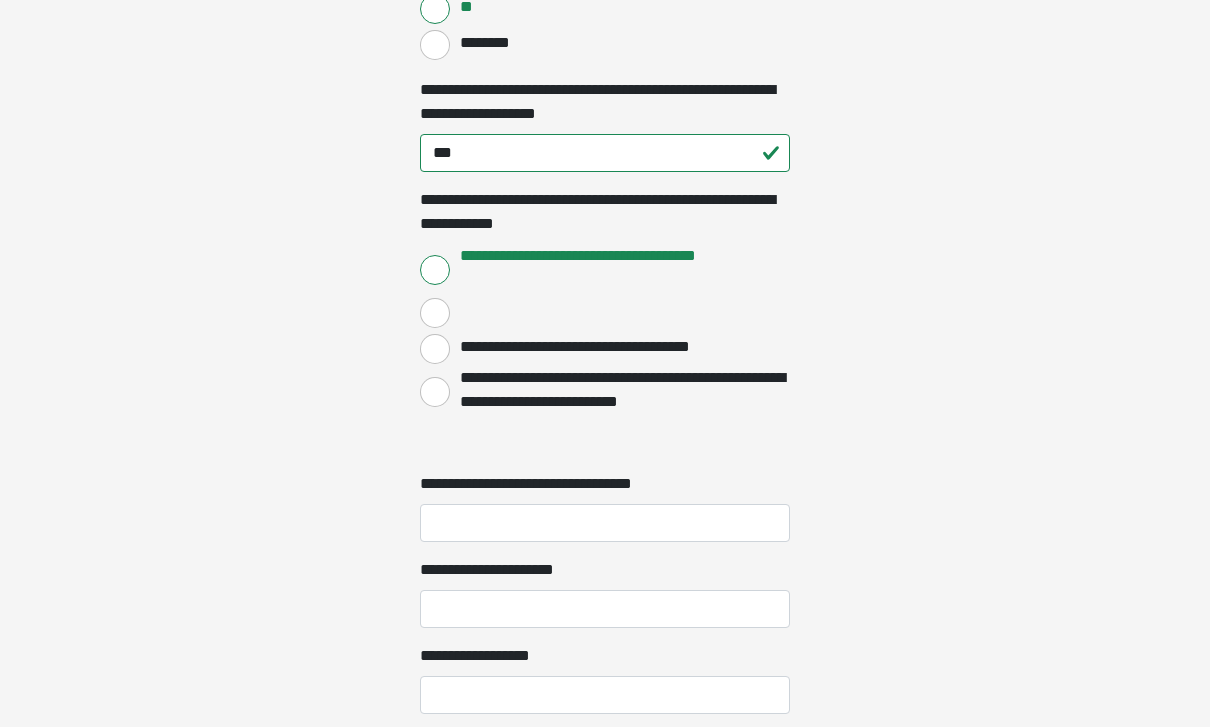 scroll, scrollTop: 1981, scrollLeft: 0, axis: vertical 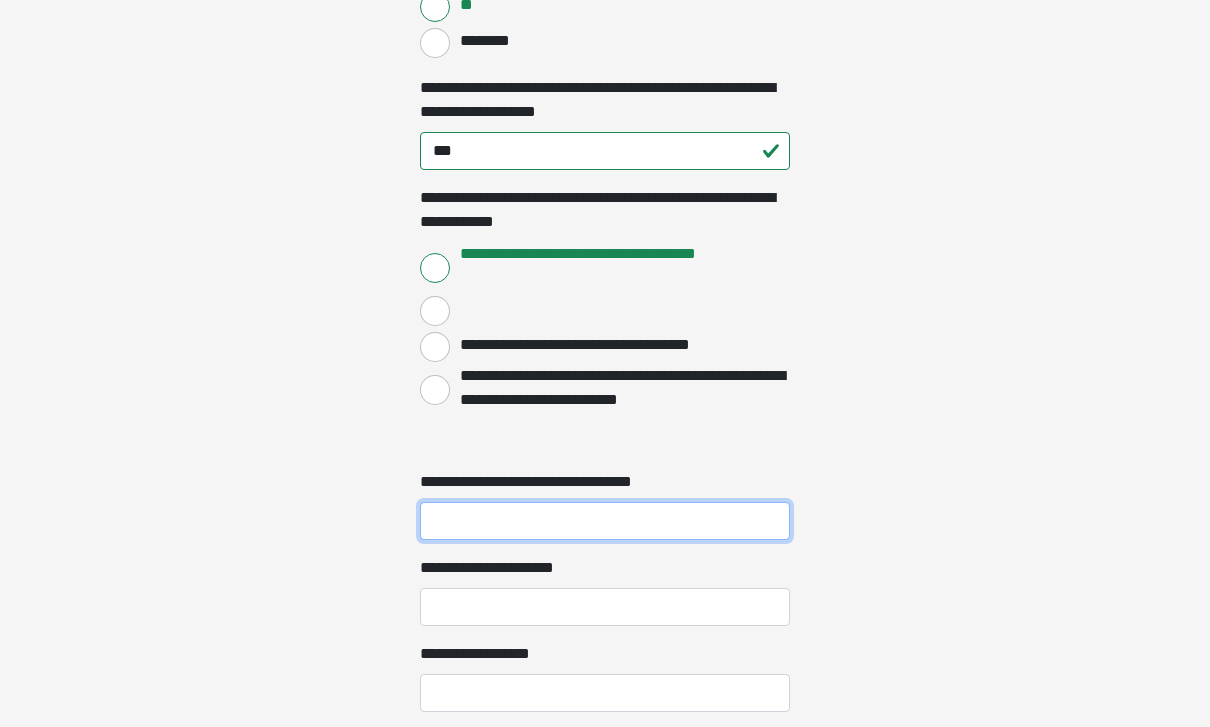 click on "**********" at bounding box center (605, 522) 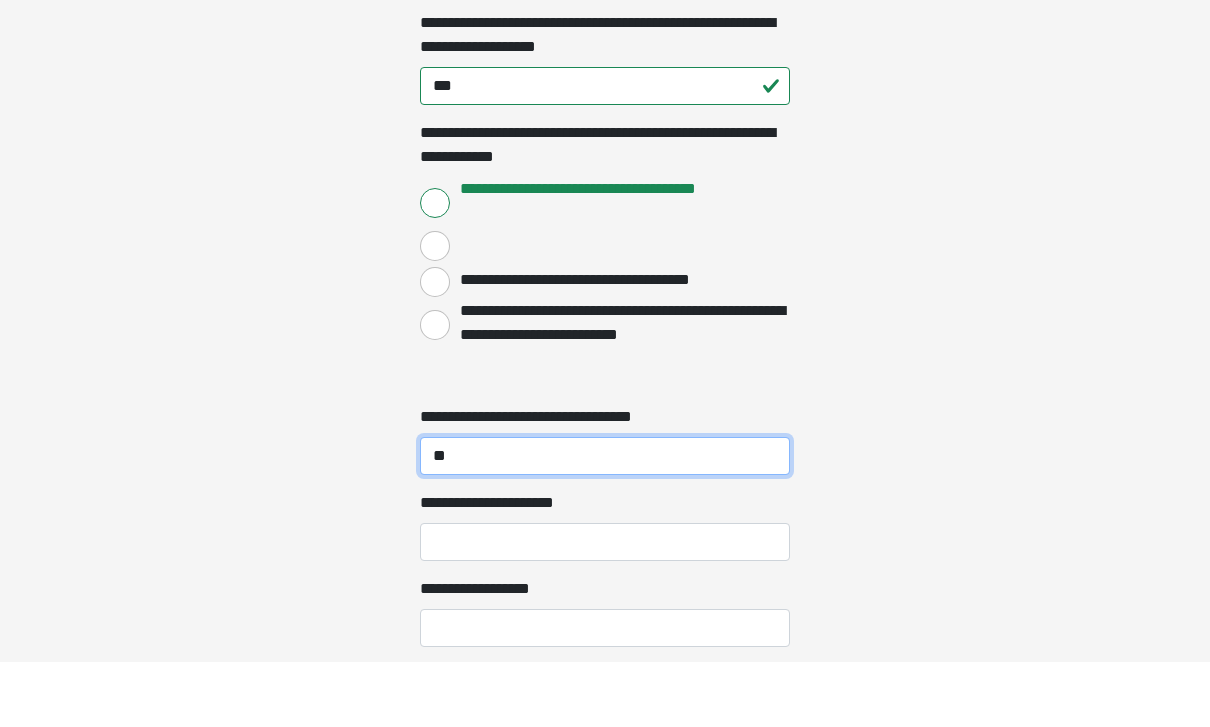 type on "**" 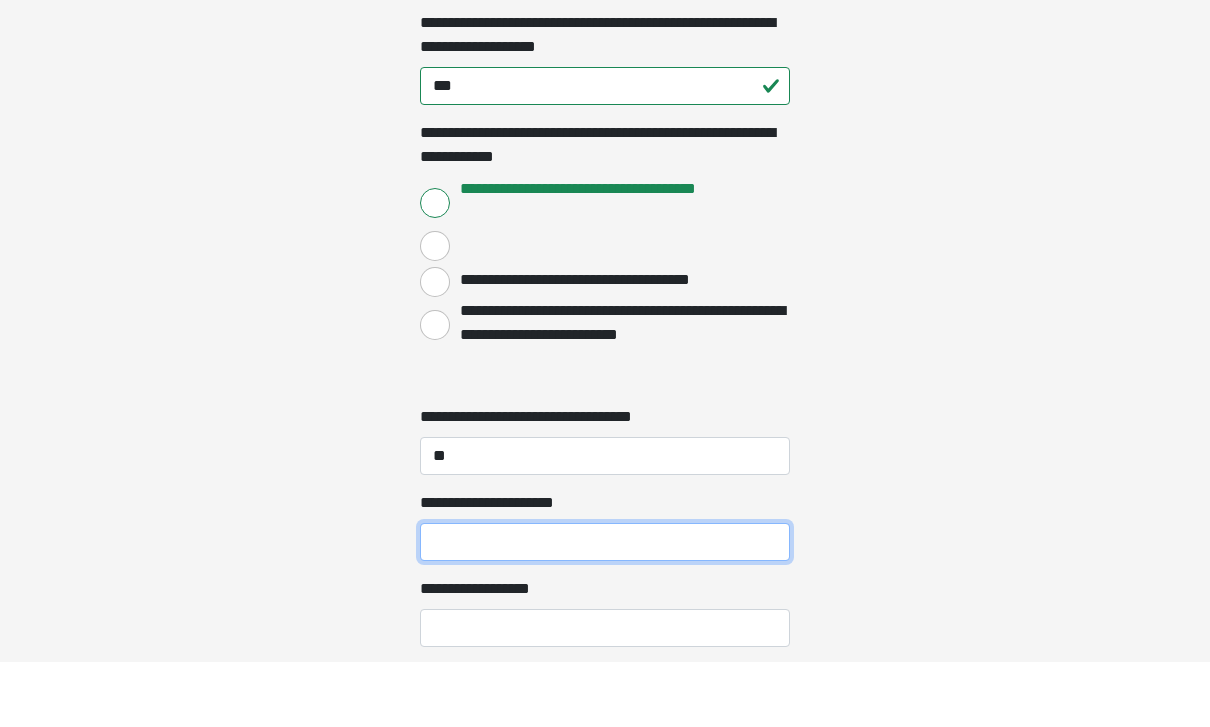 click on "**********" at bounding box center (605, 608) 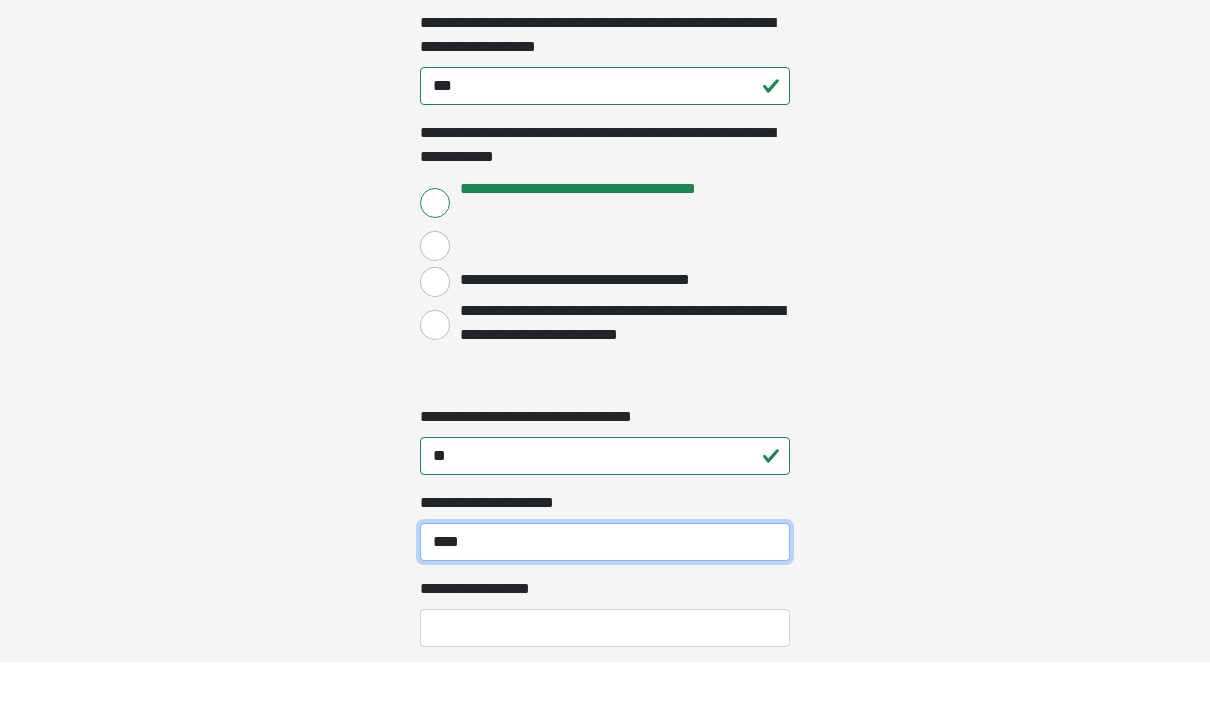 type on "****" 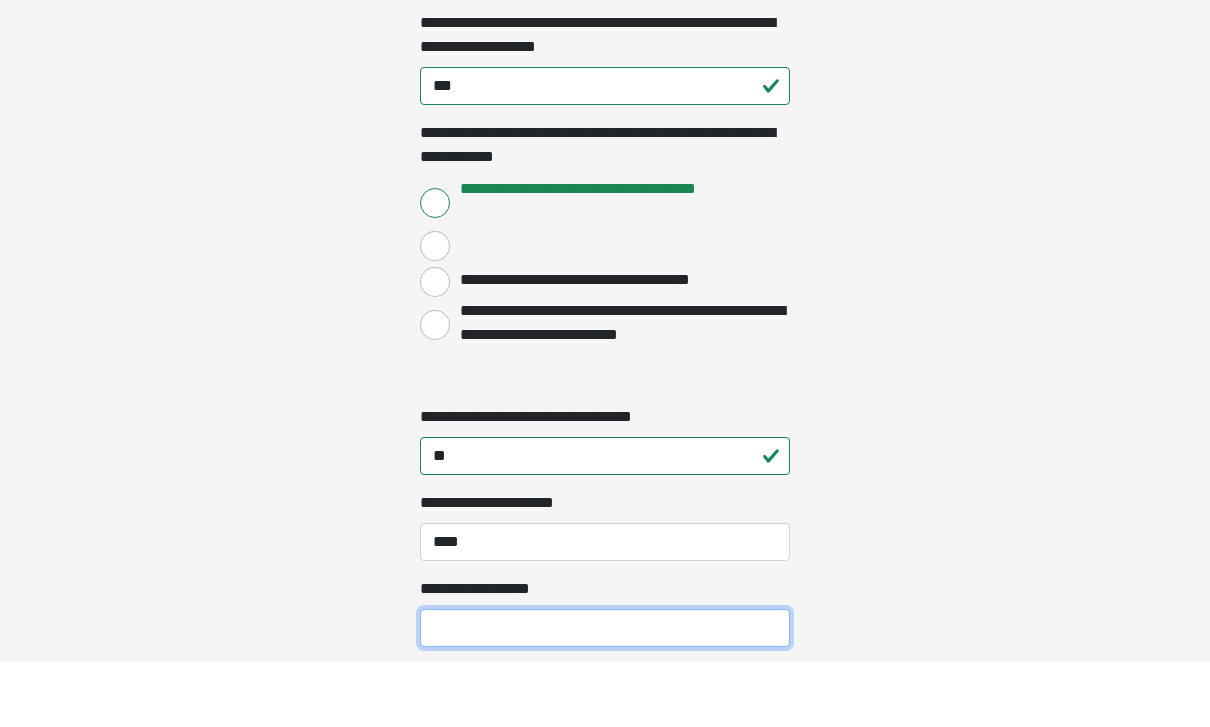click on "**********" at bounding box center [605, 694] 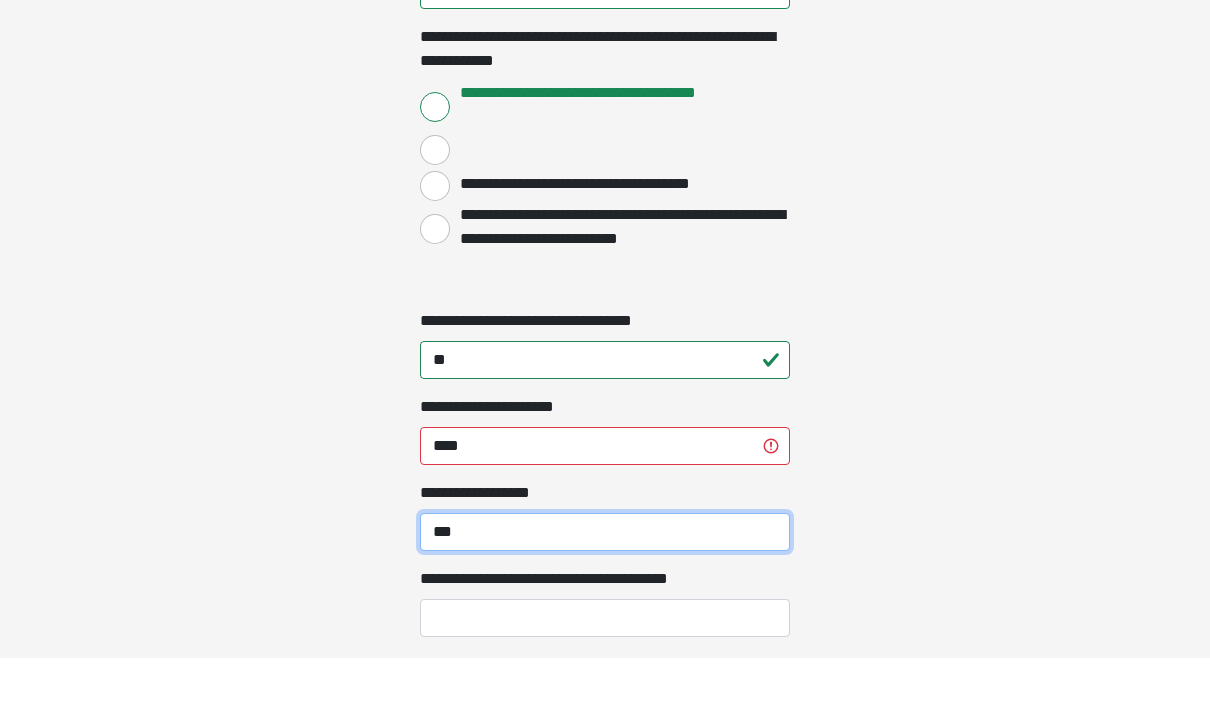 scroll, scrollTop: 2075, scrollLeft: 0, axis: vertical 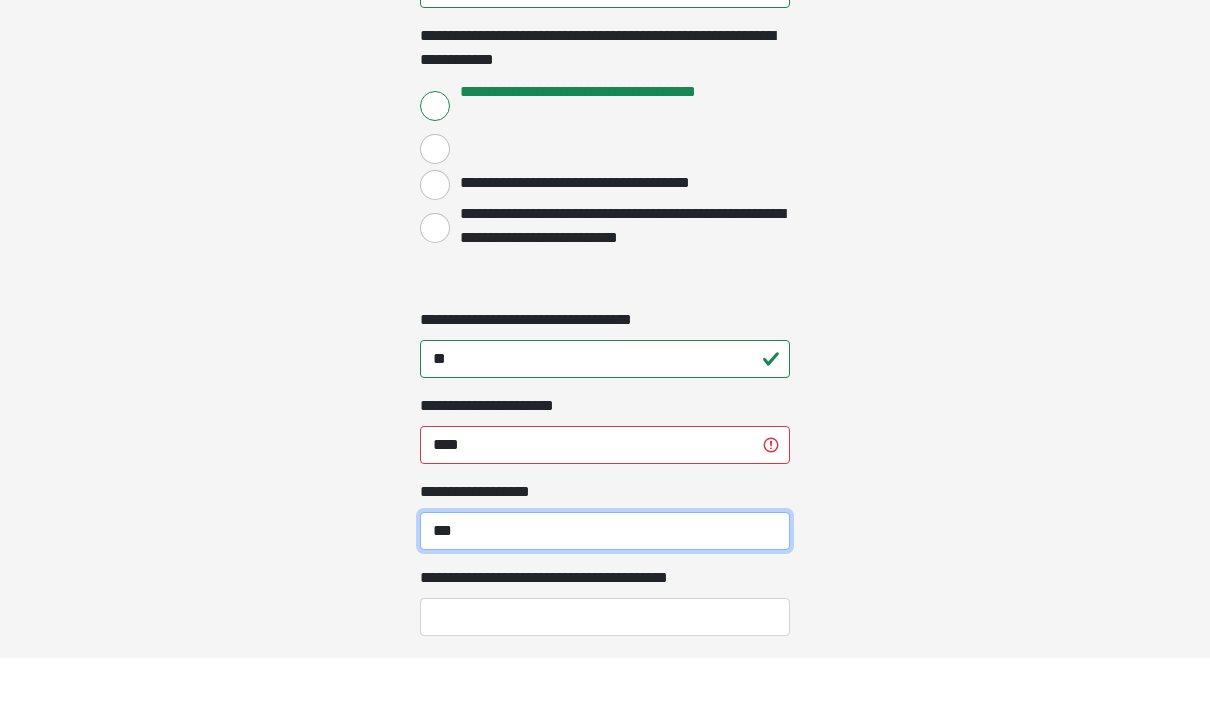 type on "***" 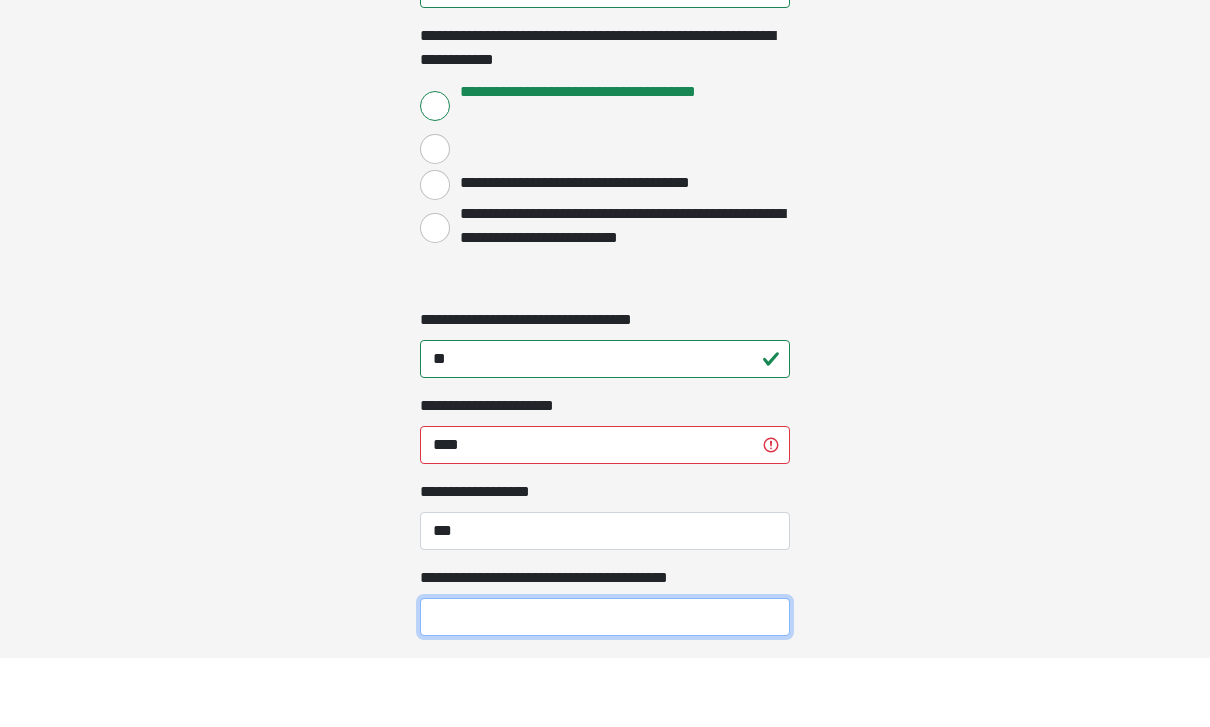 click on "**********" at bounding box center (605, 686) 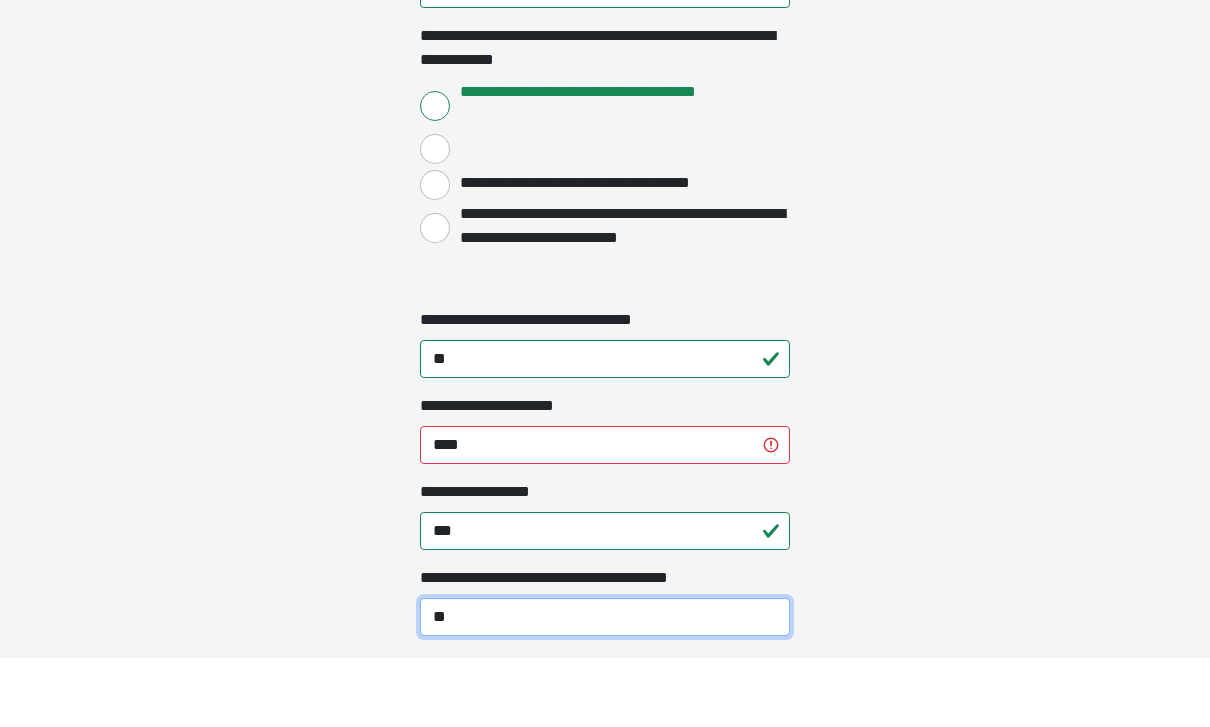 type on "*" 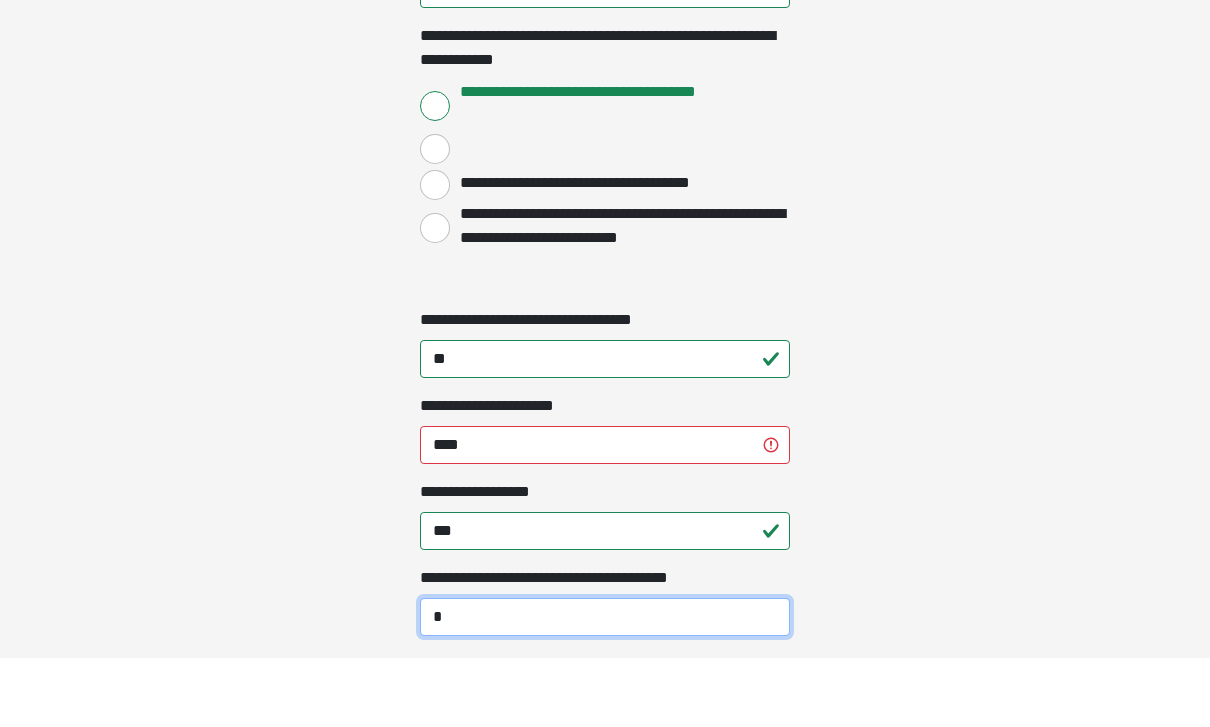 type 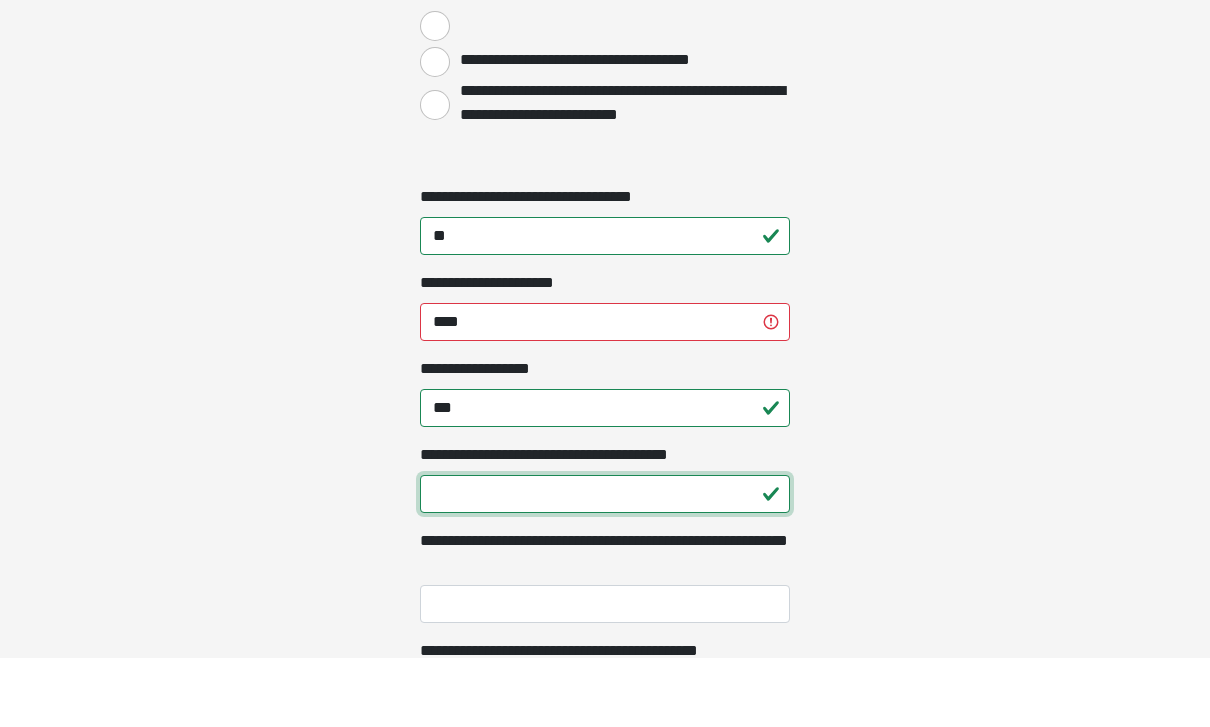 scroll, scrollTop: 2199, scrollLeft: 0, axis: vertical 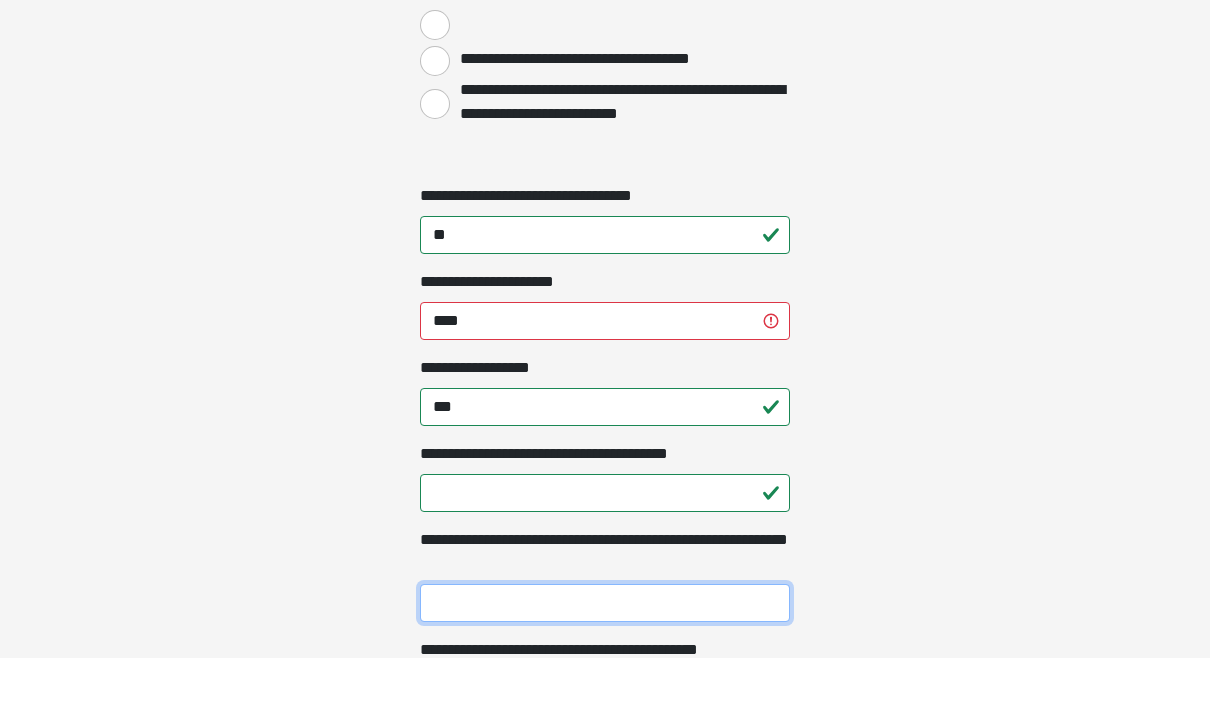 click on "**********" at bounding box center (605, 672) 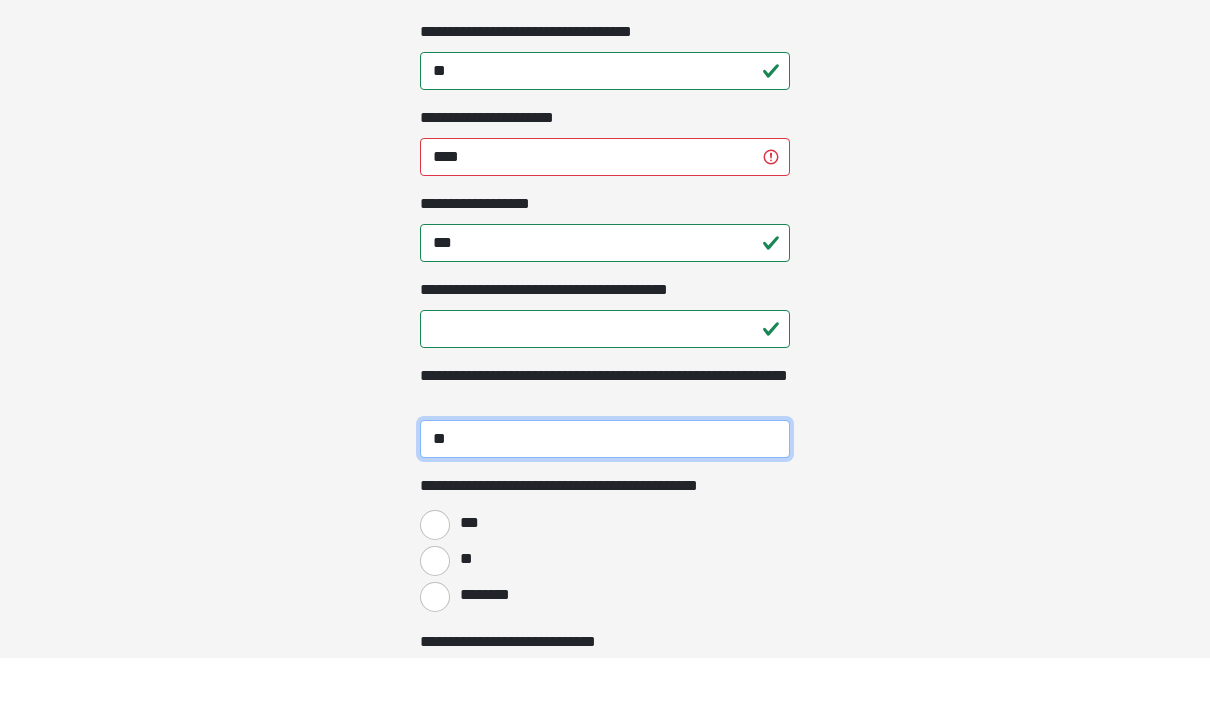 scroll, scrollTop: 2365, scrollLeft: 0, axis: vertical 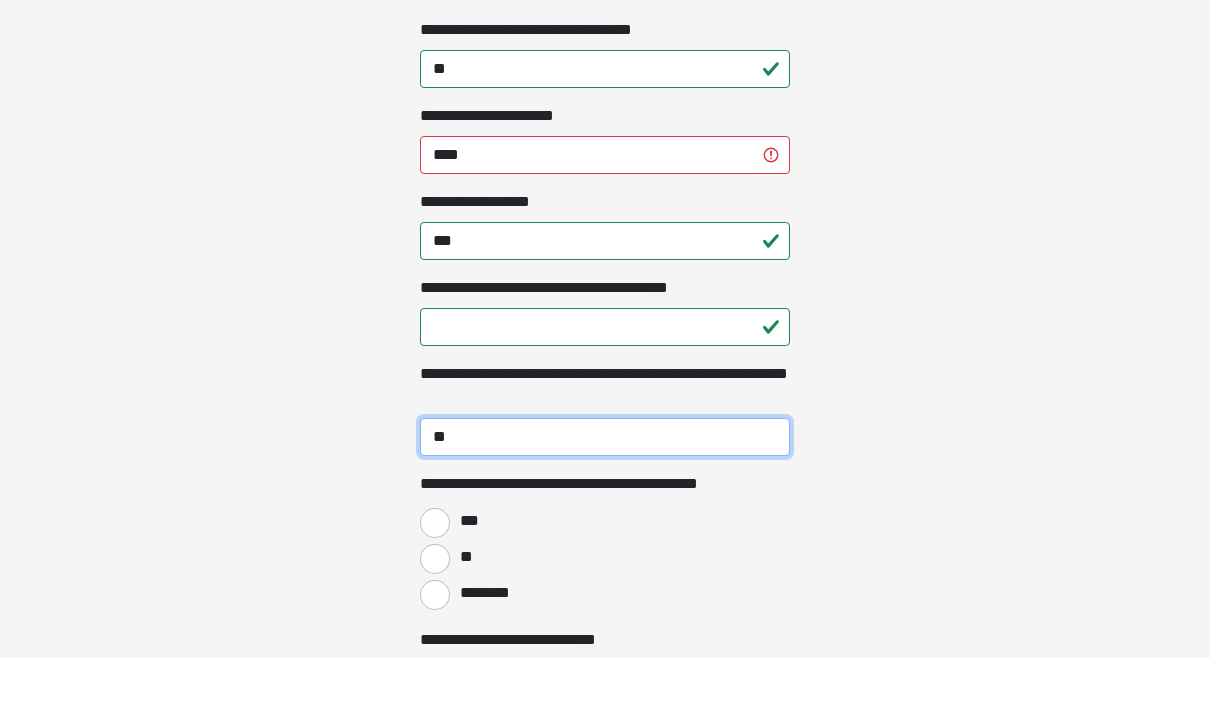 type on "**" 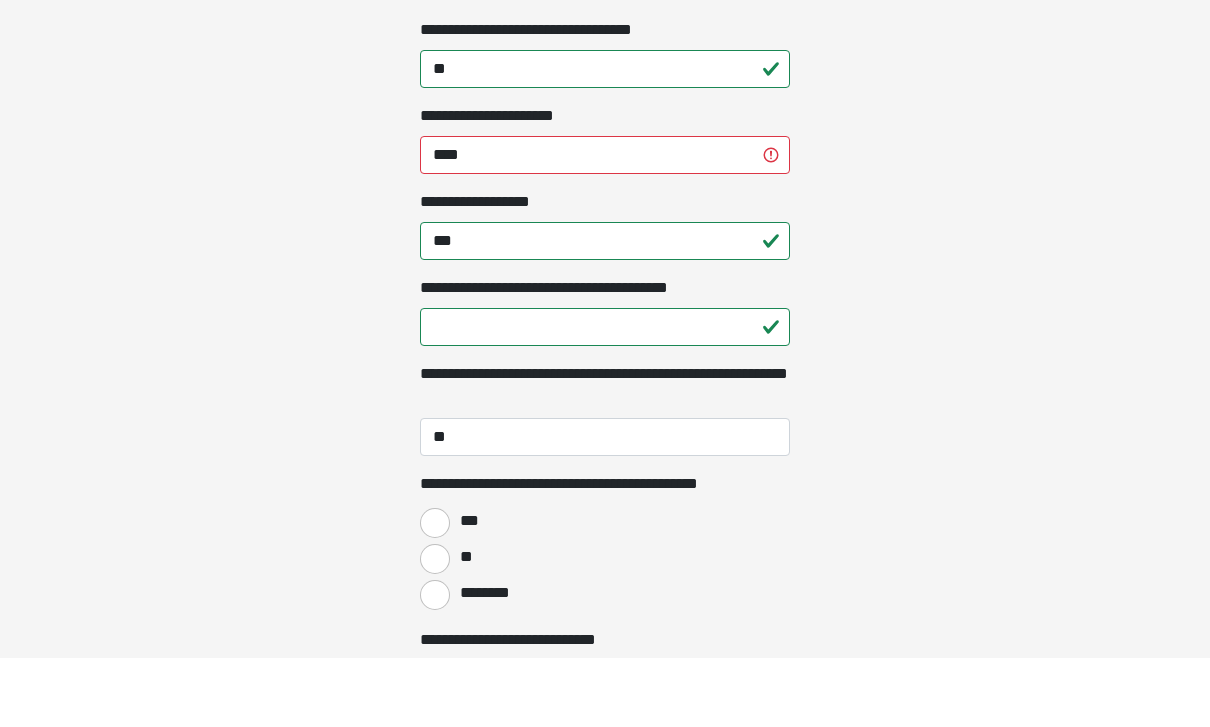 click on "**" at bounding box center (435, 628) 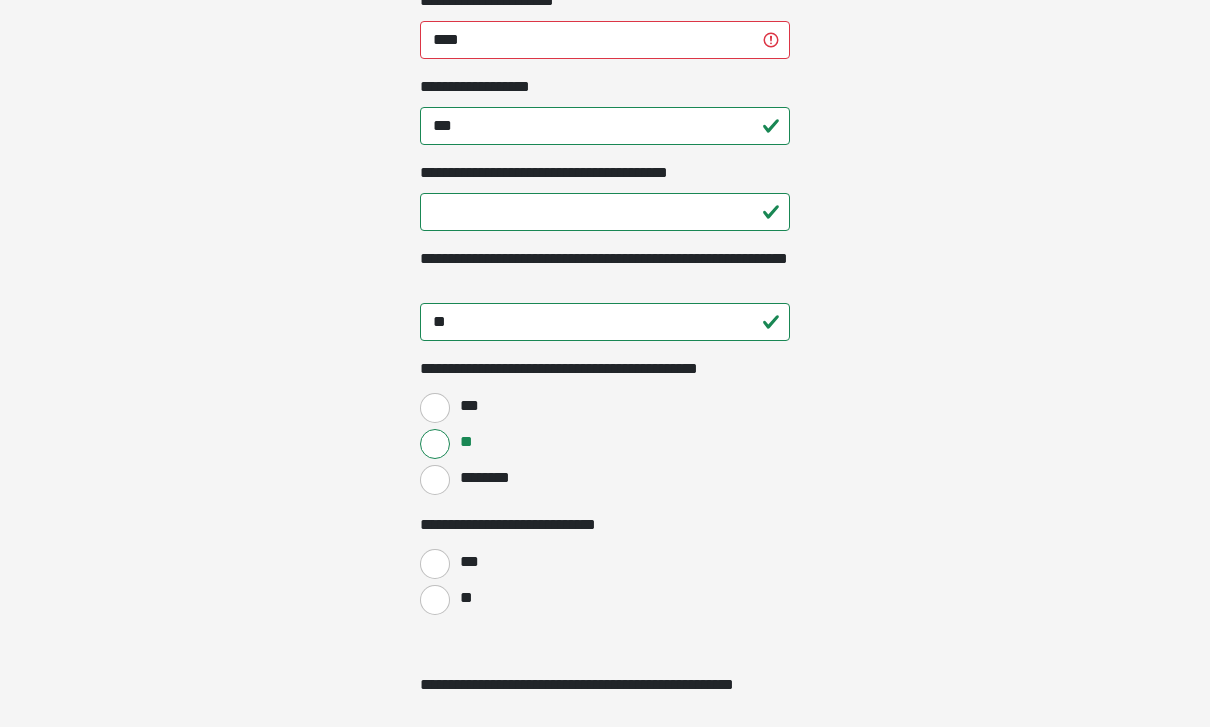 scroll, scrollTop: 2557, scrollLeft: 0, axis: vertical 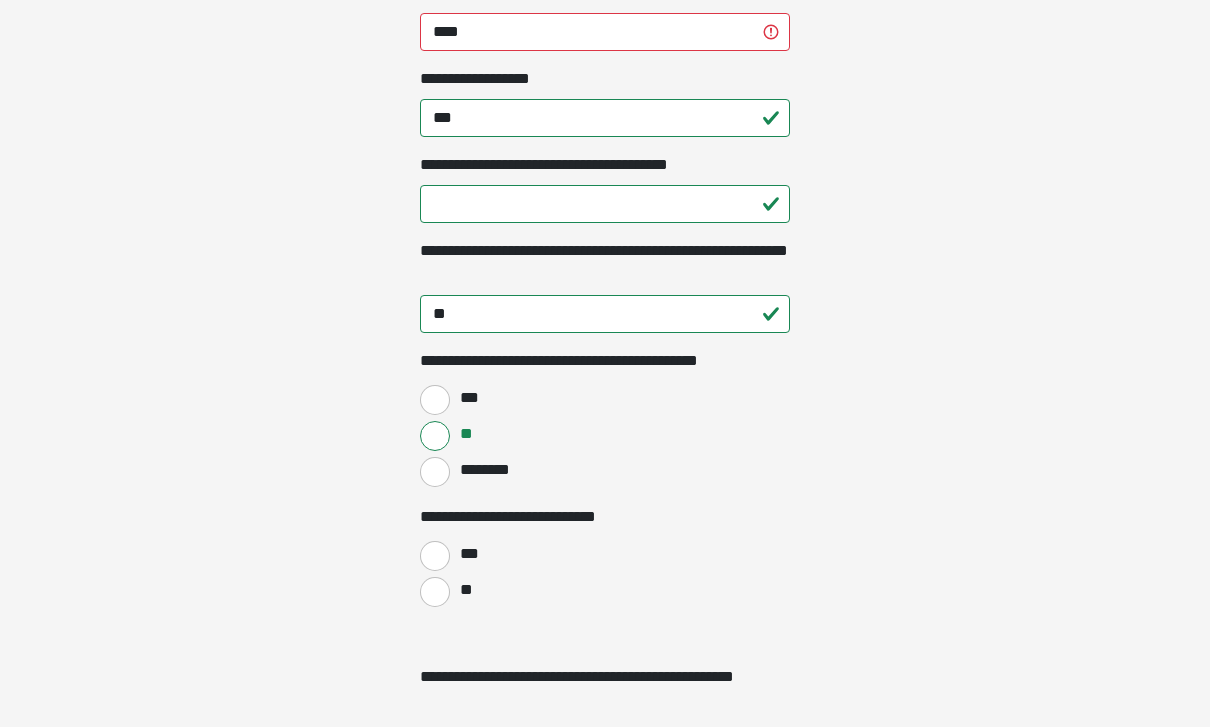 click on "***" at bounding box center (435, 556) 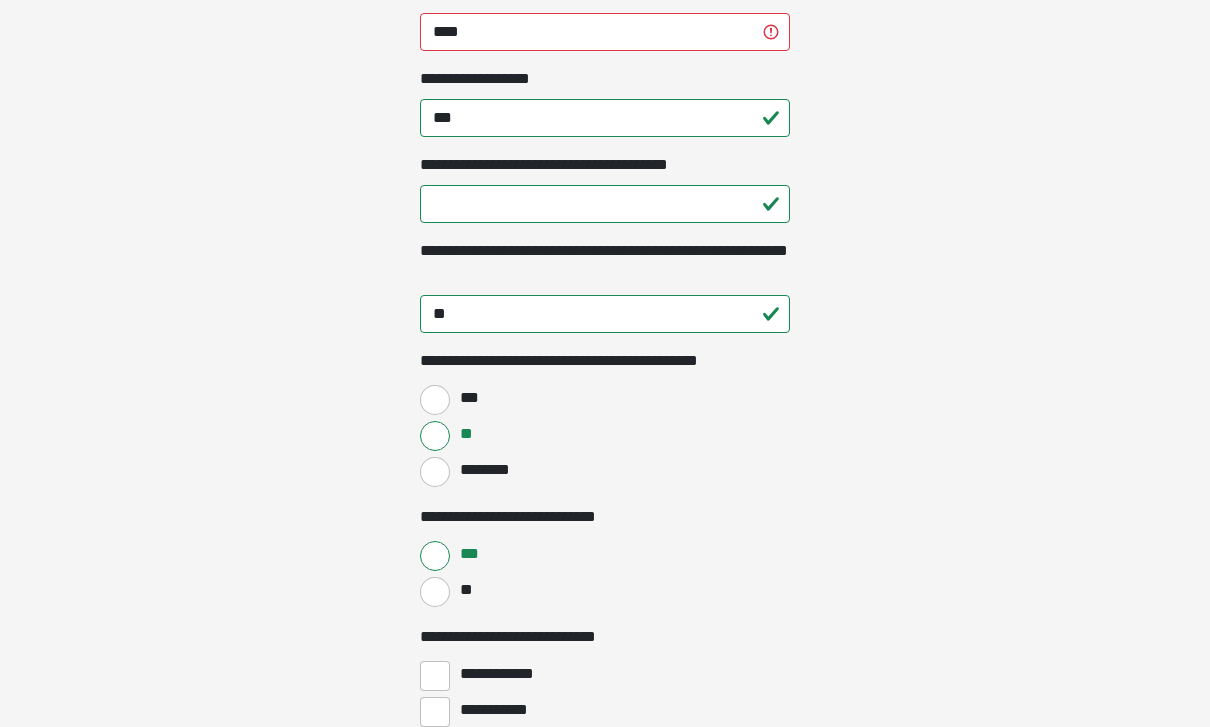 click on "**********" at bounding box center (435, 712) 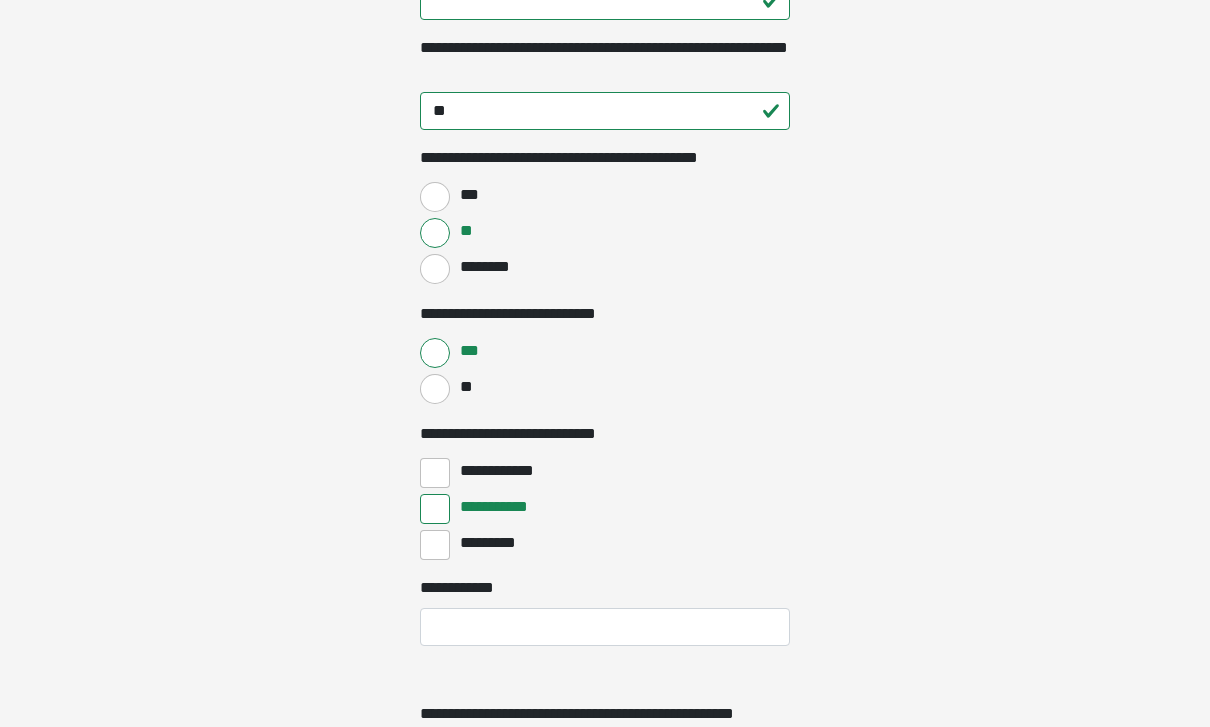 scroll, scrollTop: 2765, scrollLeft: 0, axis: vertical 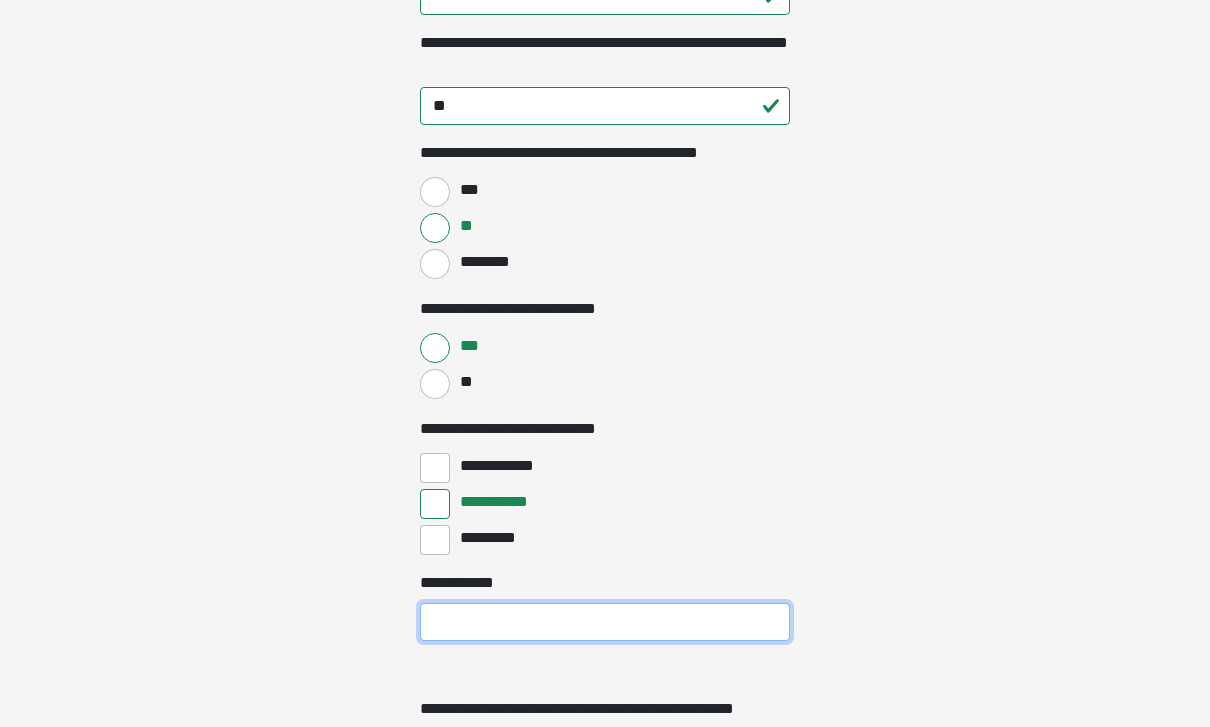click on "**********" at bounding box center (605, 622) 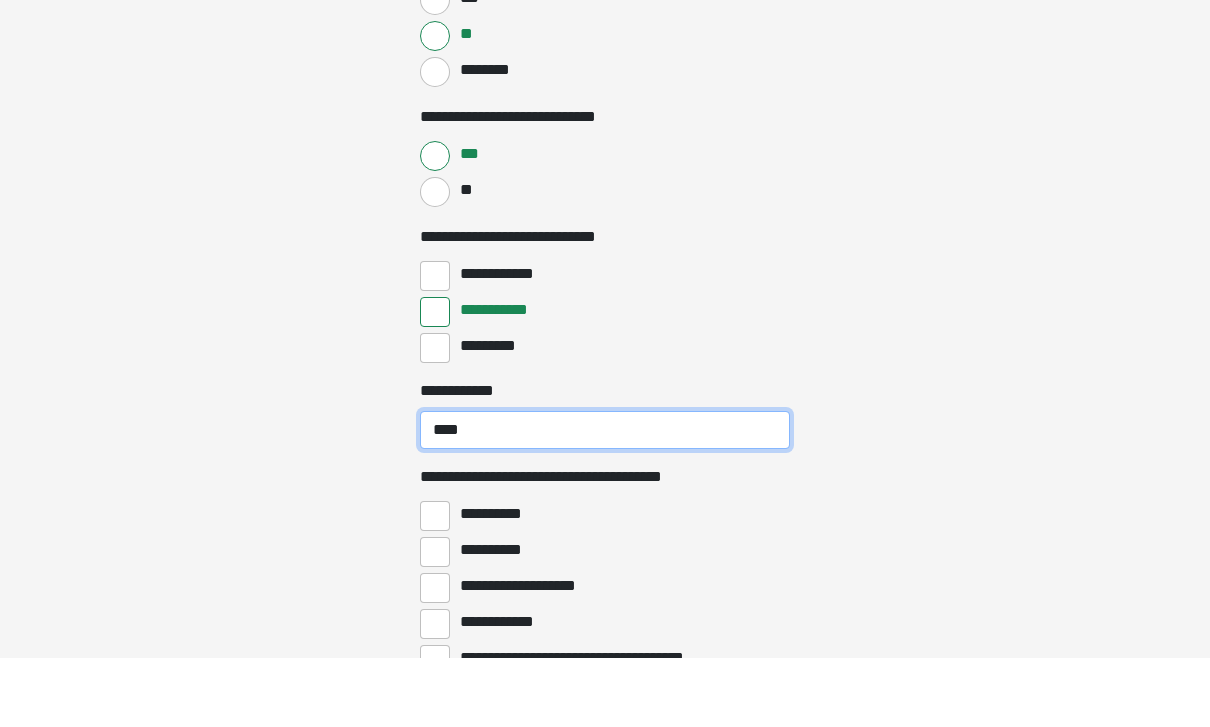 scroll, scrollTop: 2893, scrollLeft: 0, axis: vertical 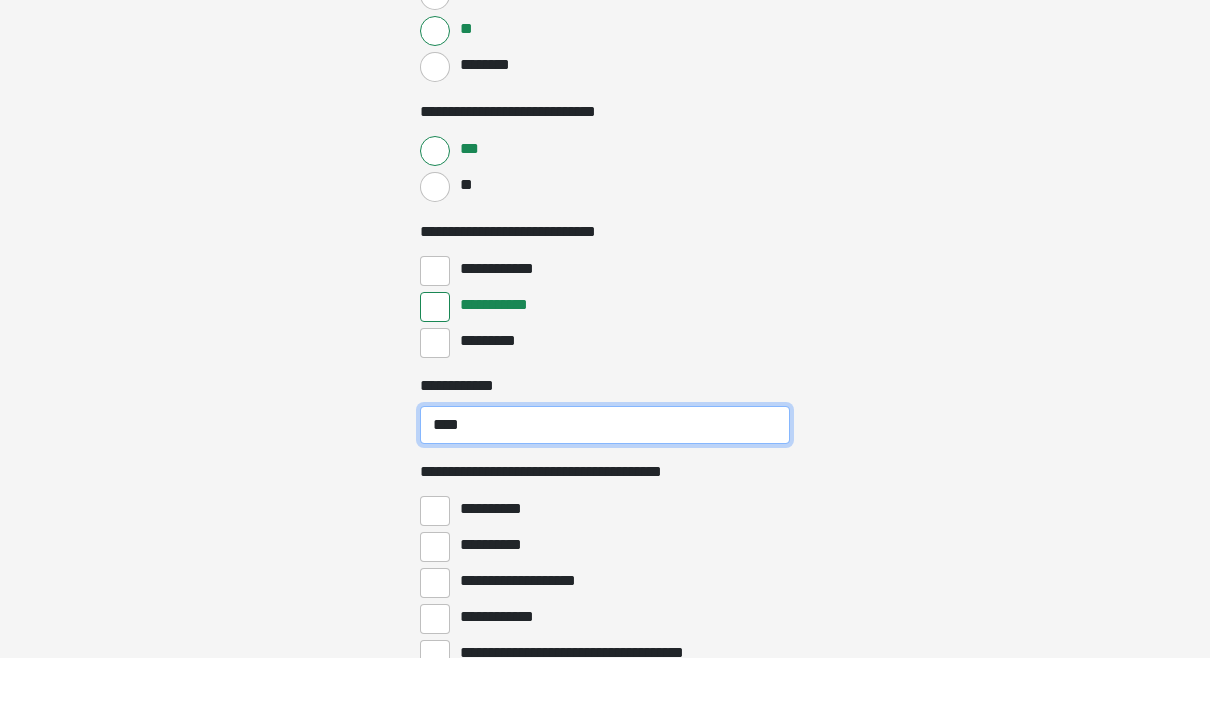 type on "****" 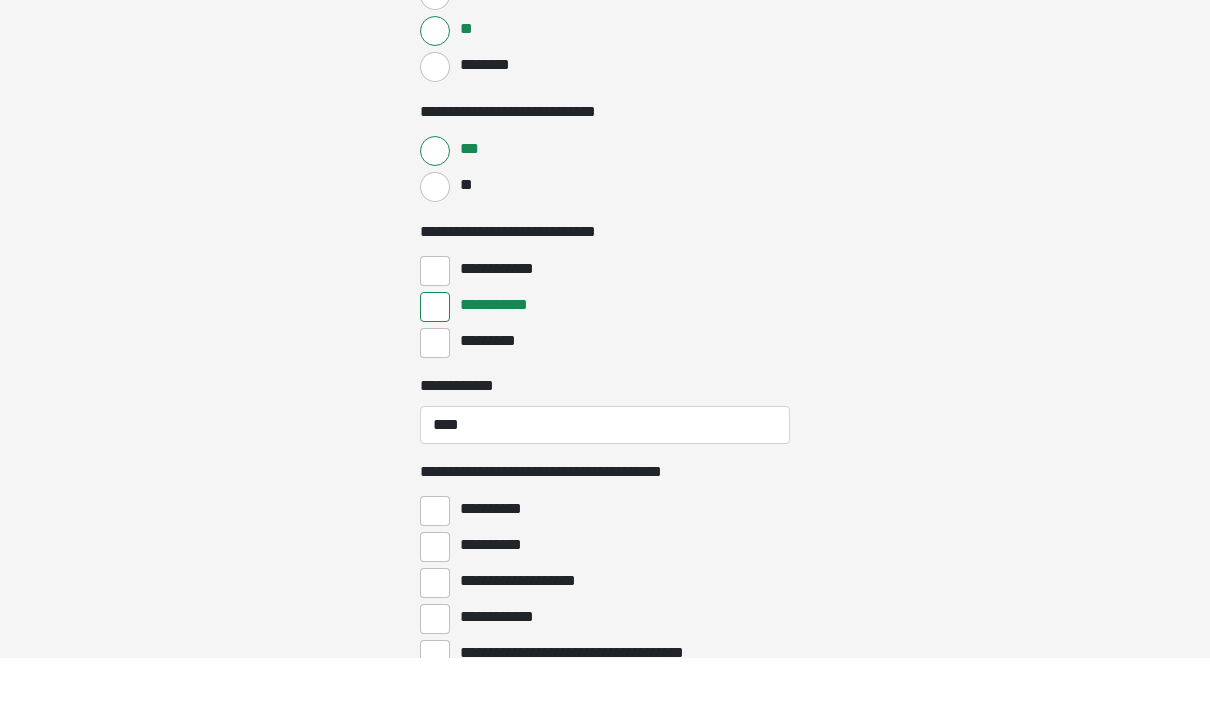 click on "**********" at bounding box center (435, 652) 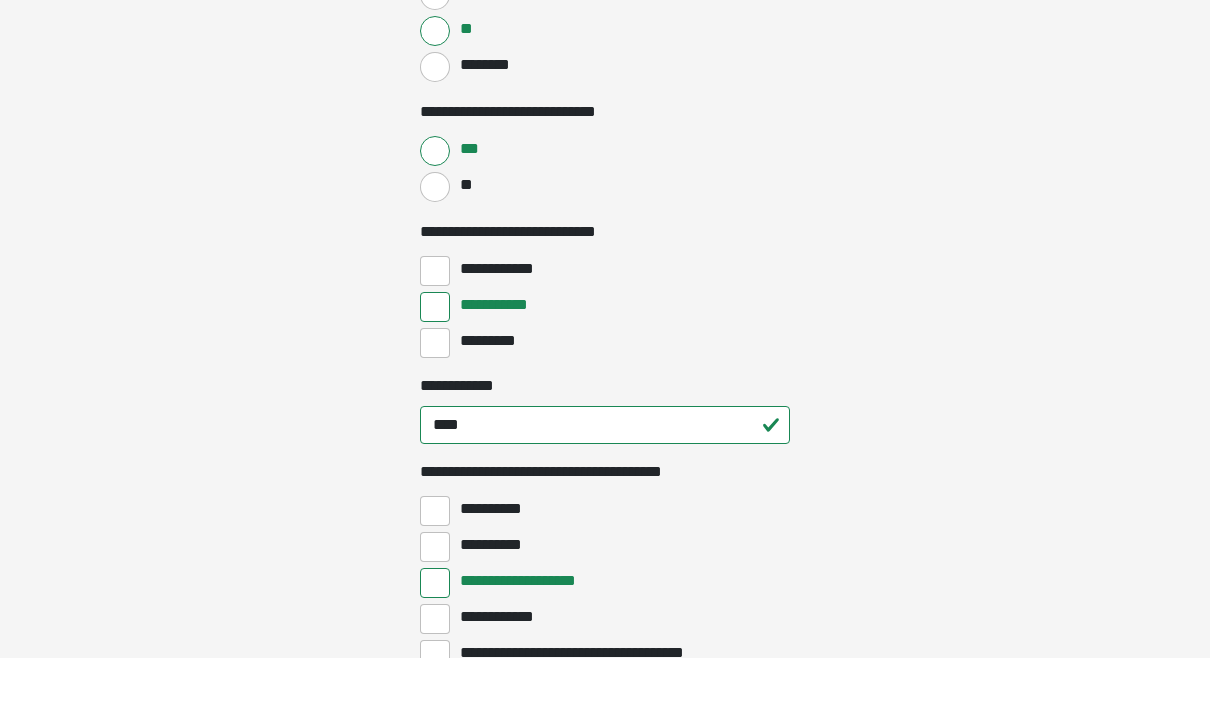 scroll, scrollTop: 2962, scrollLeft: 0, axis: vertical 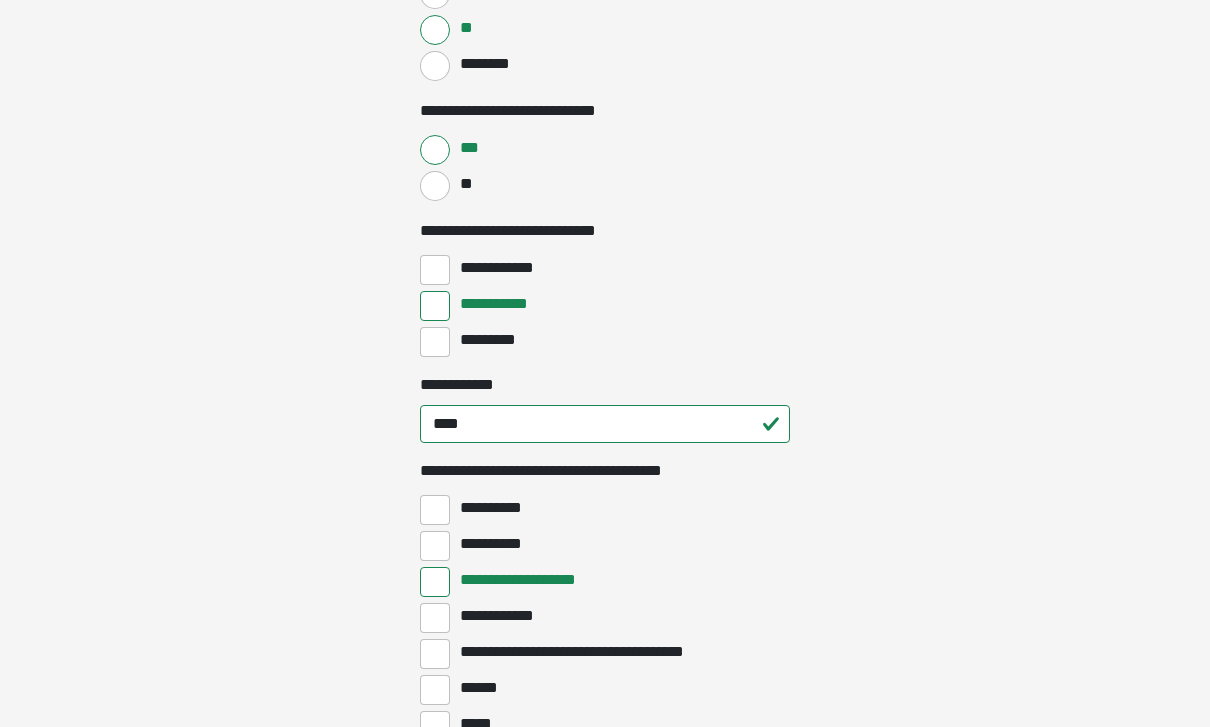 click on "**********" at bounding box center (568, 472) 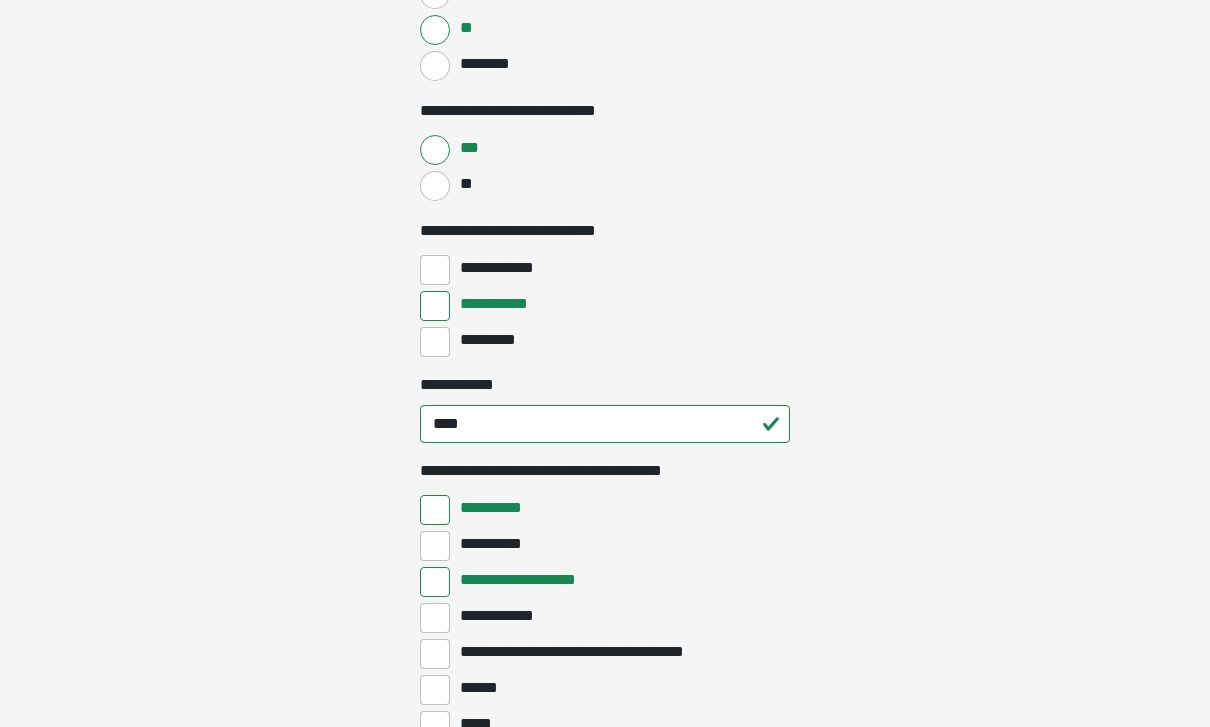 click on "**********" at bounding box center [593, 652] 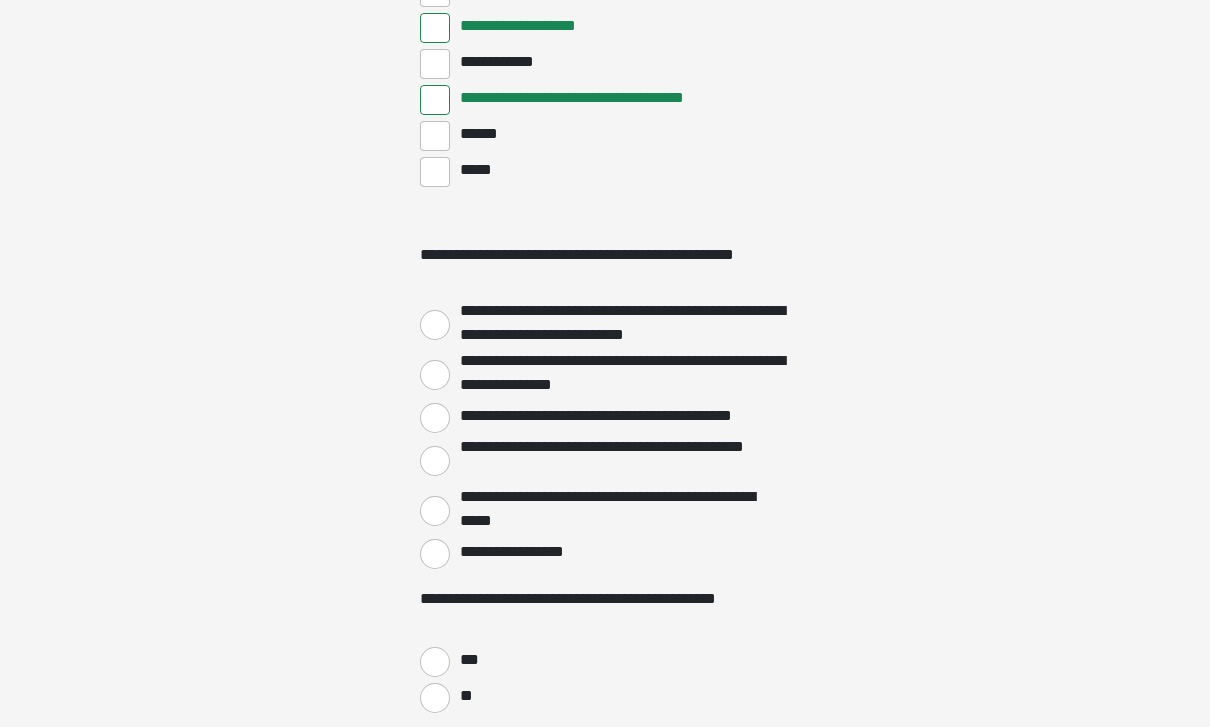 scroll, scrollTop: 3517, scrollLeft: 0, axis: vertical 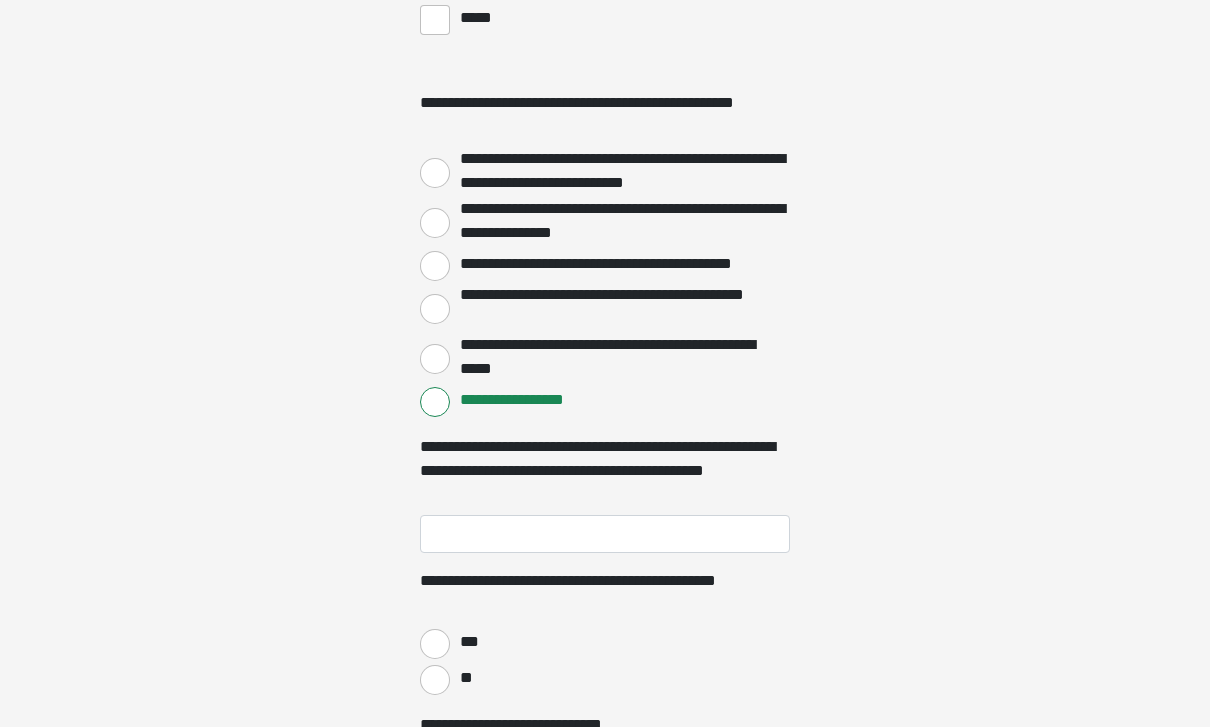 click on "**********" at bounding box center [521, 400] 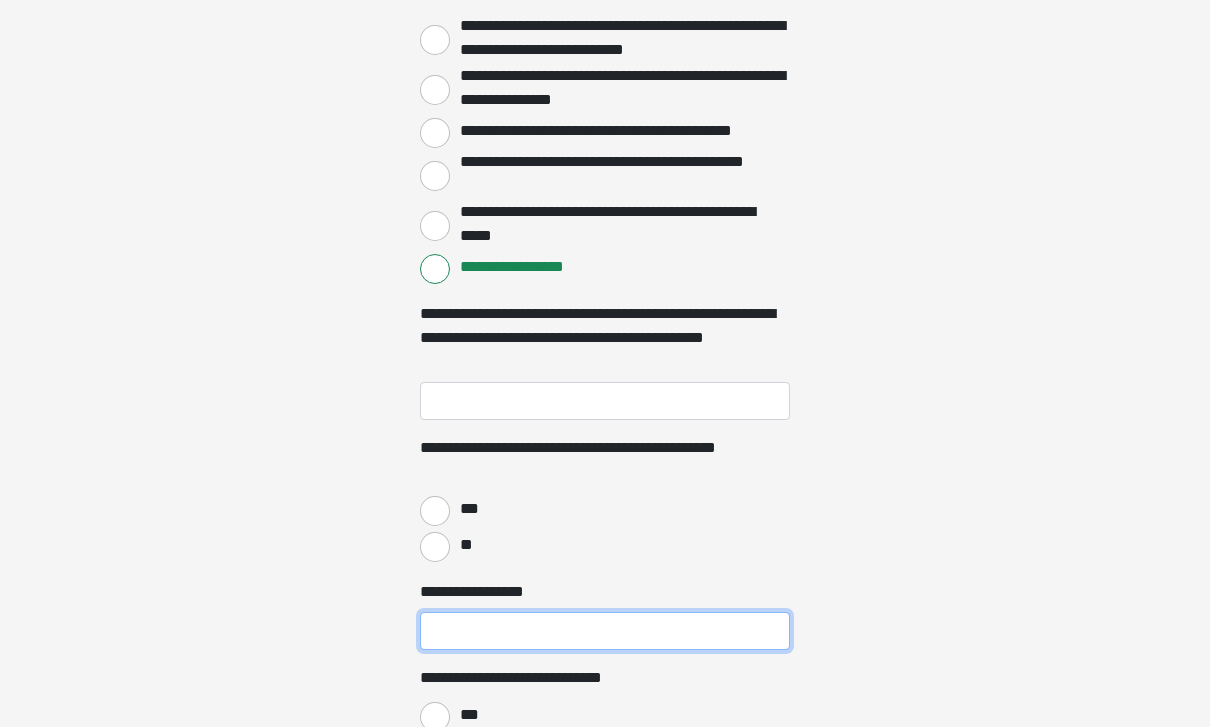 click on "**********" at bounding box center (605, 632) 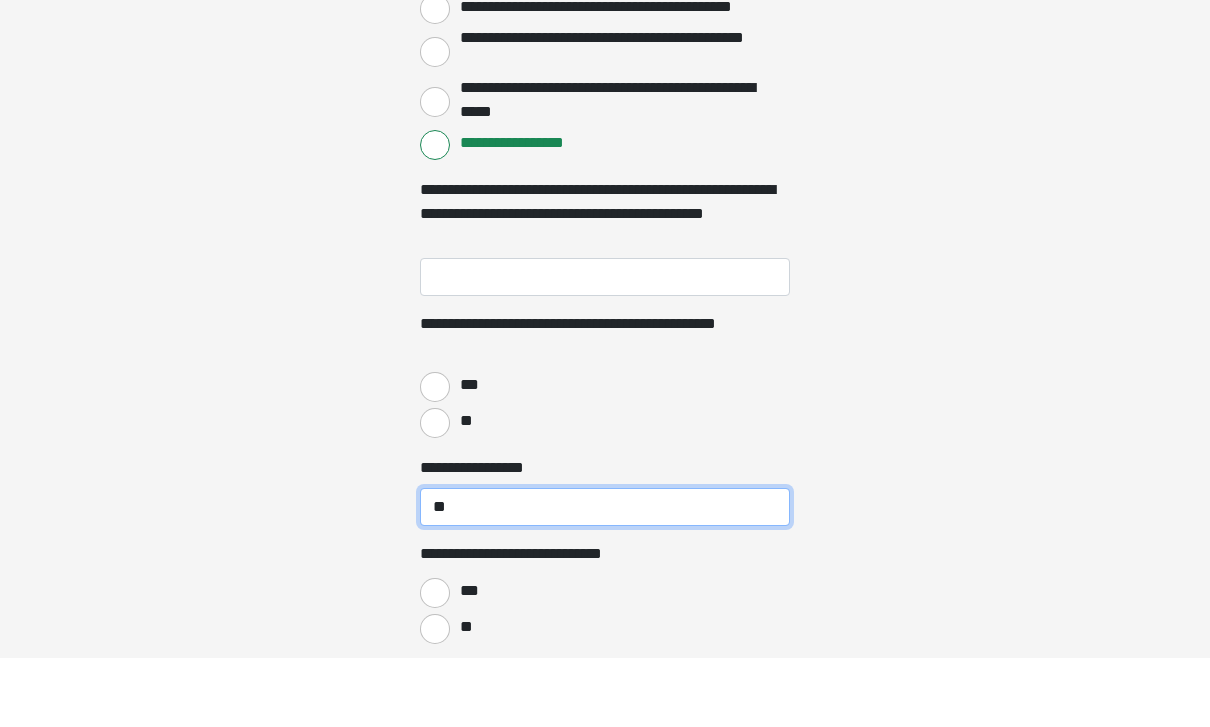 scroll, scrollTop: 3858, scrollLeft: 0, axis: vertical 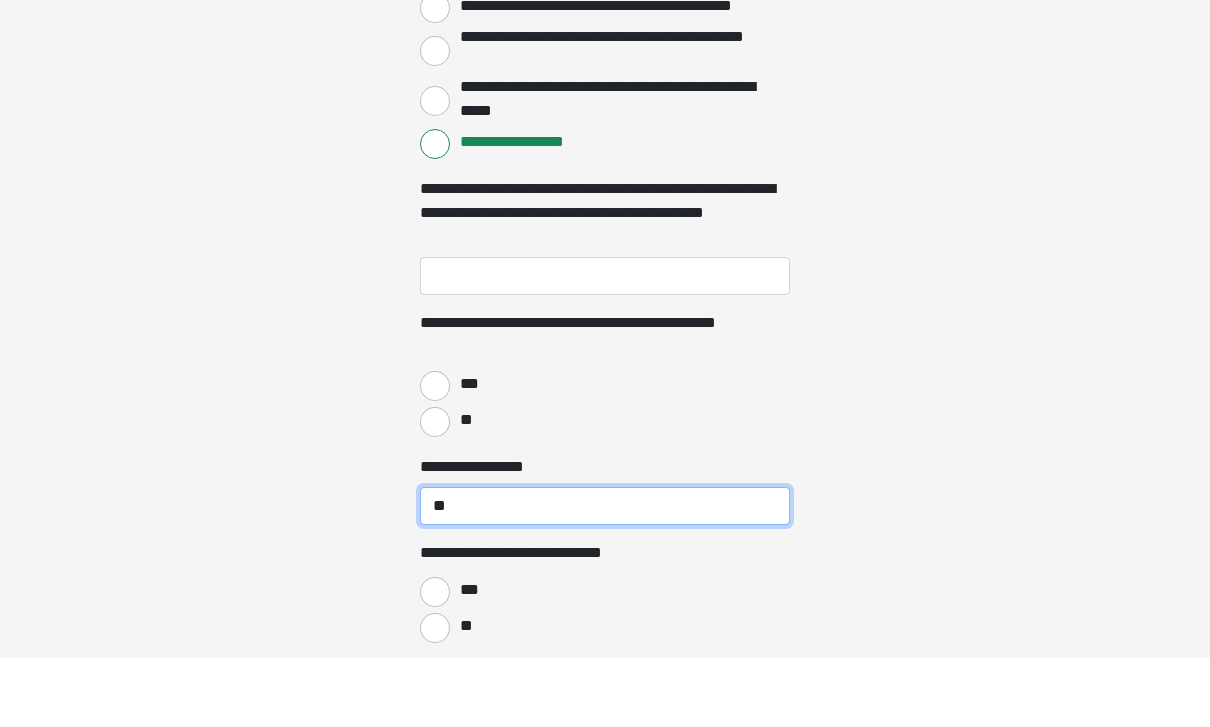 type on "**" 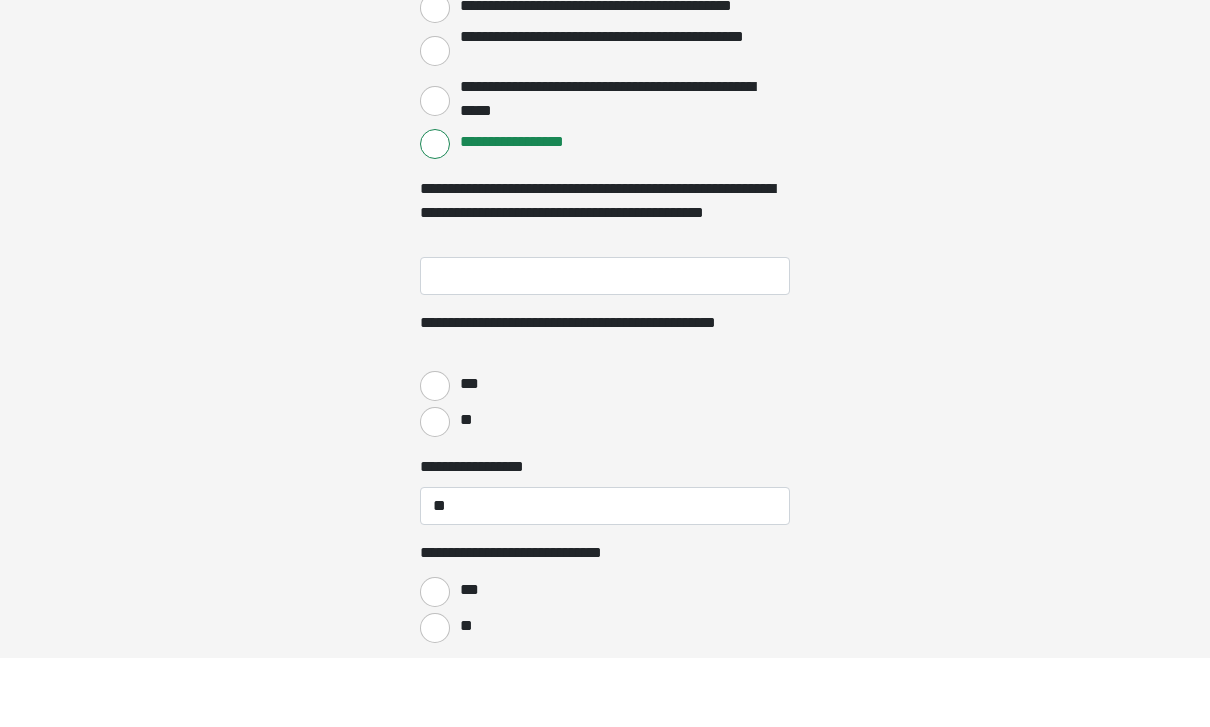 click on "**" at bounding box center [465, 695] 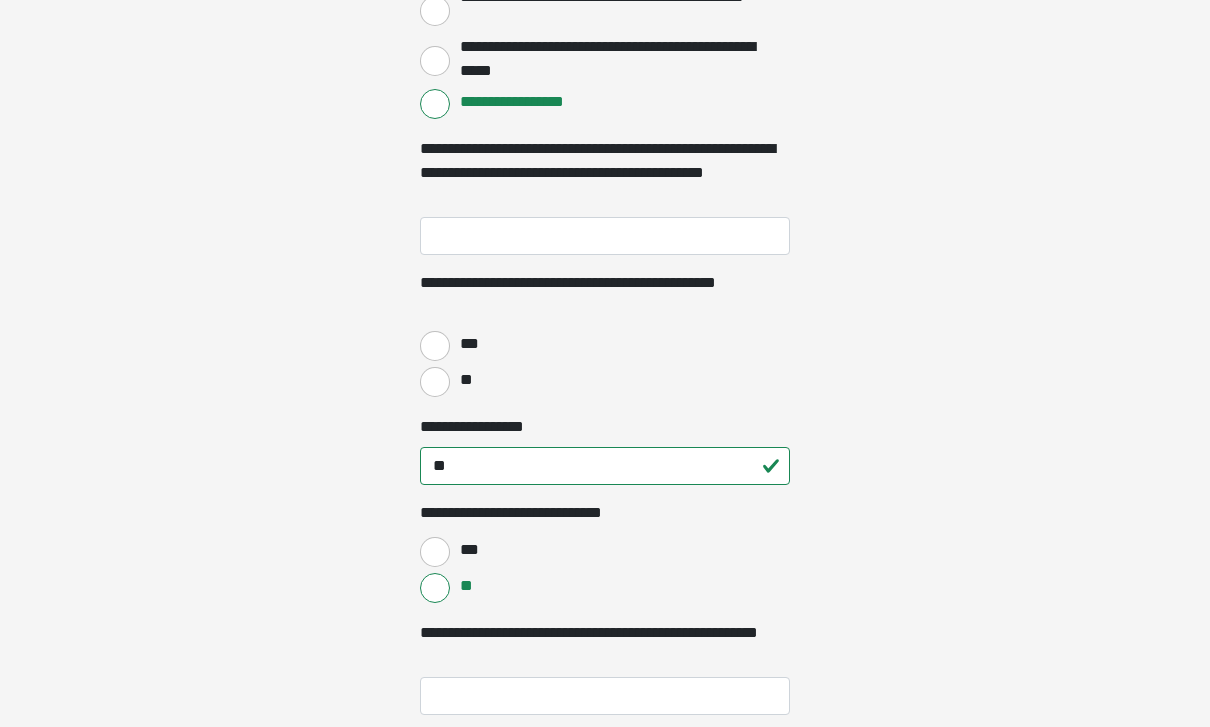 scroll, scrollTop: 4039, scrollLeft: 0, axis: vertical 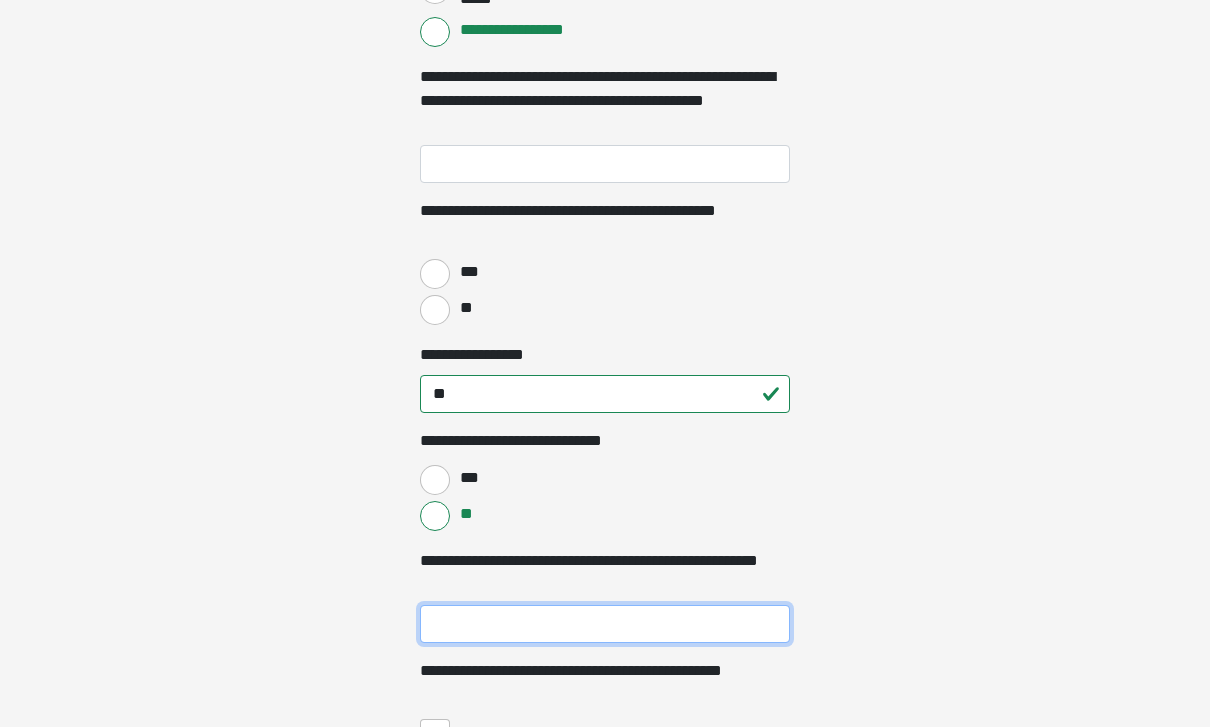 click on "**********" at bounding box center [605, 624] 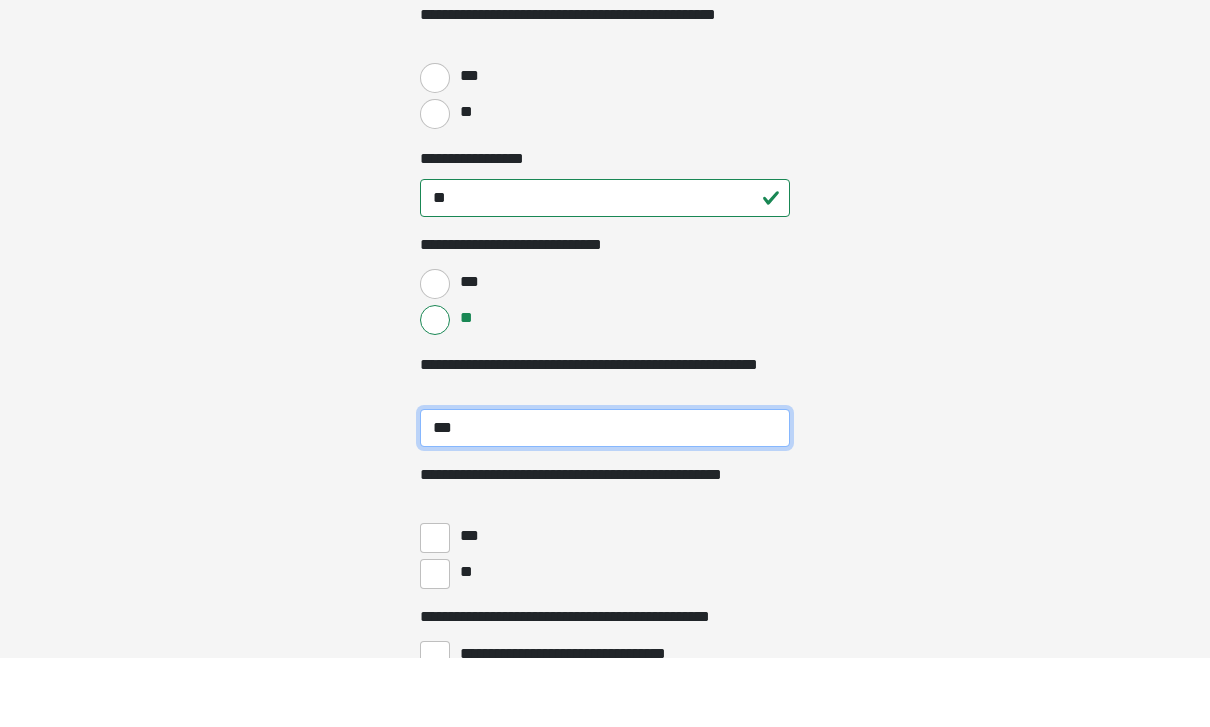 scroll, scrollTop: 4196, scrollLeft: 0, axis: vertical 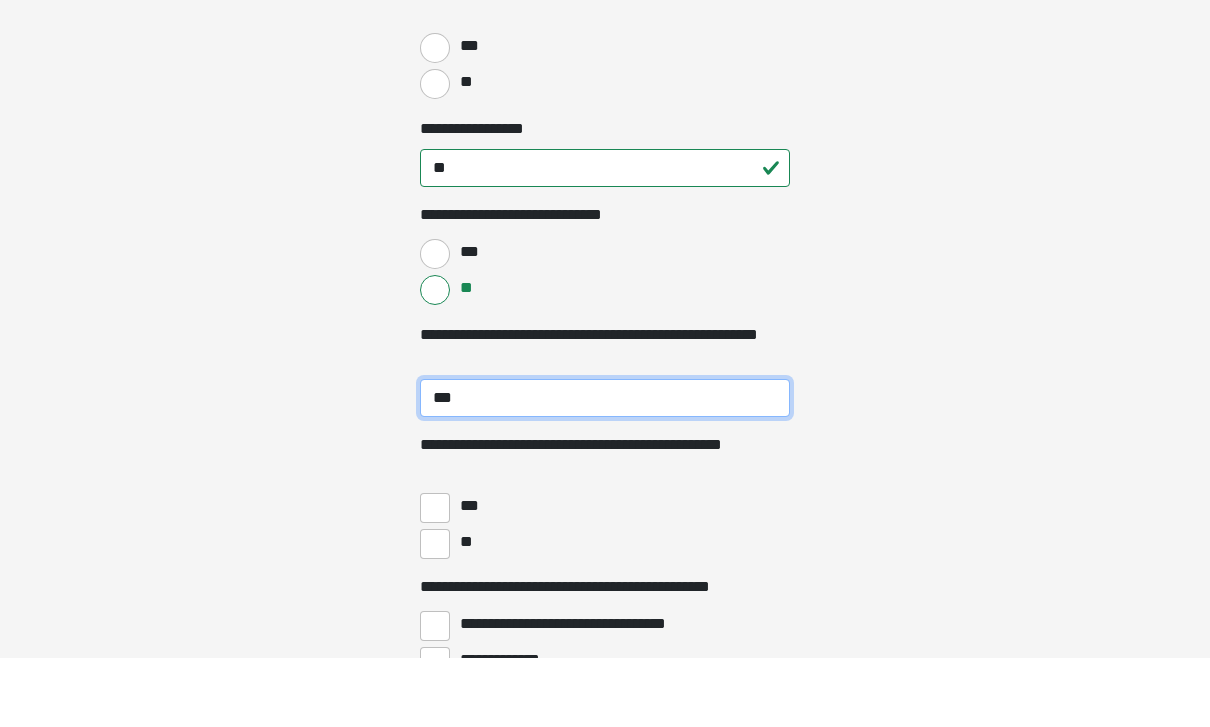 type on "***" 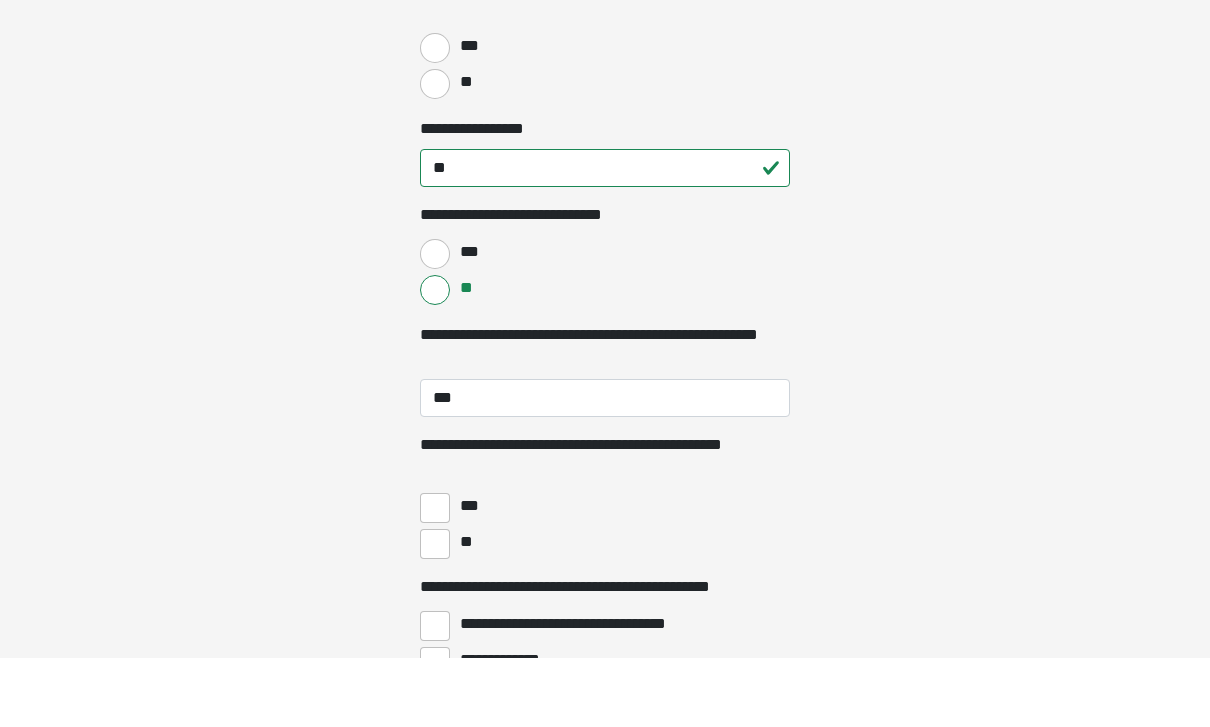 click on "**" at bounding box center (435, 613) 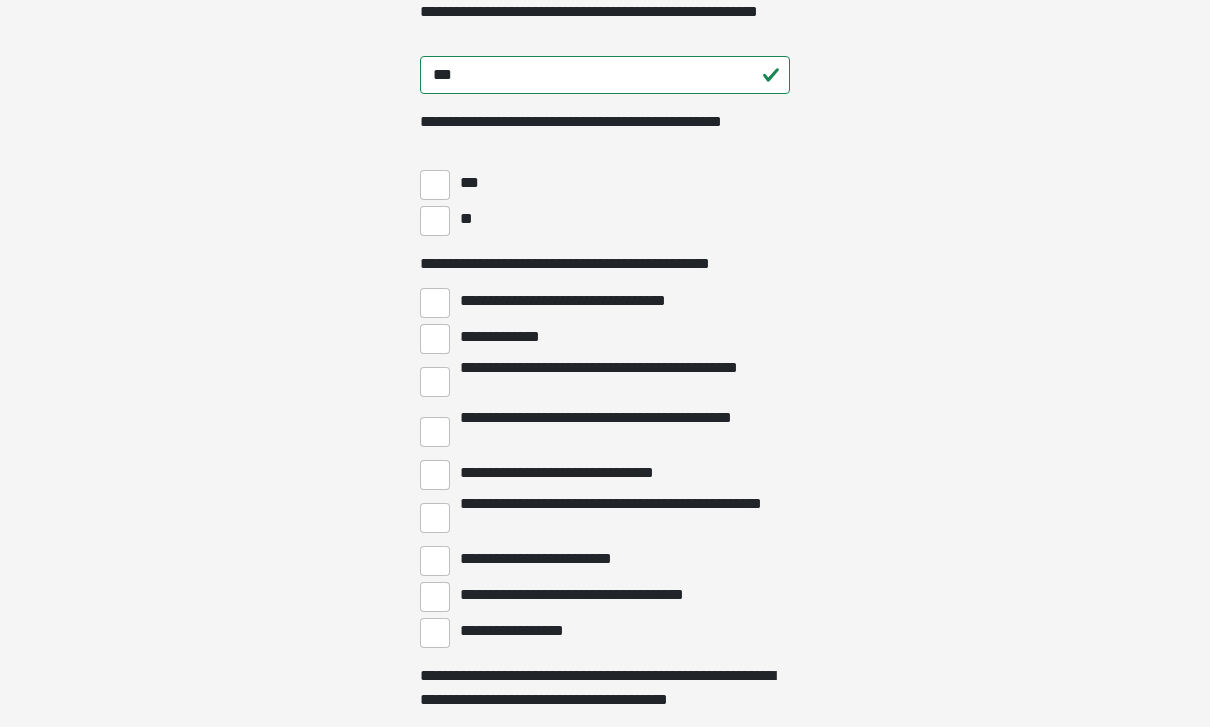 scroll, scrollTop: 4588, scrollLeft: 0, axis: vertical 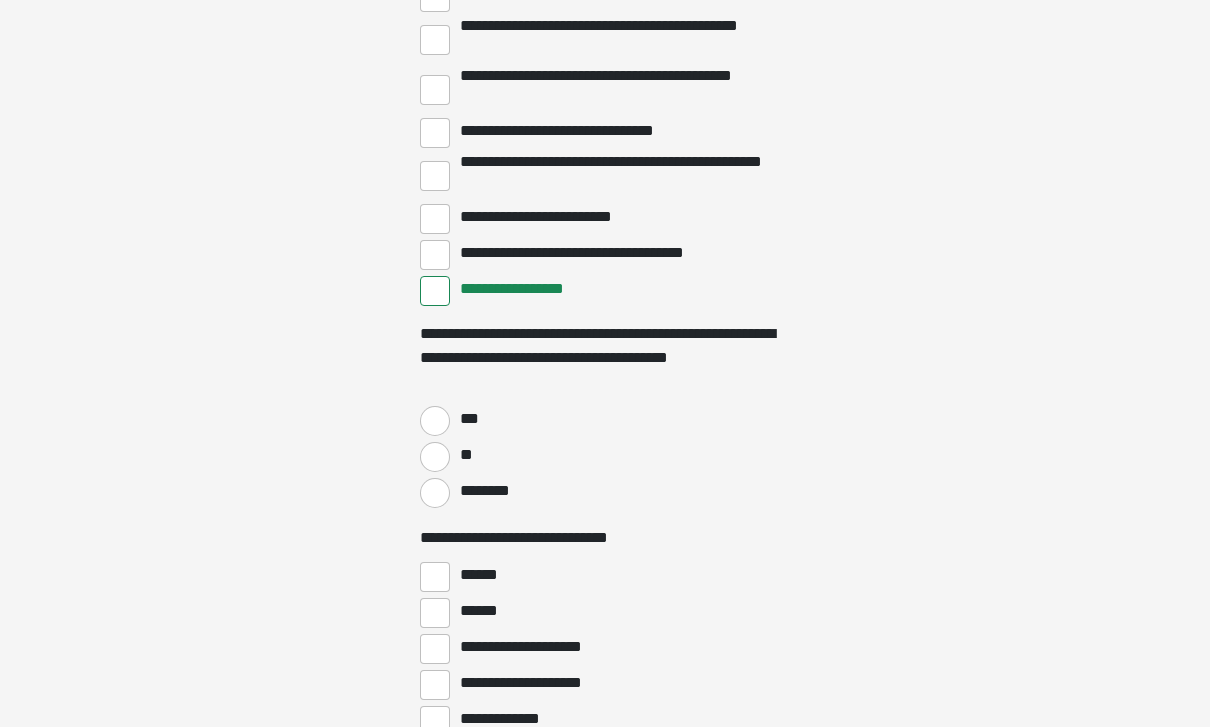 click on "**" at bounding box center [465, 455] 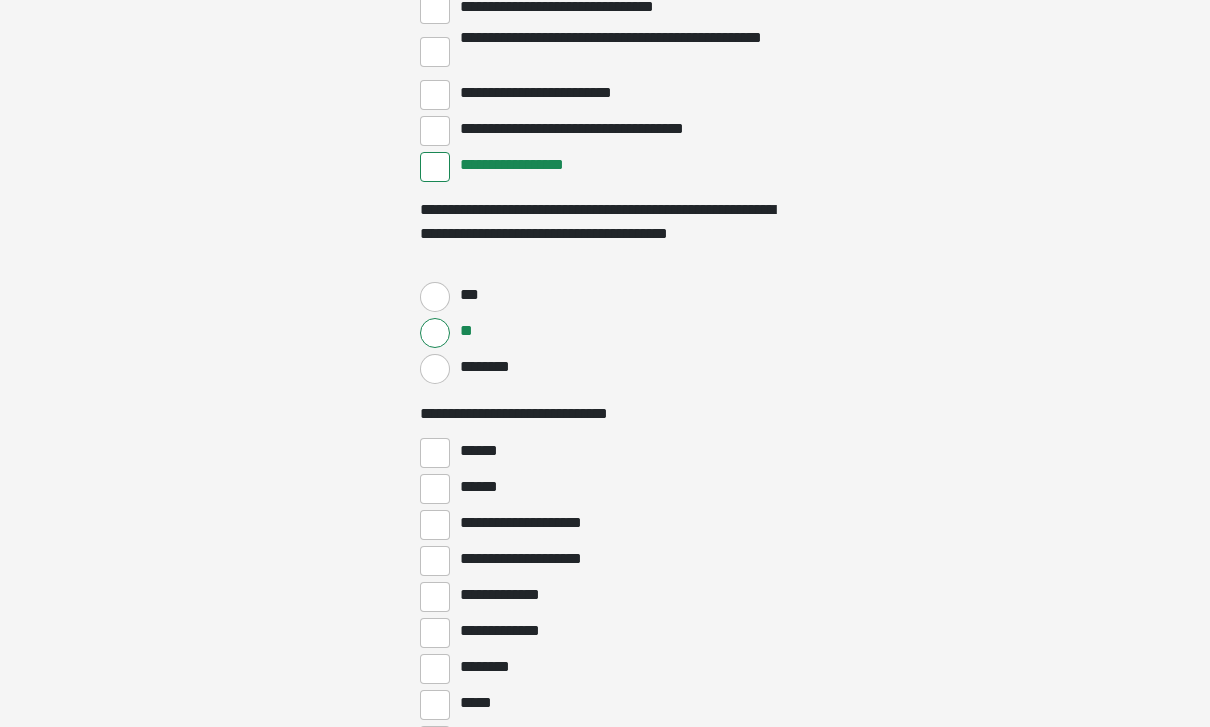 scroll, scrollTop: 5056, scrollLeft: 0, axis: vertical 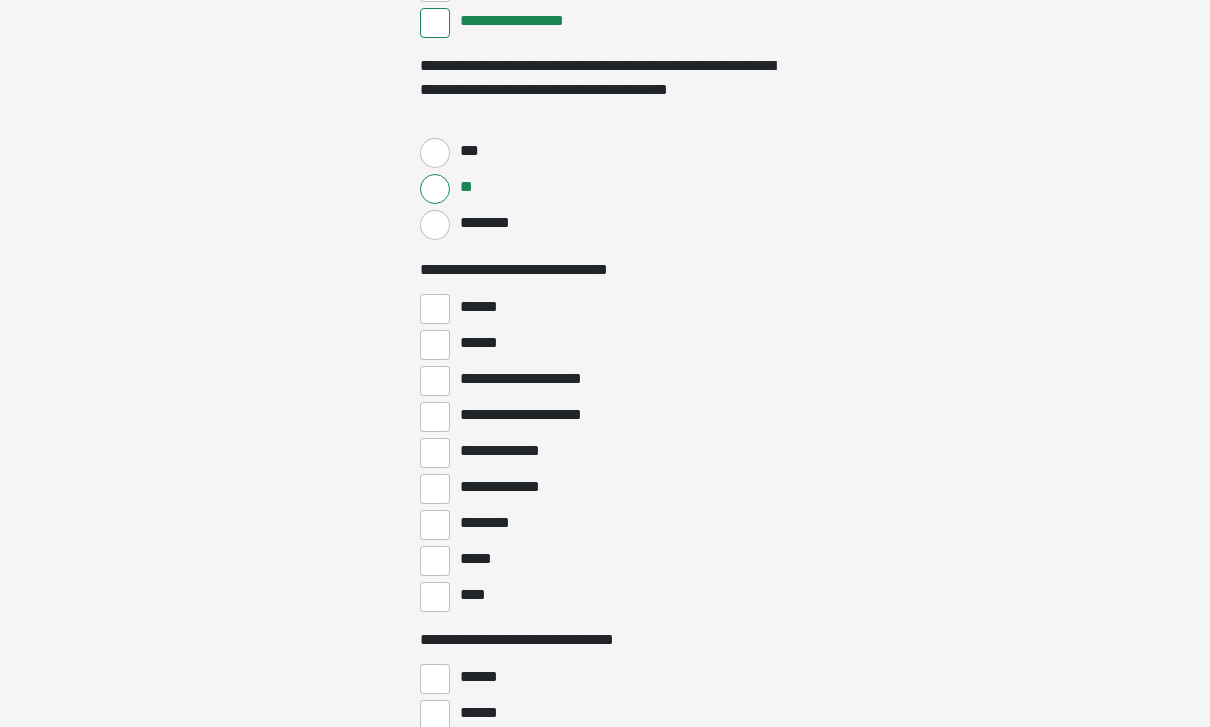 click on "****" at bounding box center [435, 598] 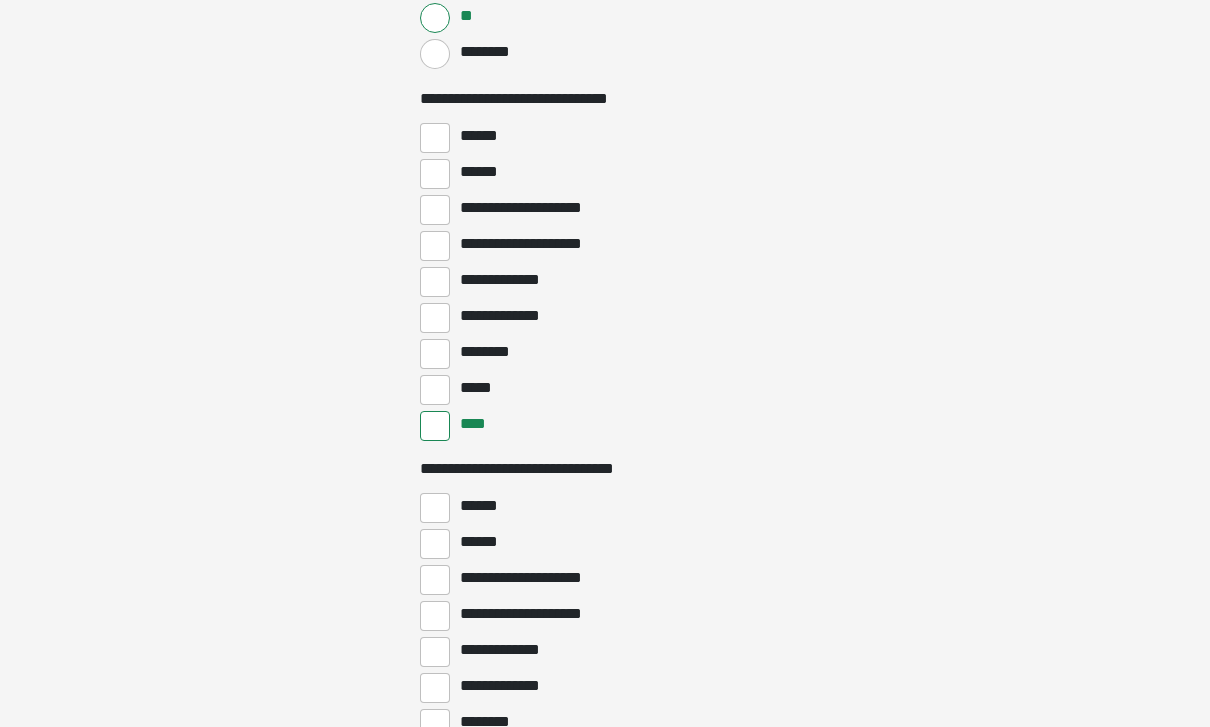 scroll, scrollTop: 5445, scrollLeft: 0, axis: vertical 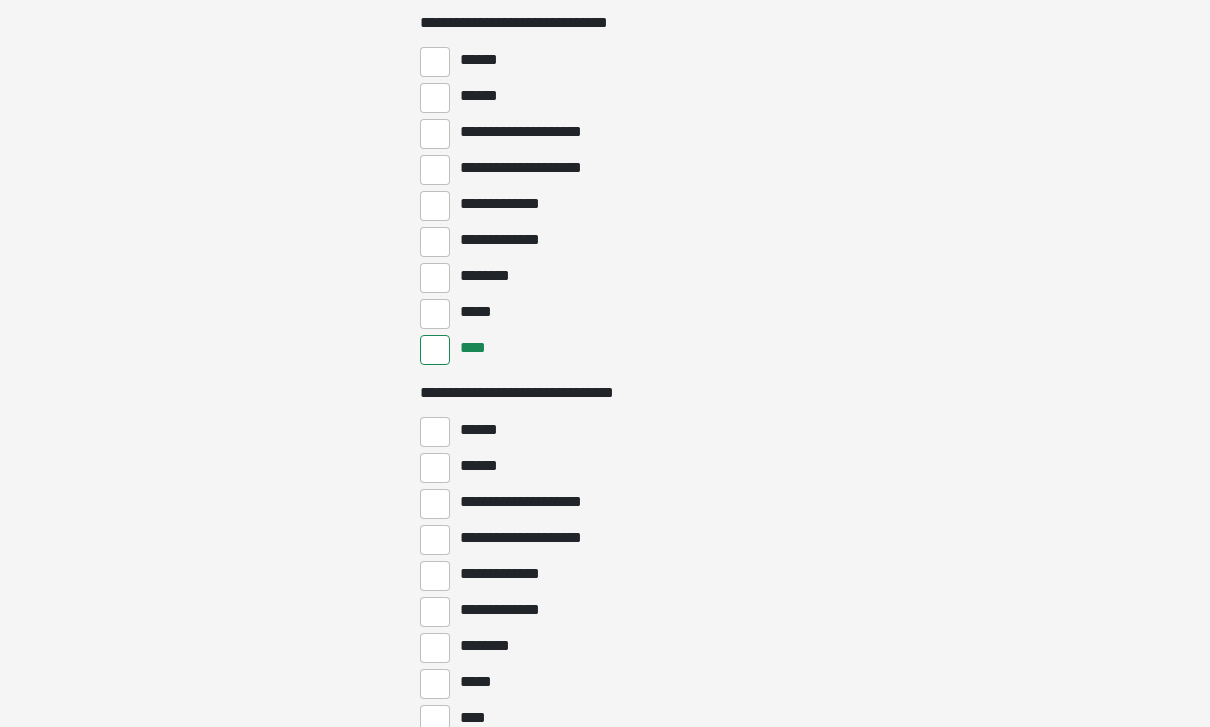 click on "****" at bounding box center (435, 720) 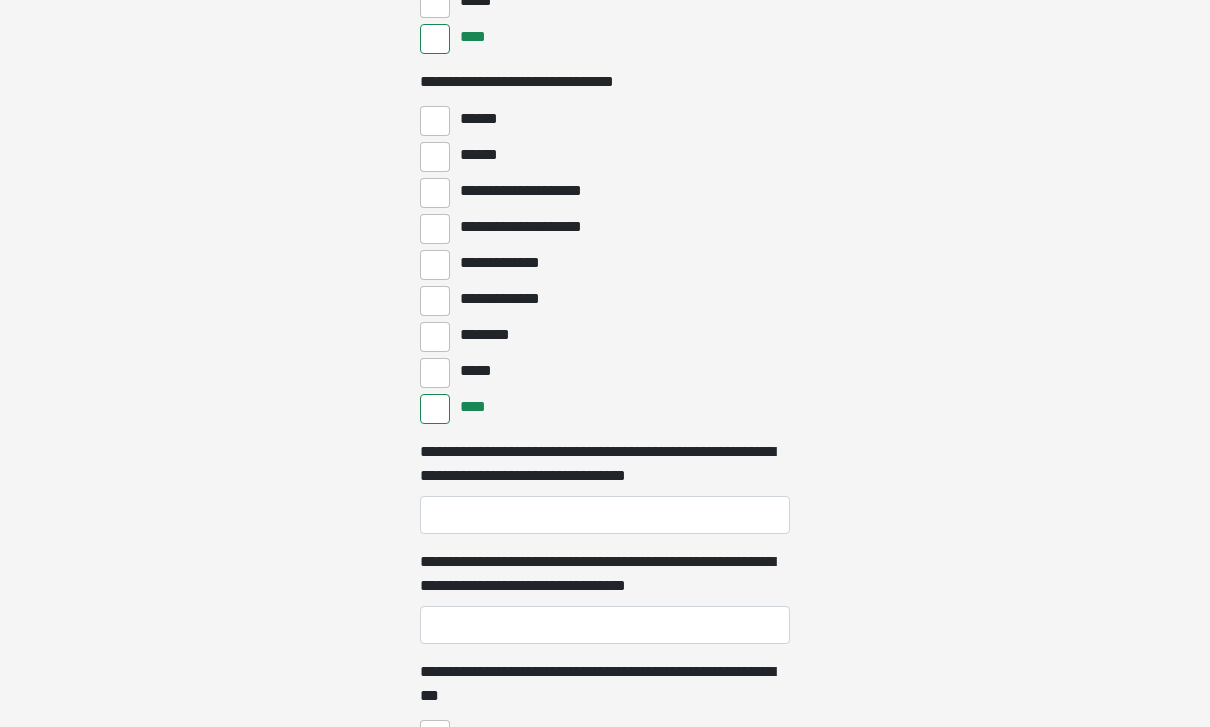 scroll, scrollTop: 5826, scrollLeft: 0, axis: vertical 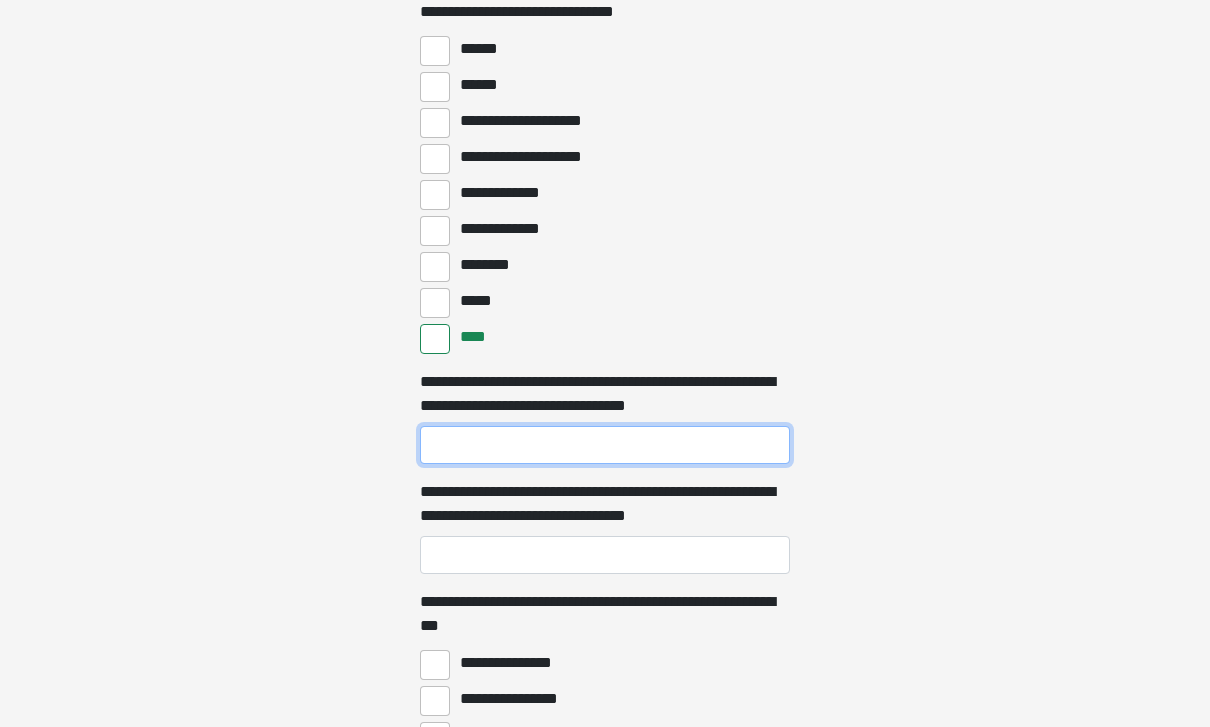 click on "**********" at bounding box center (605, 445) 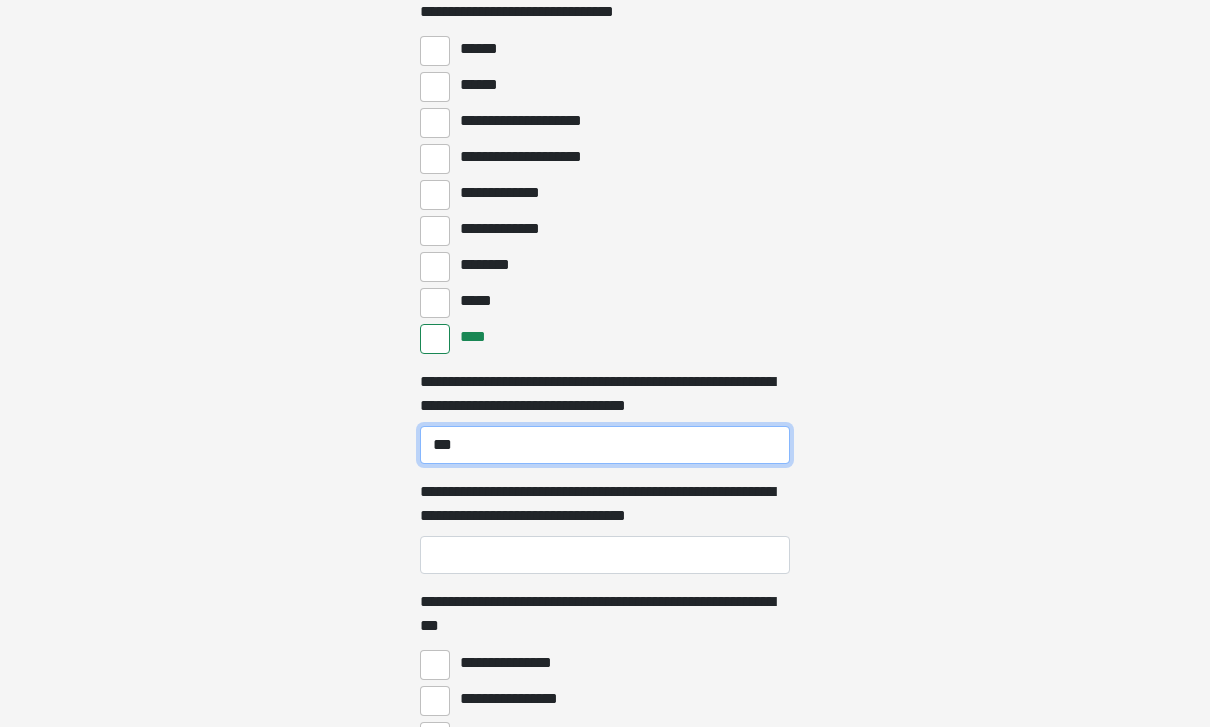 type on "***" 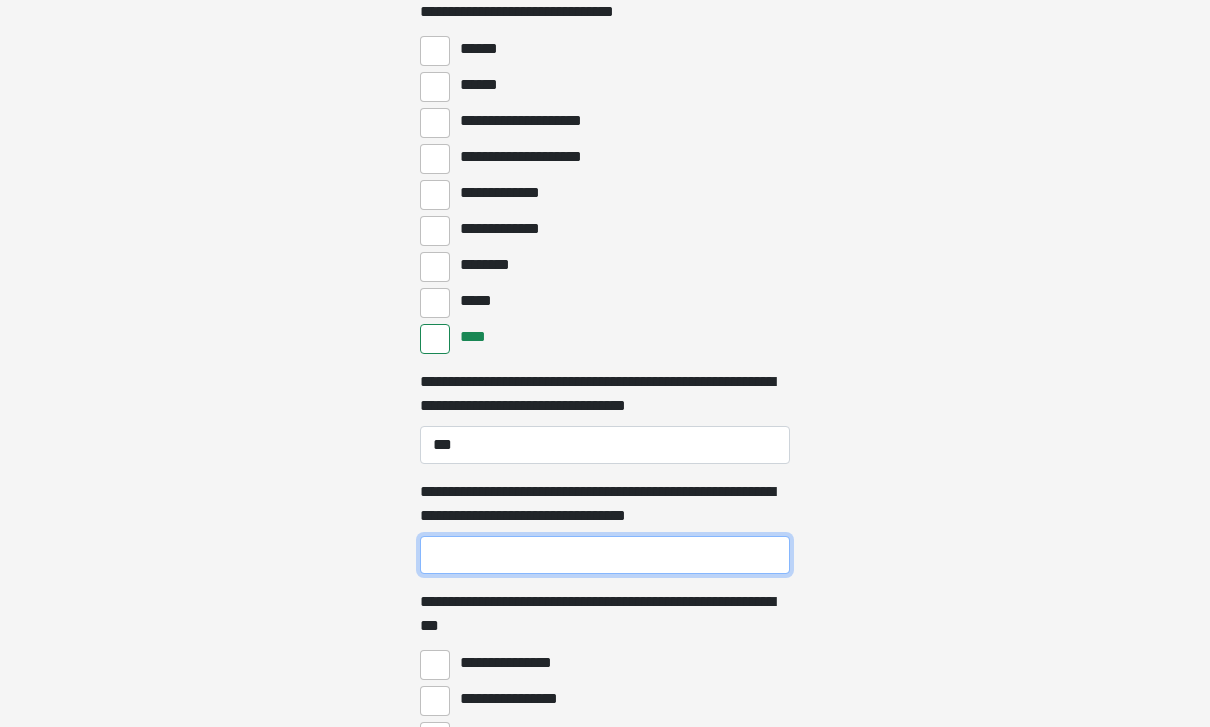 click on "**********" at bounding box center [605, 555] 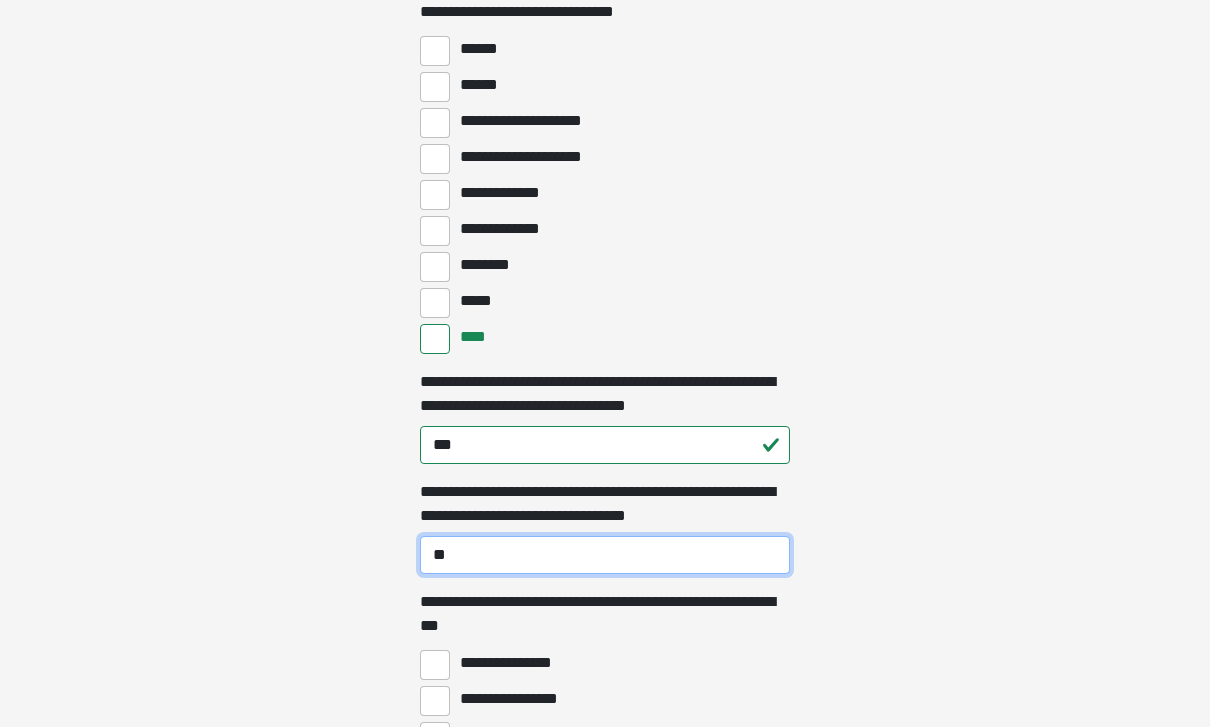 type on "*" 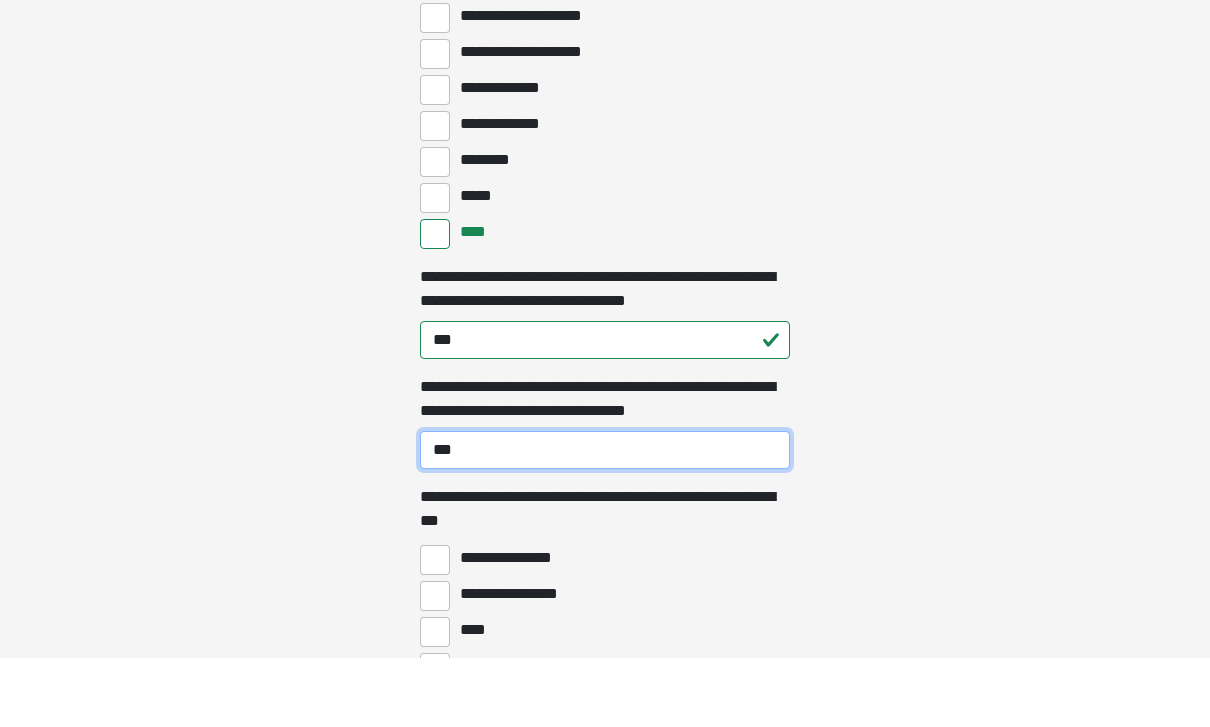 scroll, scrollTop: 5878, scrollLeft: 0, axis: vertical 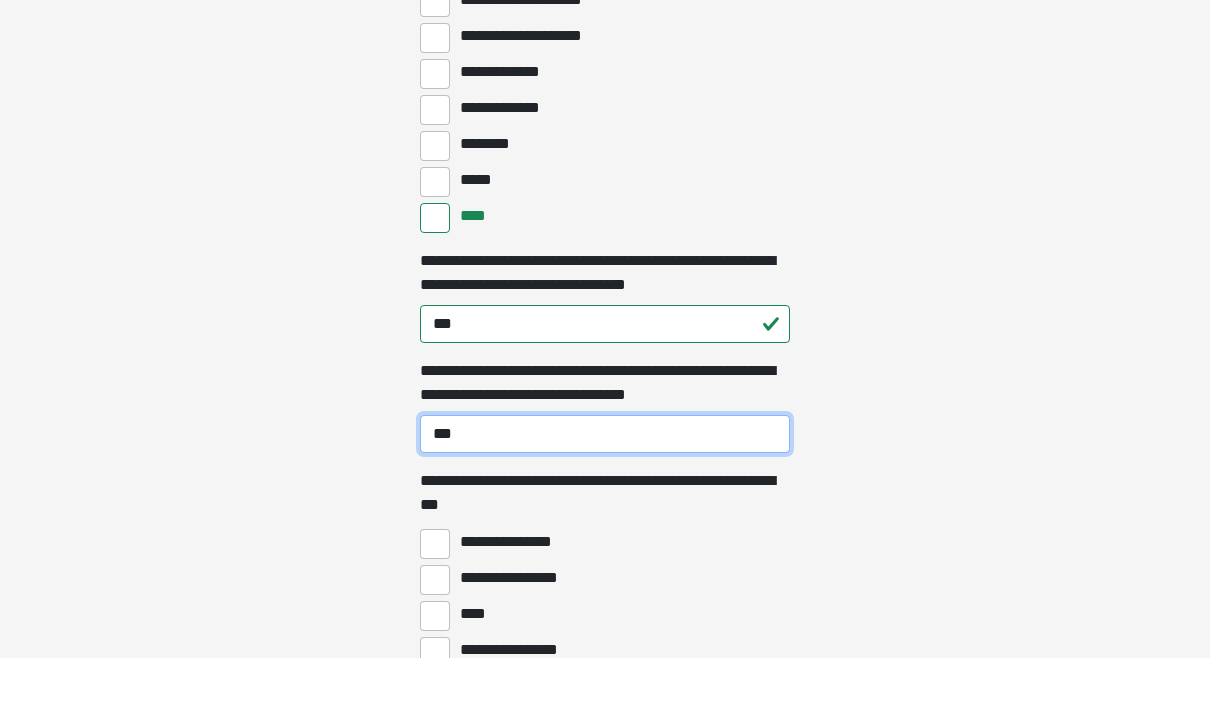type on "***" 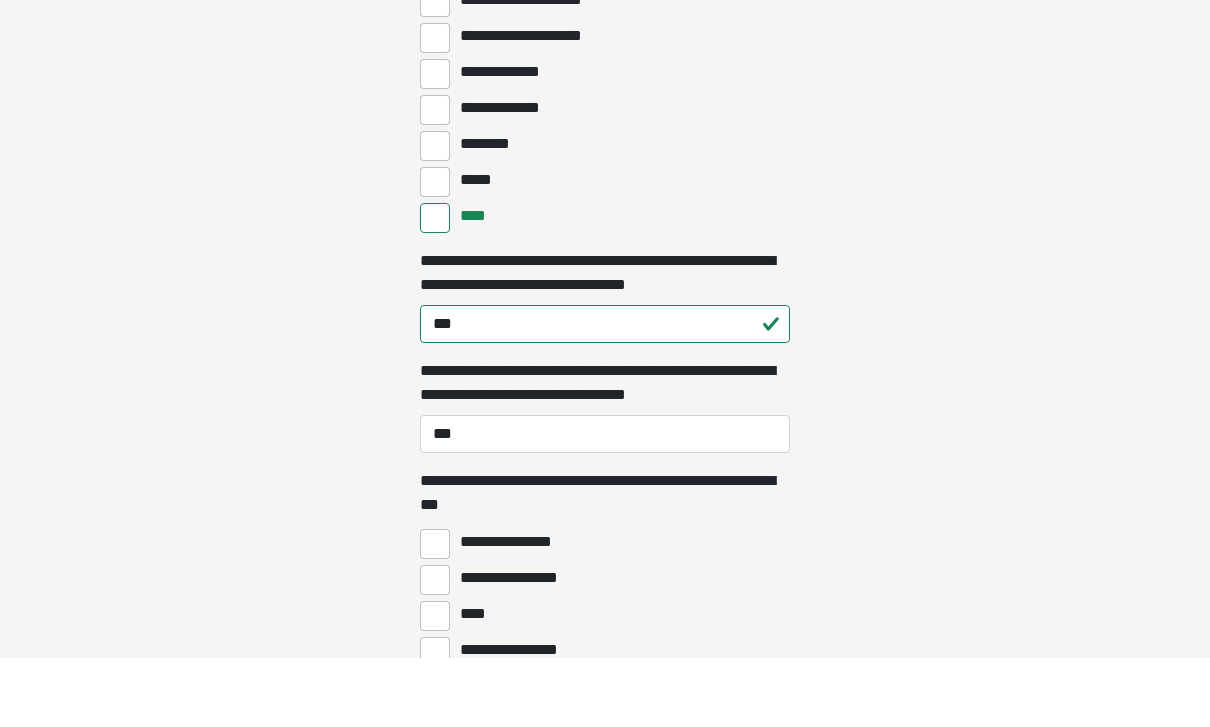 click on "****" at bounding box center (435, 685) 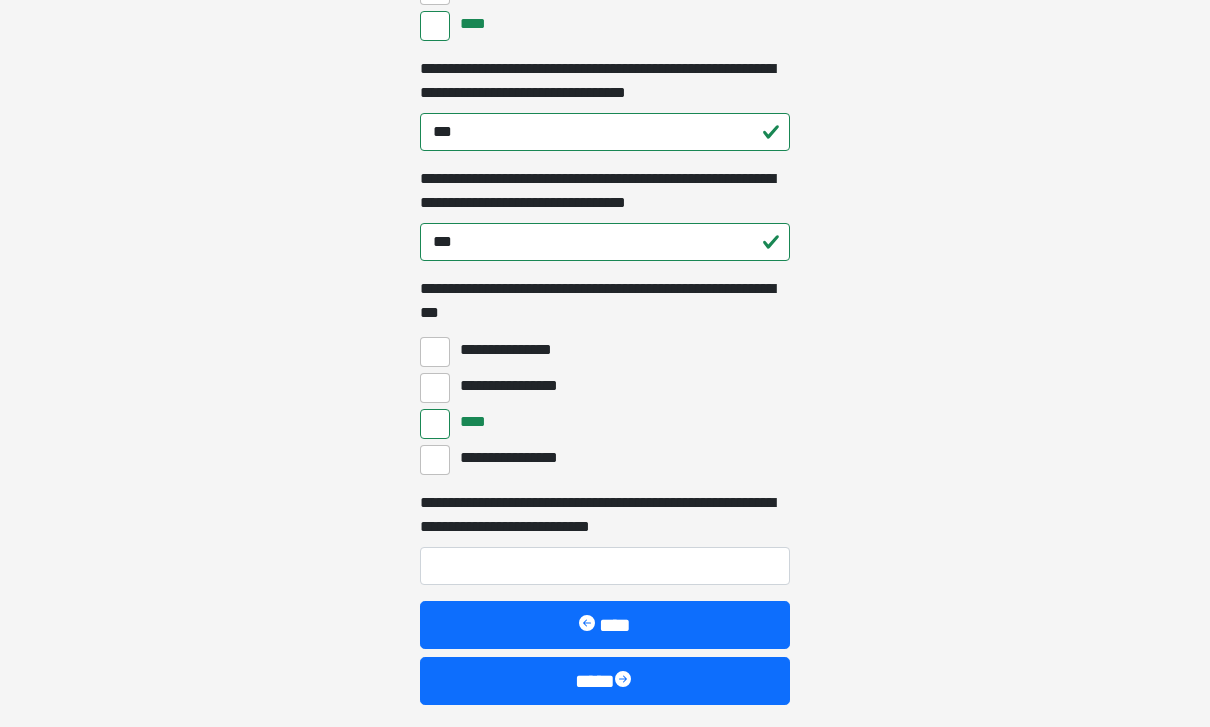 scroll, scrollTop: 6156, scrollLeft: 0, axis: vertical 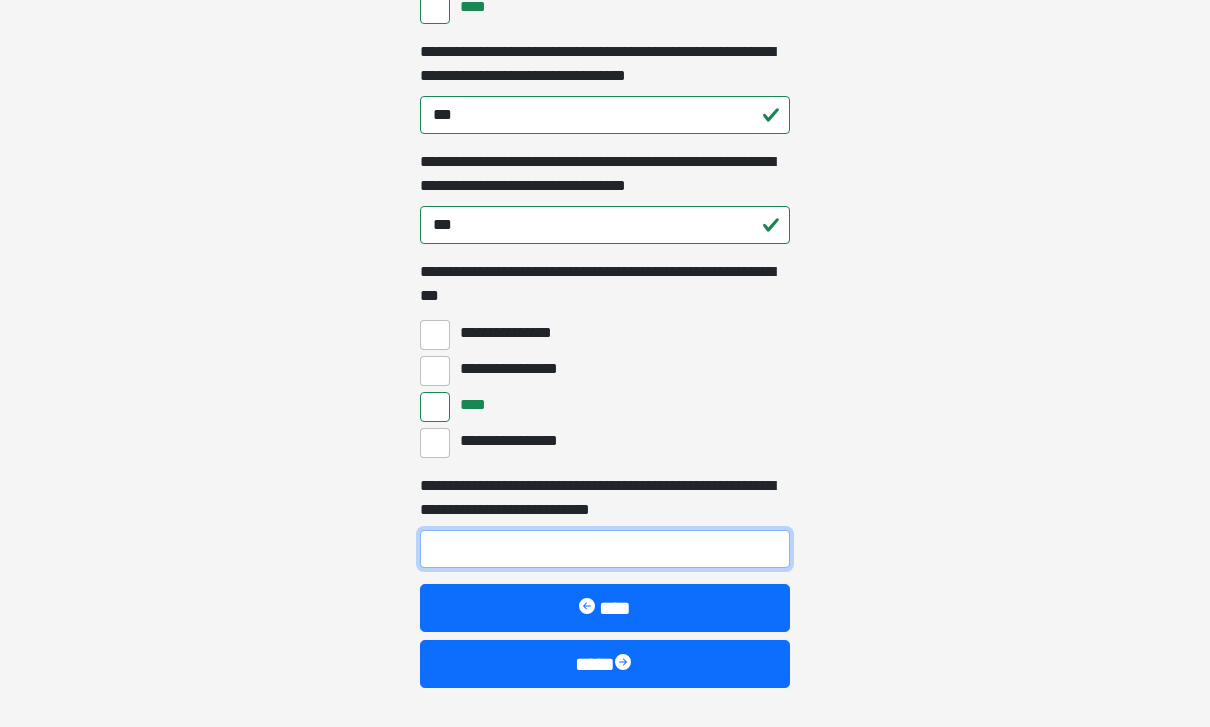 click on "**********" at bounding box center [605, 549] 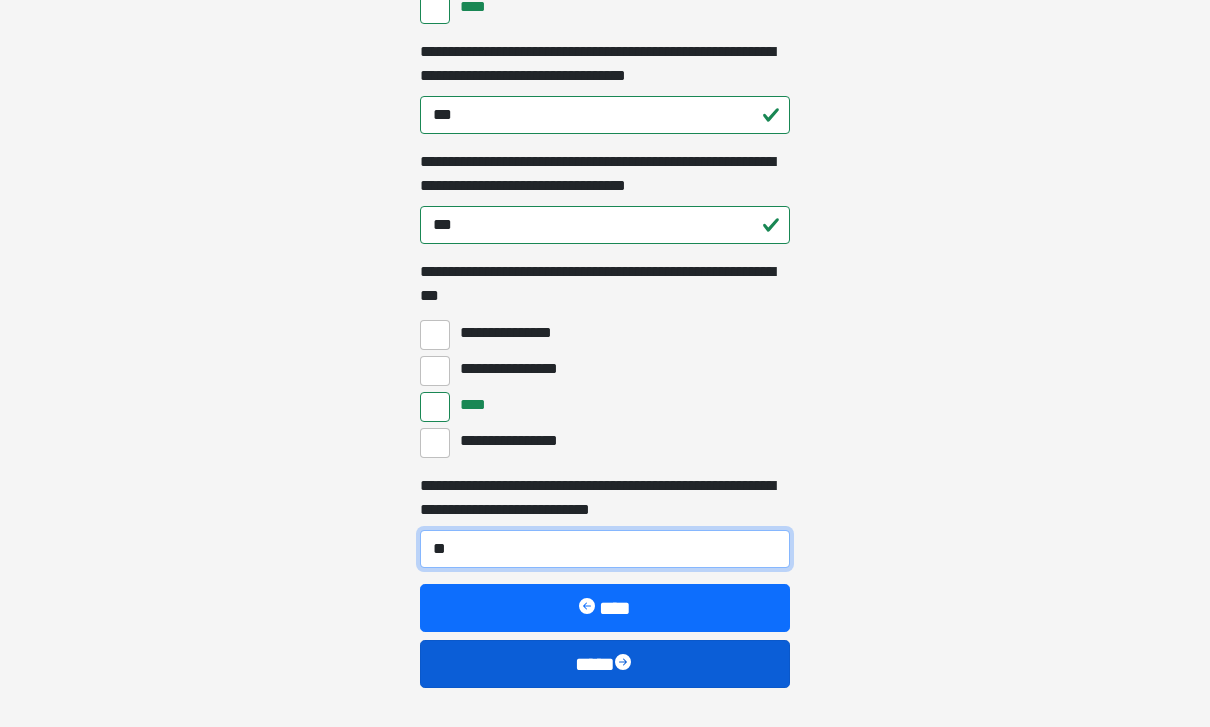 type on "**" 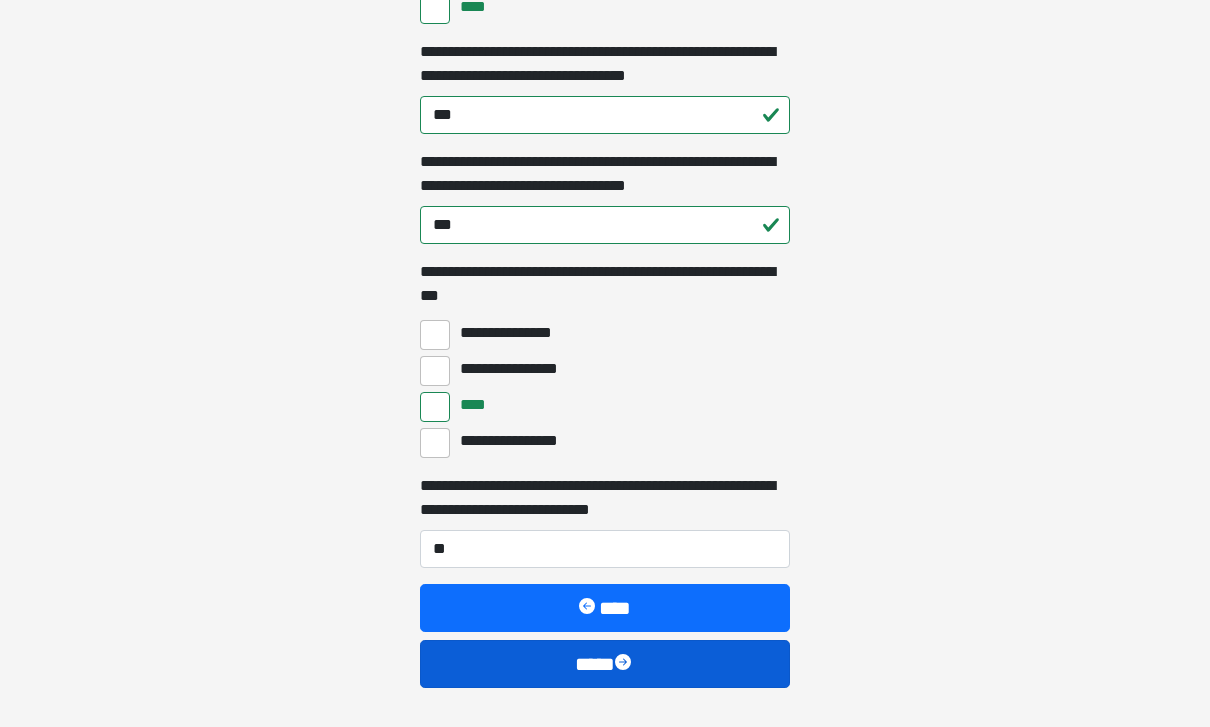 click at bounding box center (625, 664) 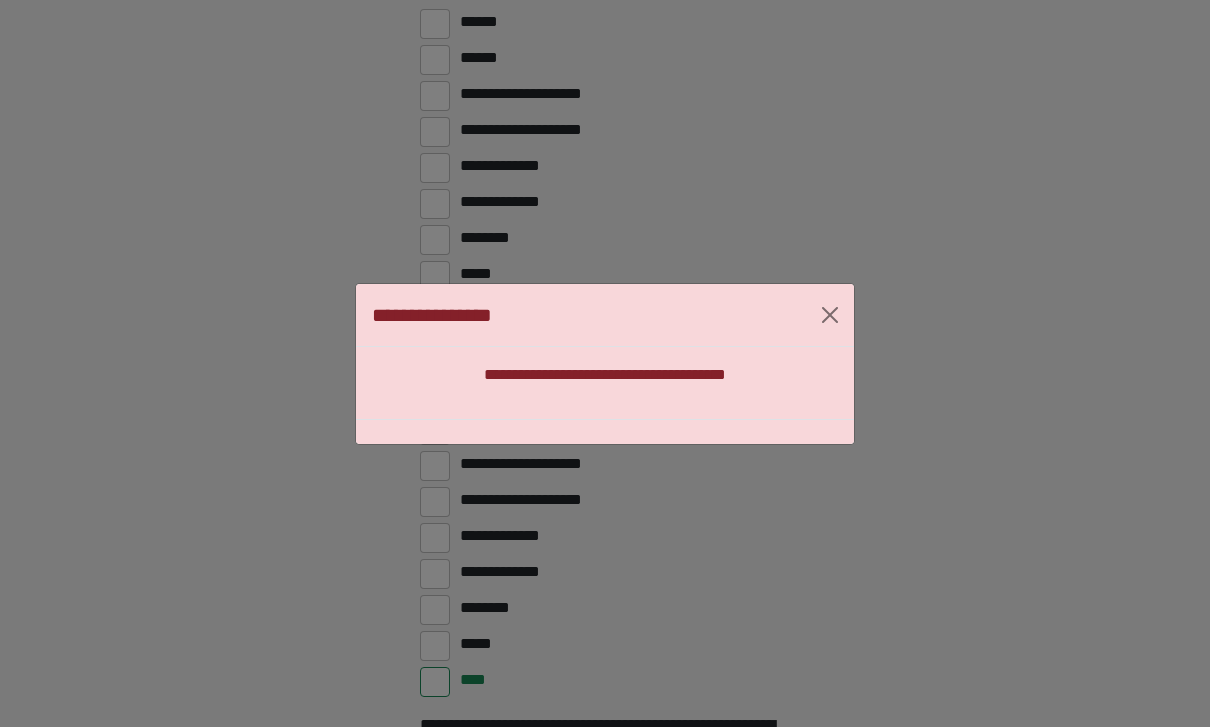 scroll, scrollTop: 5481, scrollLeft: 0, axis: vertical 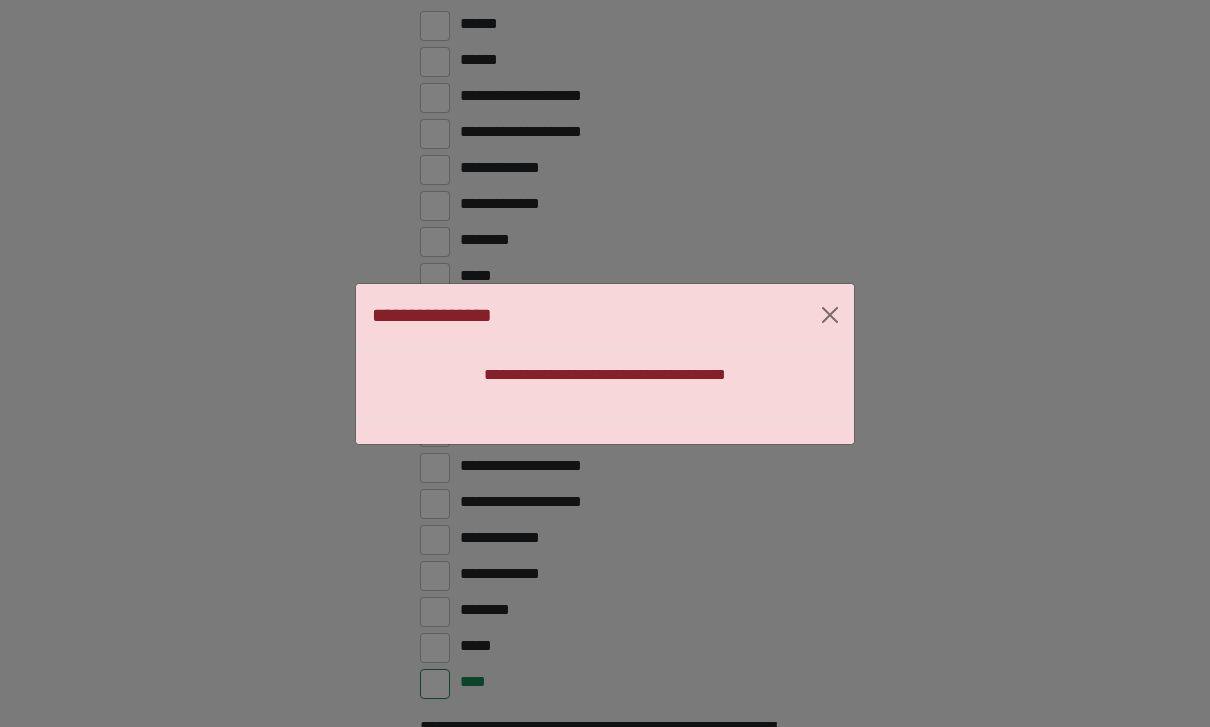 click on "**********" at bounding box center [605, 363] 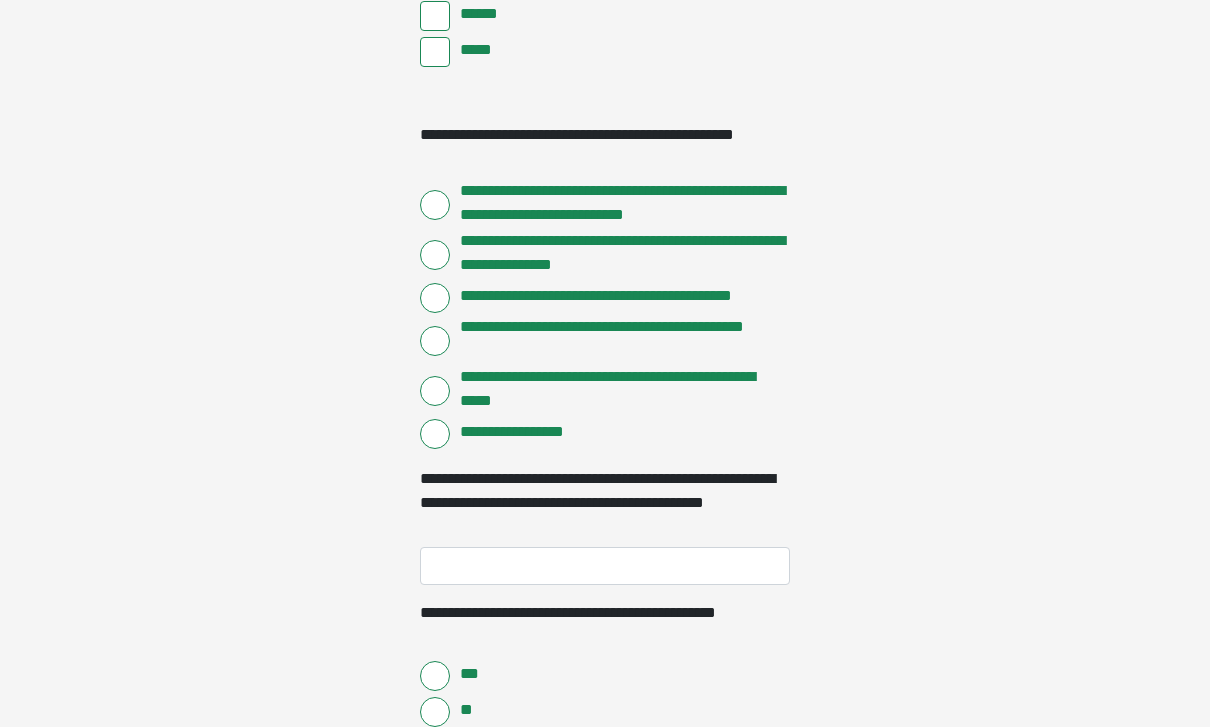 scroll, scrollTop: 3615, scrollLeft: 0, axis: vertical 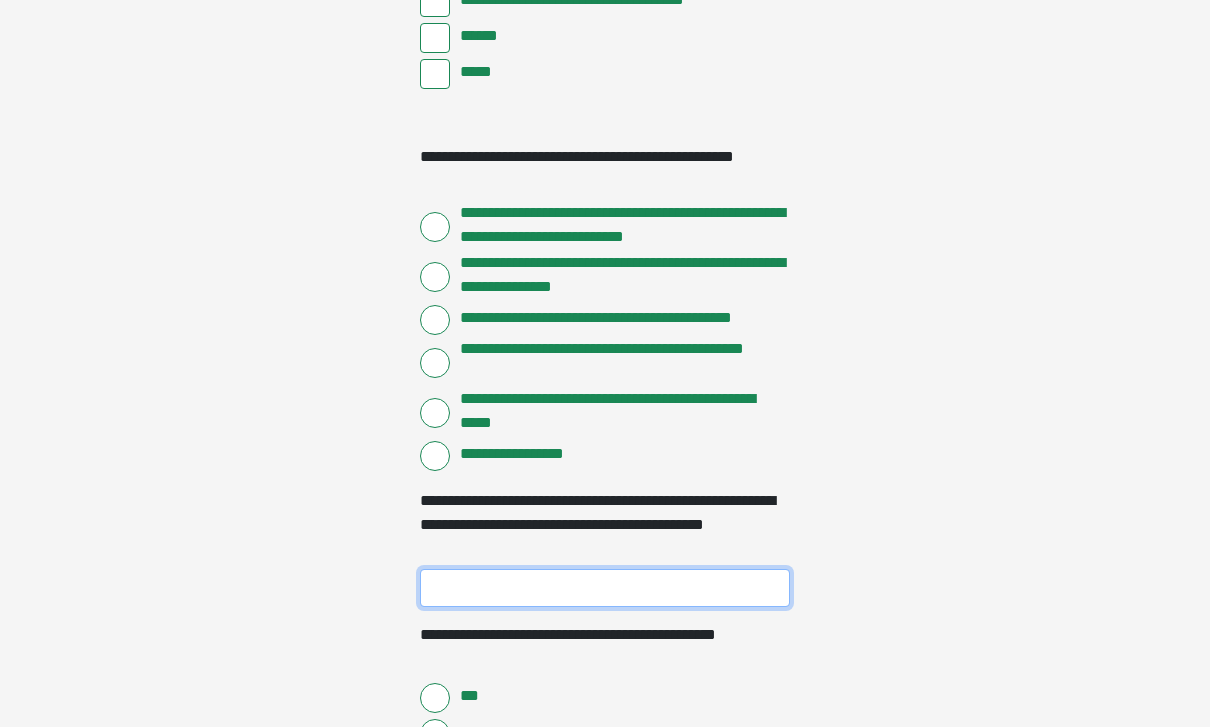 click on "**********" at bounding box center (605, 588) 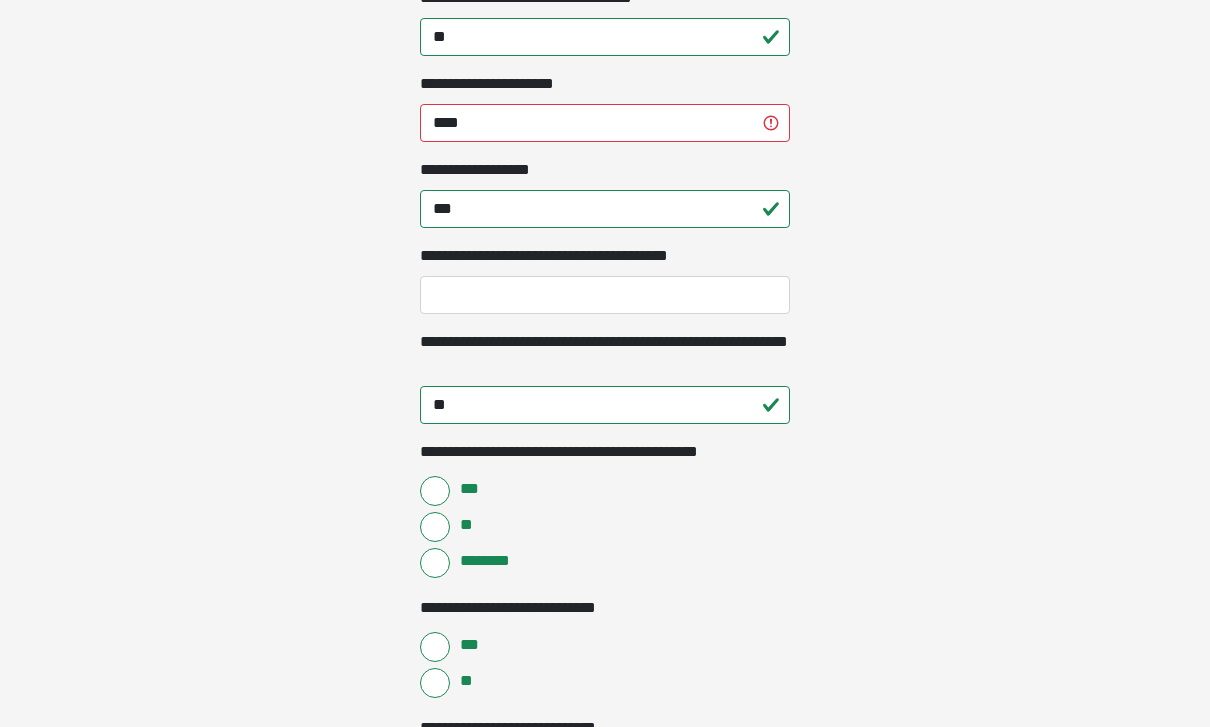 scroll, scrollTop: 2460, scrollLeft: 0, axis: vertical 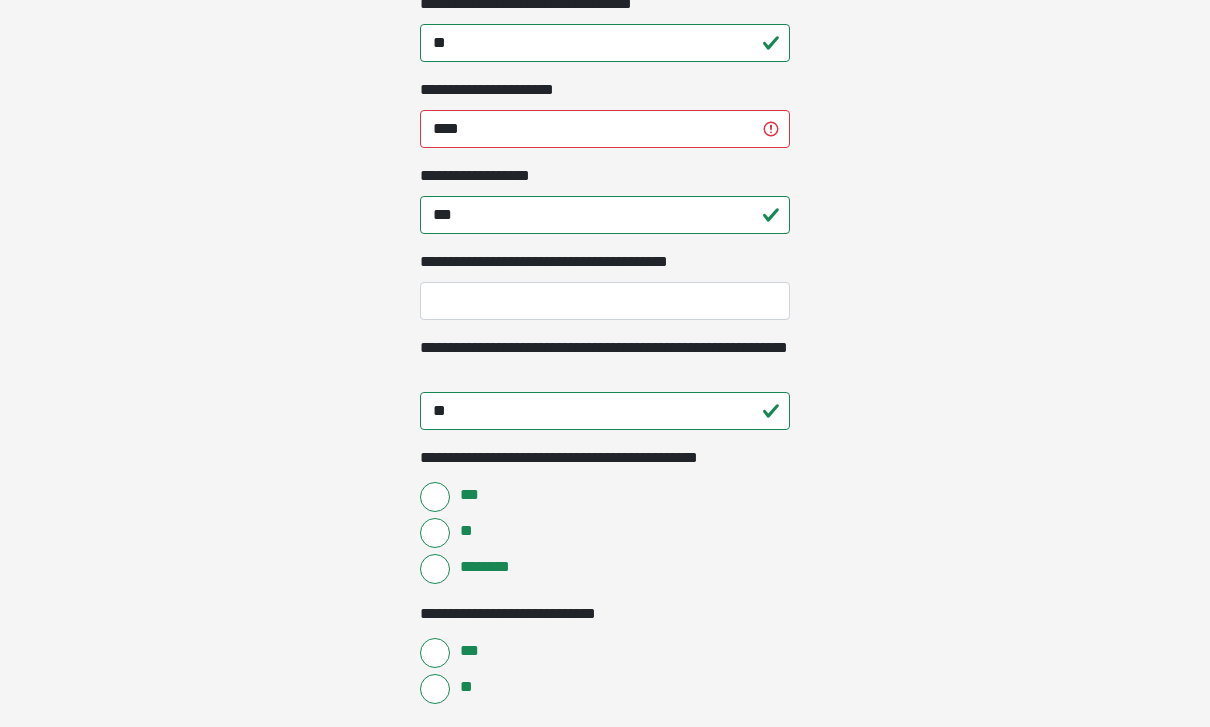 type on "***" 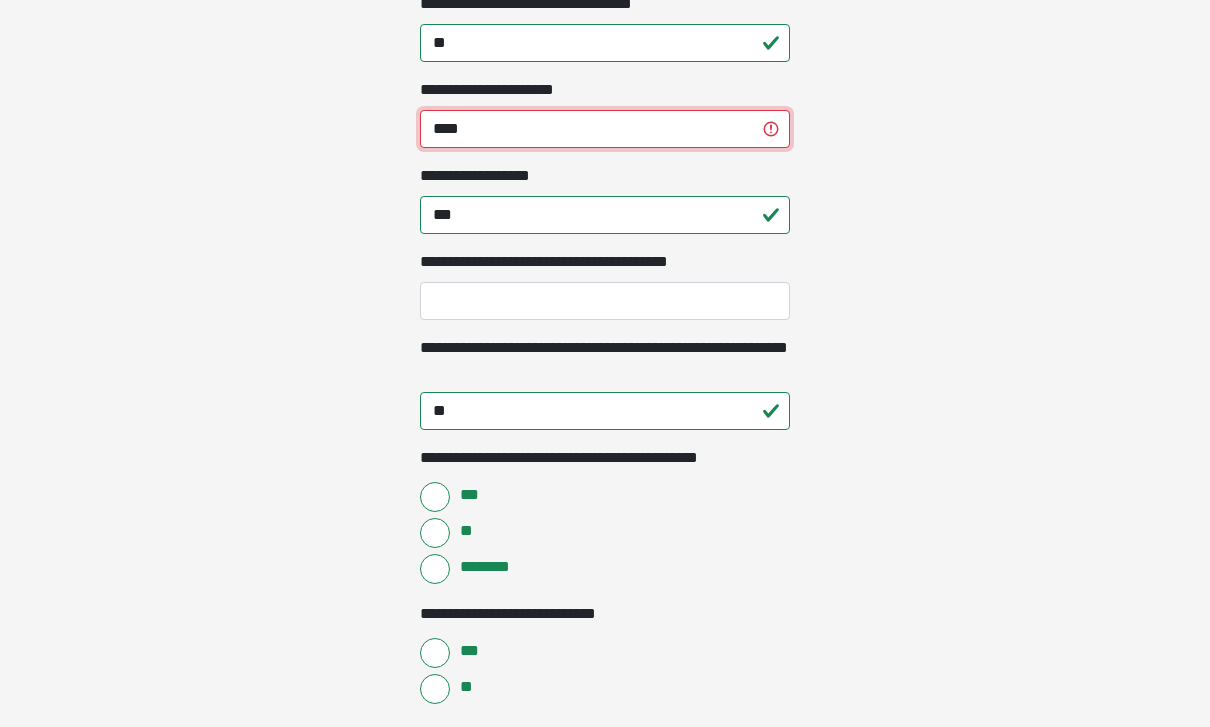 click on "****" at bounding box center [605, 129] 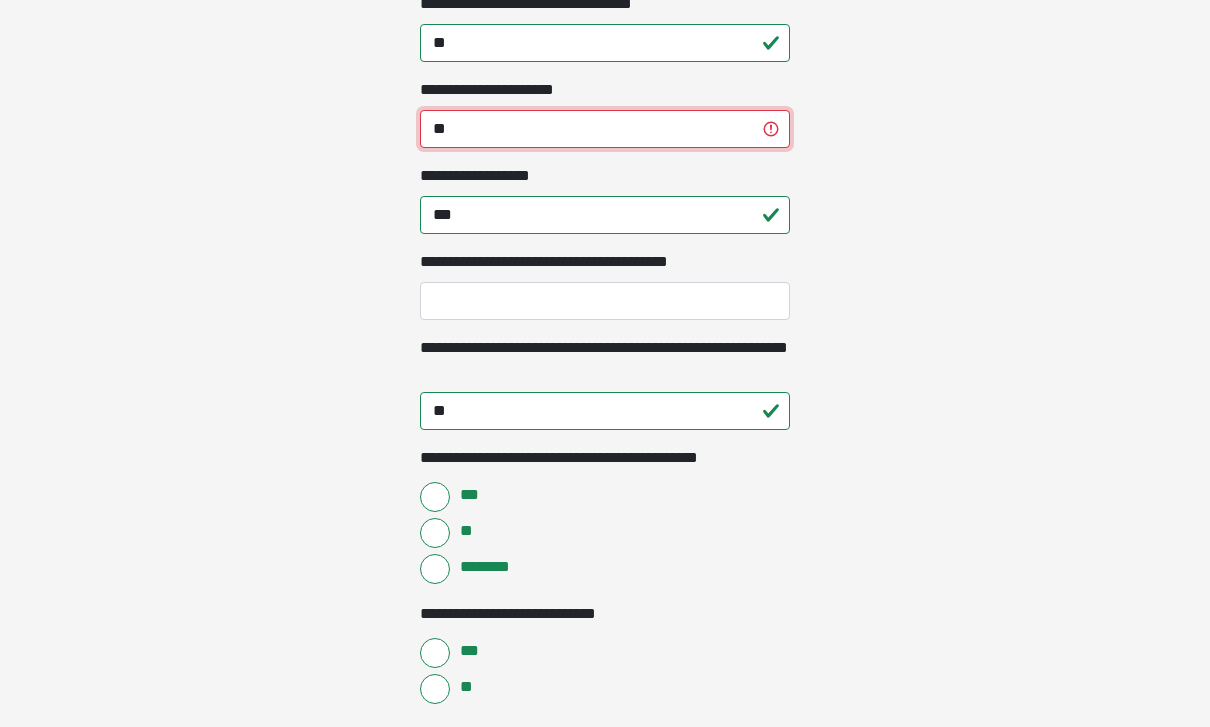 type on "*" 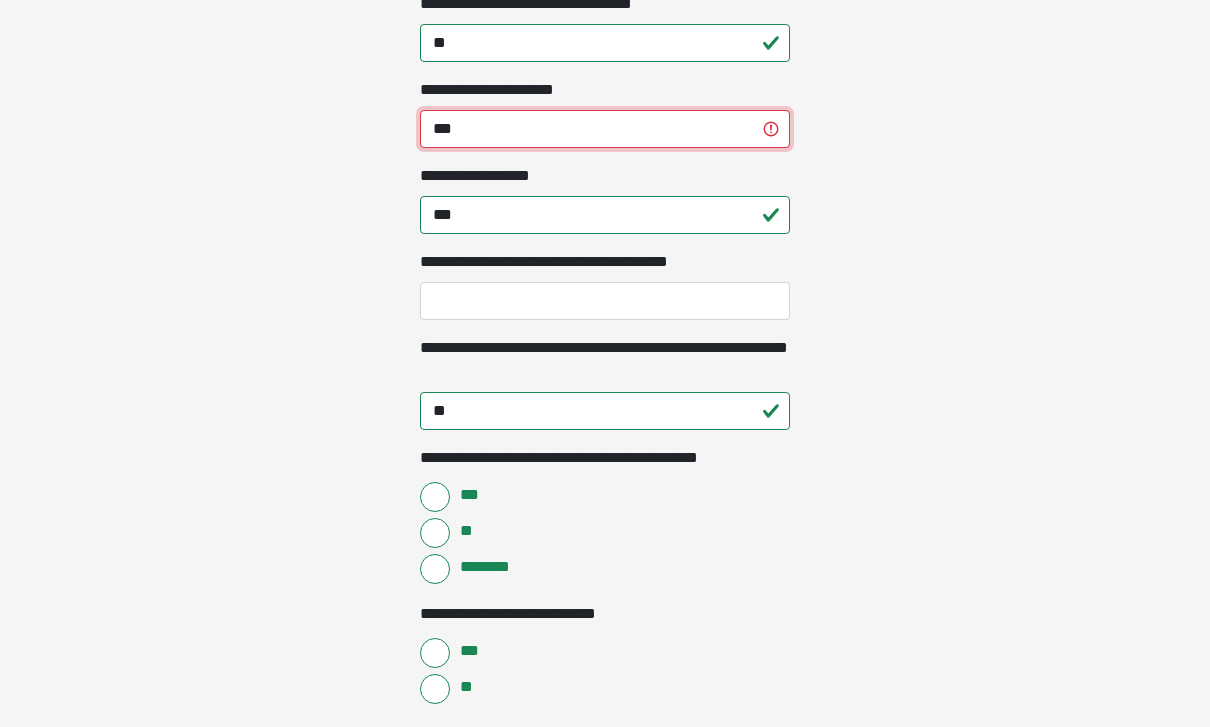 type on "***" 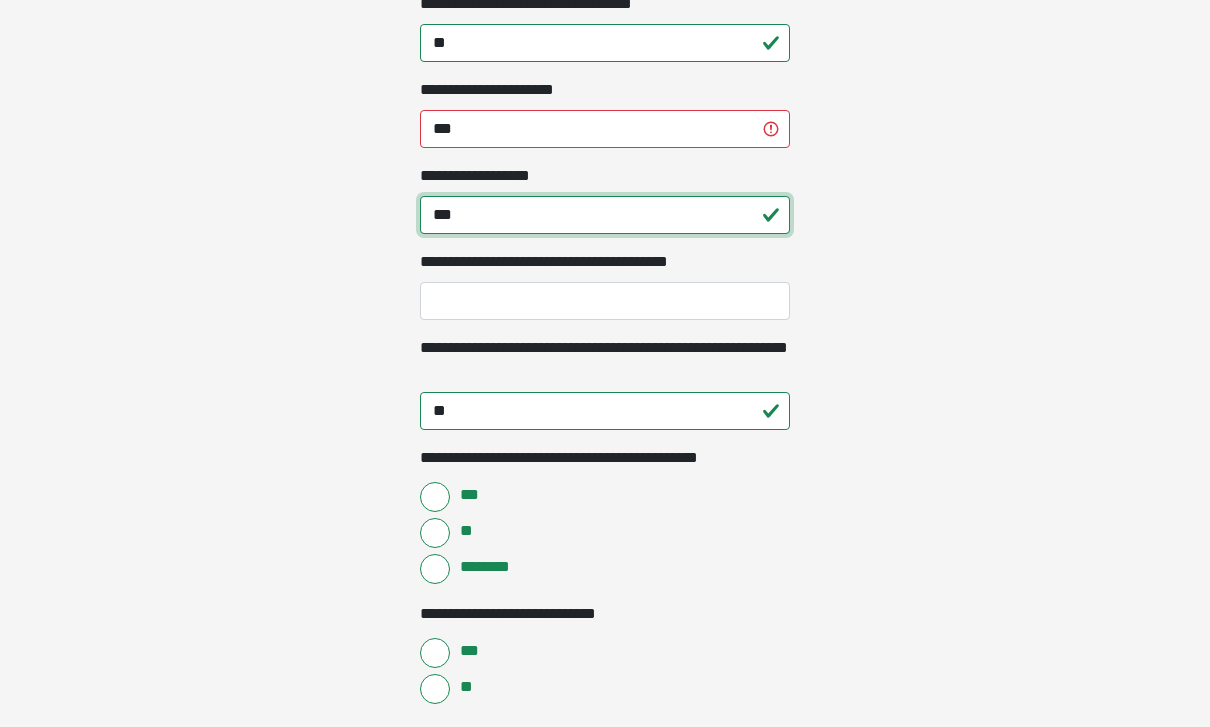 click on "***" at bounding box center [605, 215] 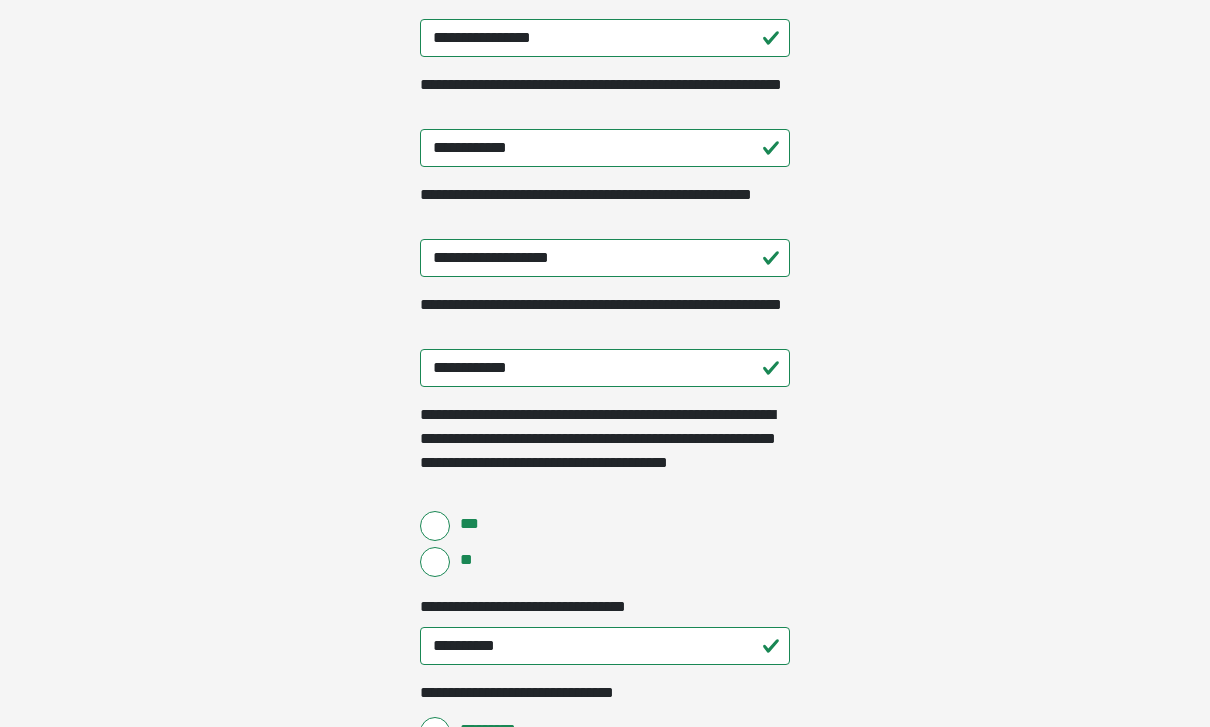 scroll, scrollTop: 402, scrollLeft: 0, axis: vertical 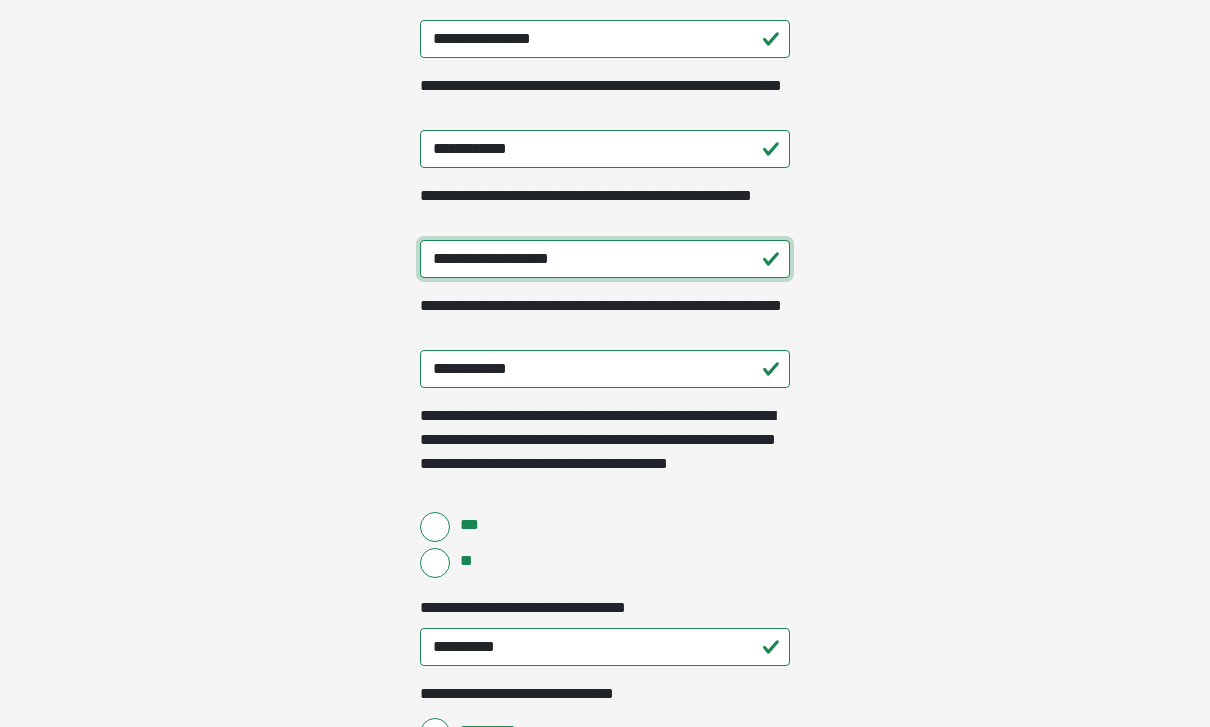 click on "**********" at bounding box center [605, 259] 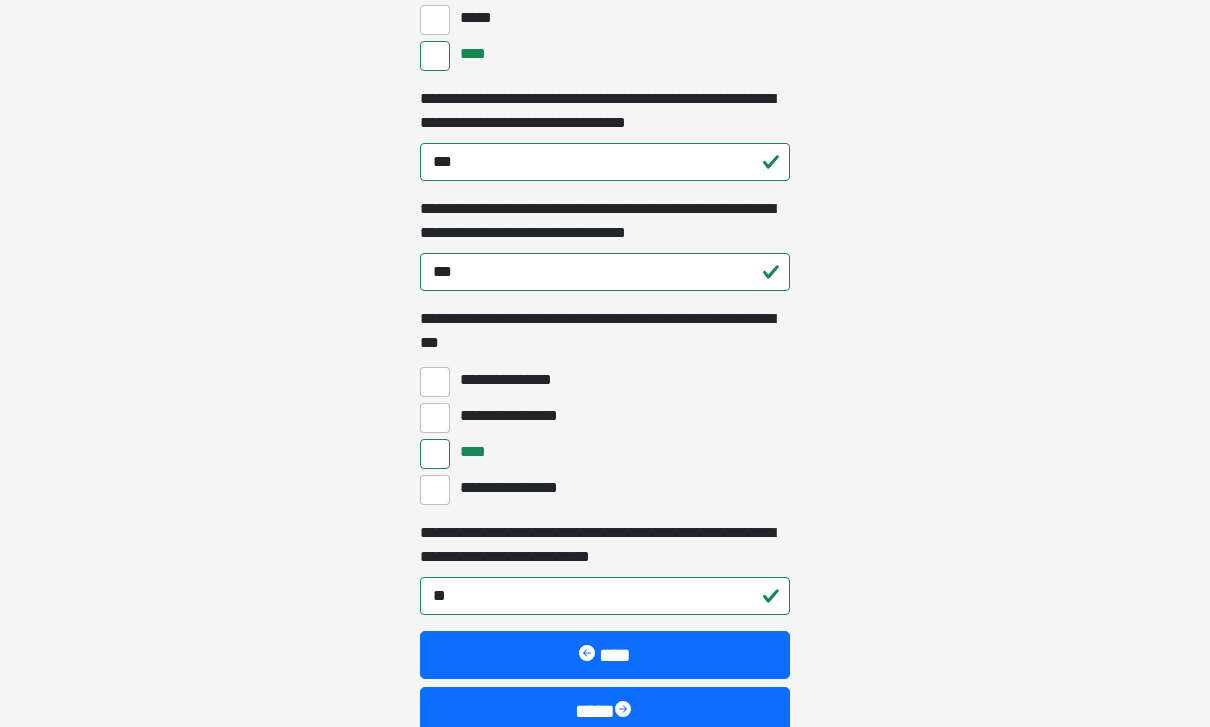 scroll, scrollTop: 6156, scrollLeft: 0, axis: vertical 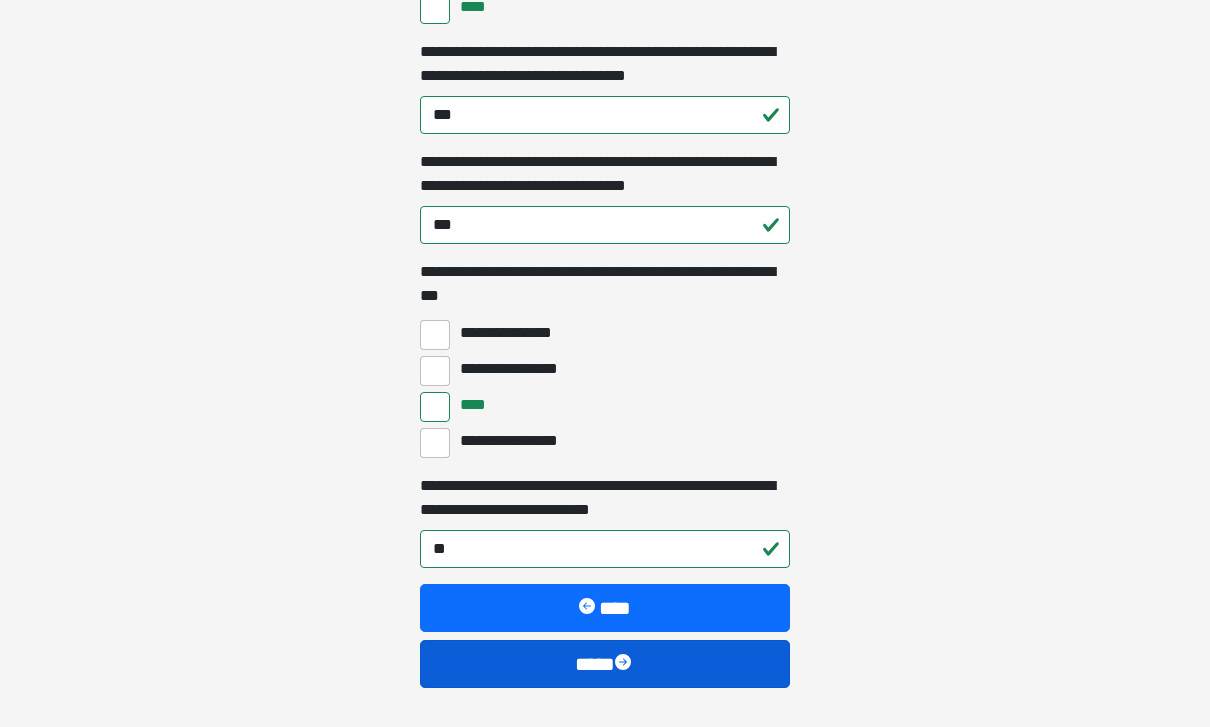 click on "**********" at bounding box center (605, -5793) 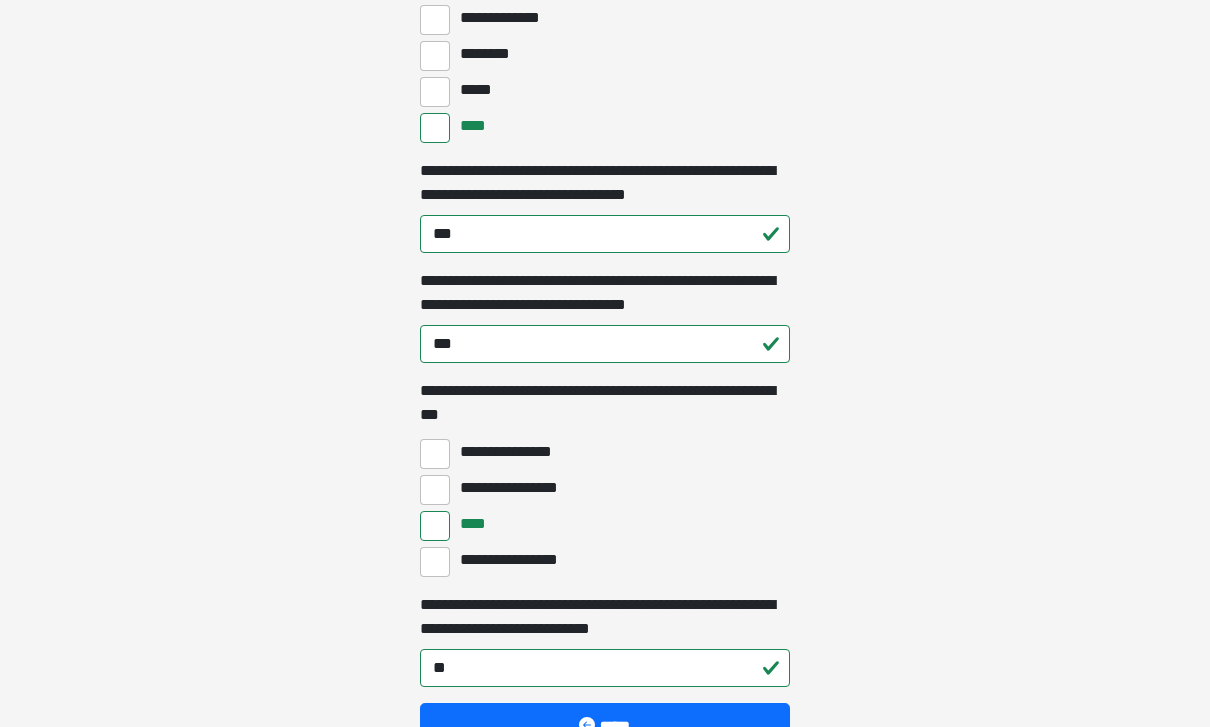 scroll, scrollTop: 6156, scrollLeft: 0, axis: vertical 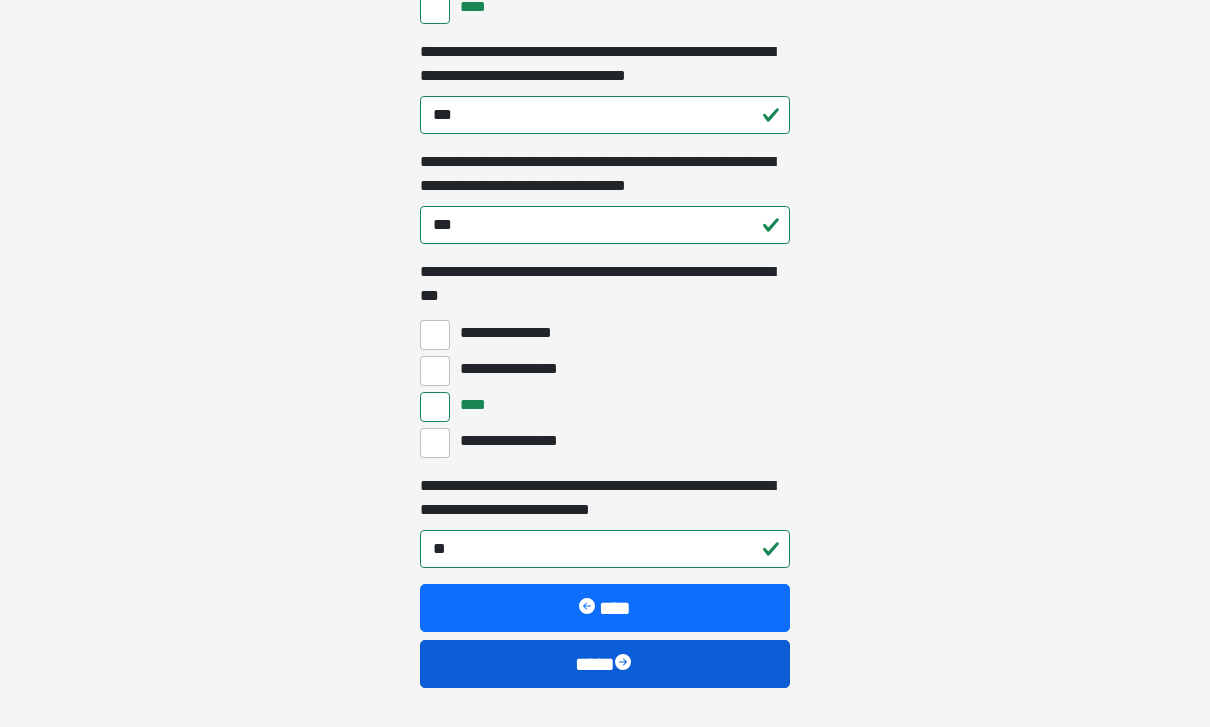 click on "****" at bounding box center [605, 664] 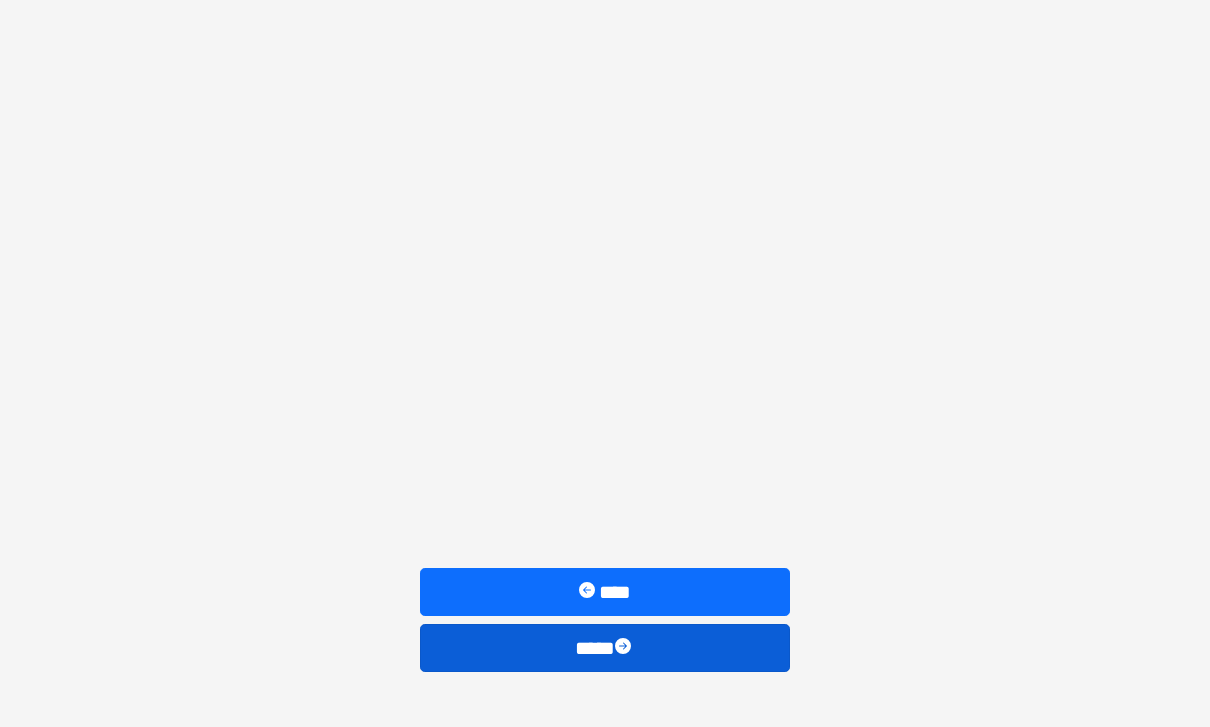 scroll, scrollTop: 290, scrollLeft: 0, axis: vertical 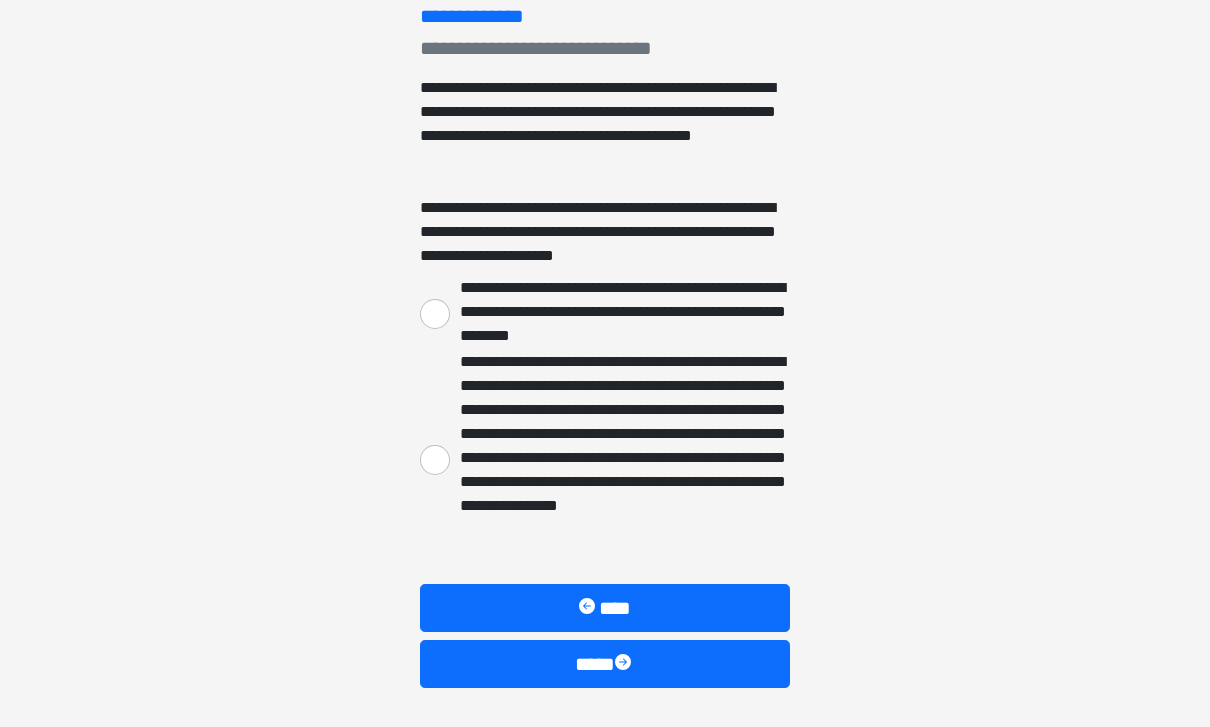 click on "**********" at bounding box center [605, 73] 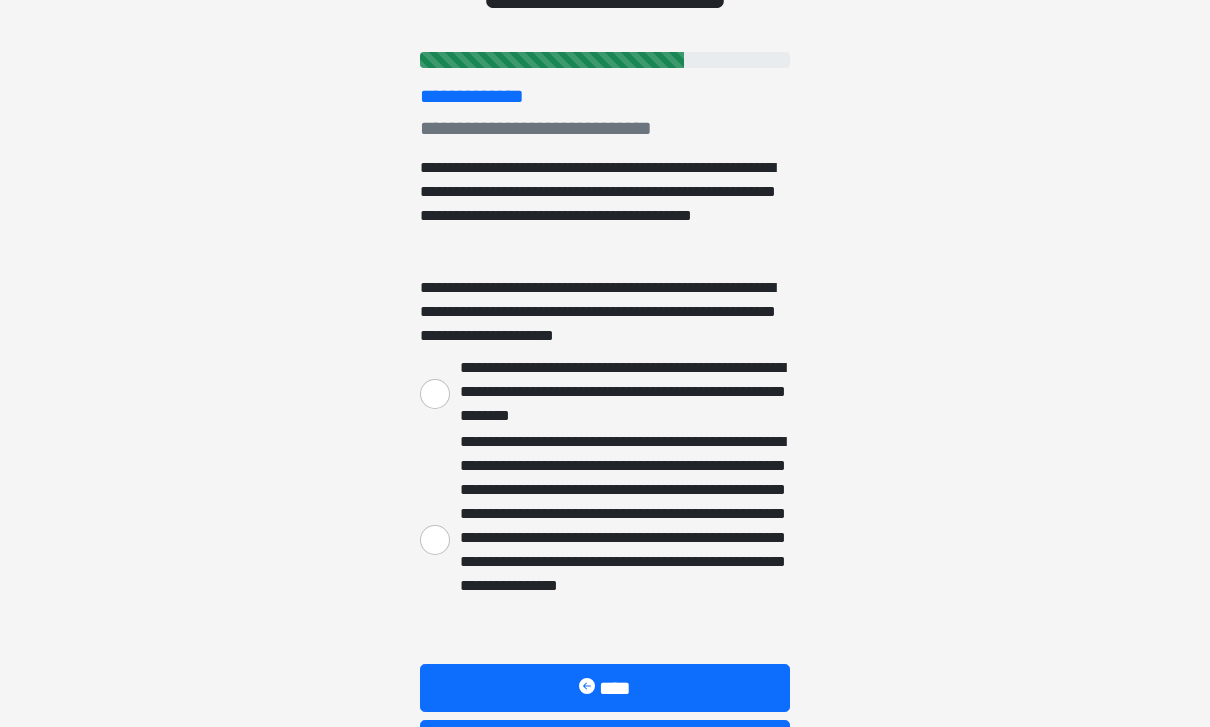 scroll, scrollTop: 210, scrollLeft: 0, axis: vertical 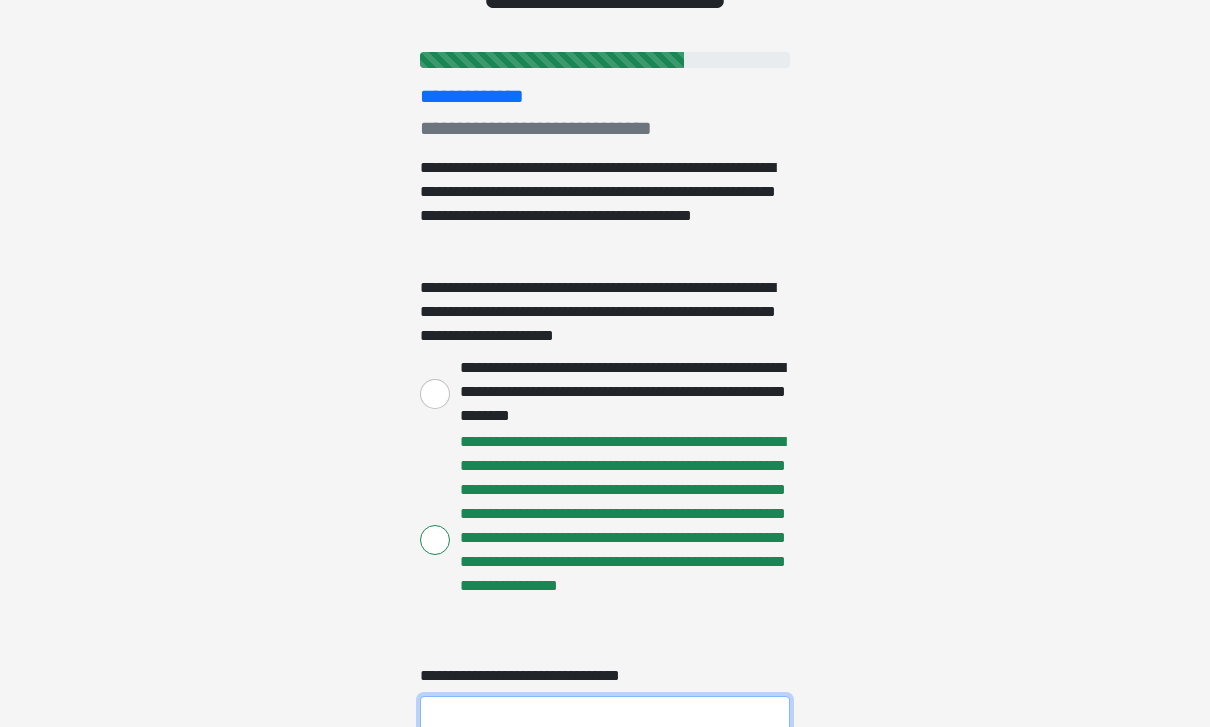 click on "**********" at bounding box center [605, 715] 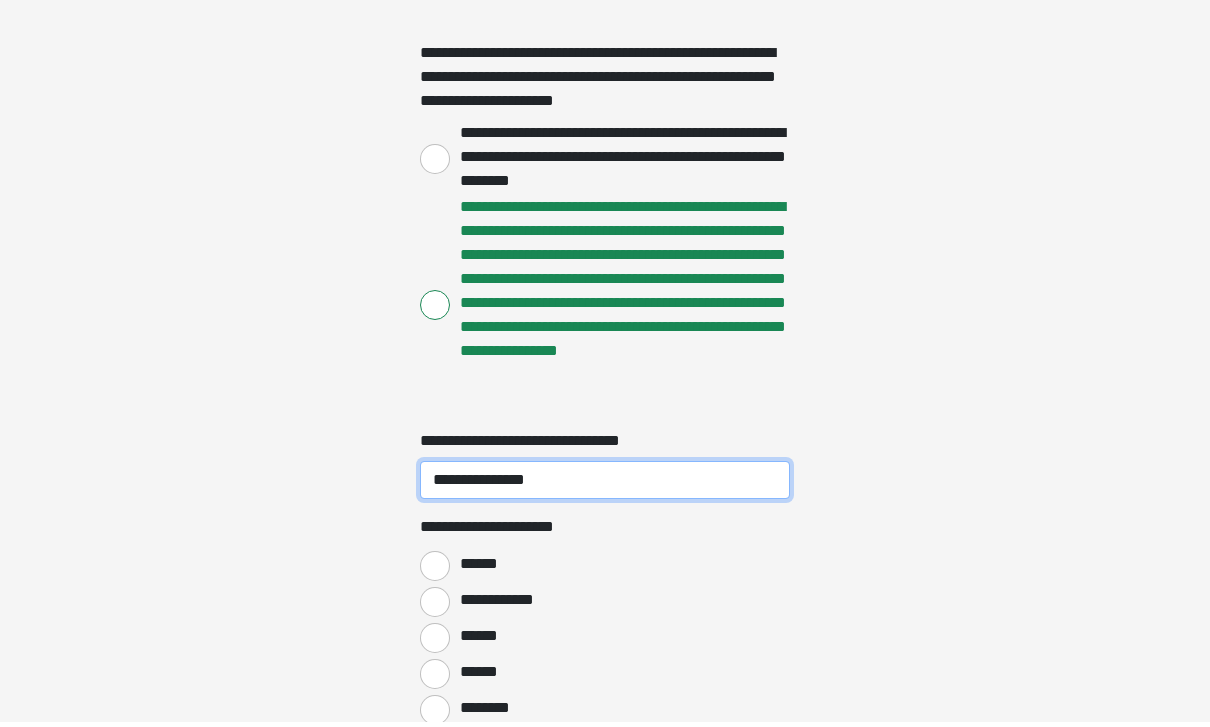 type on "**********" 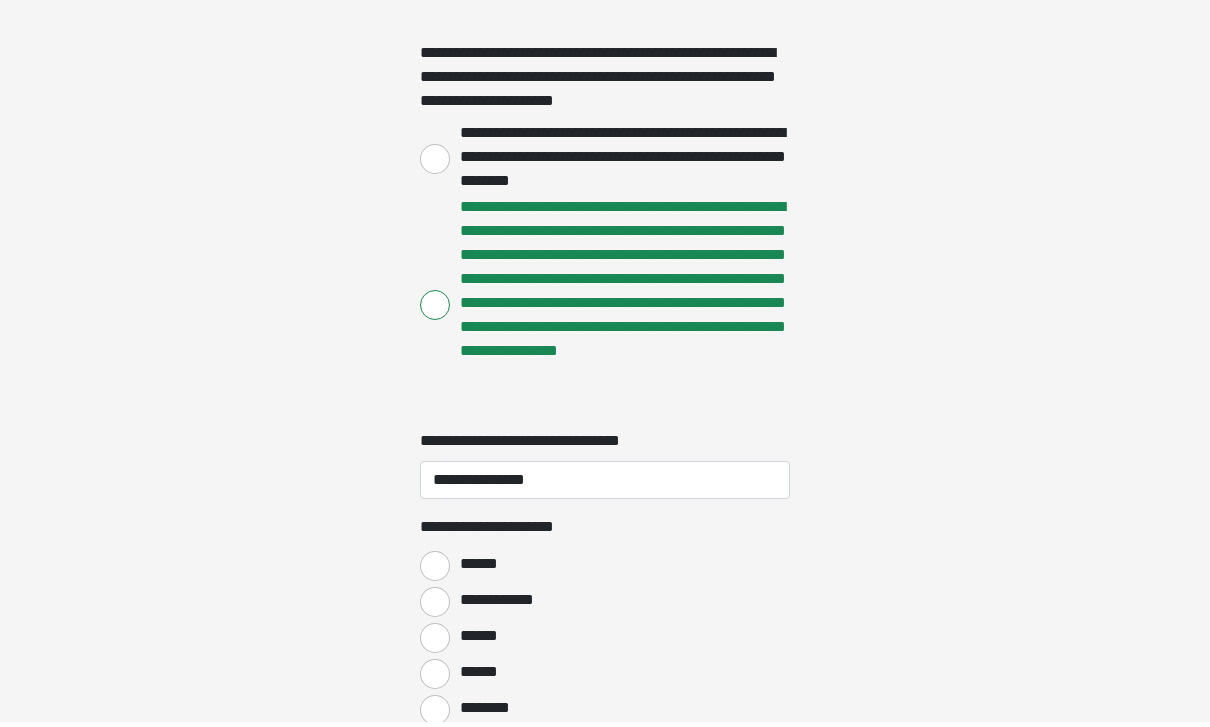 click on "******" at bounding box center (482, 569) 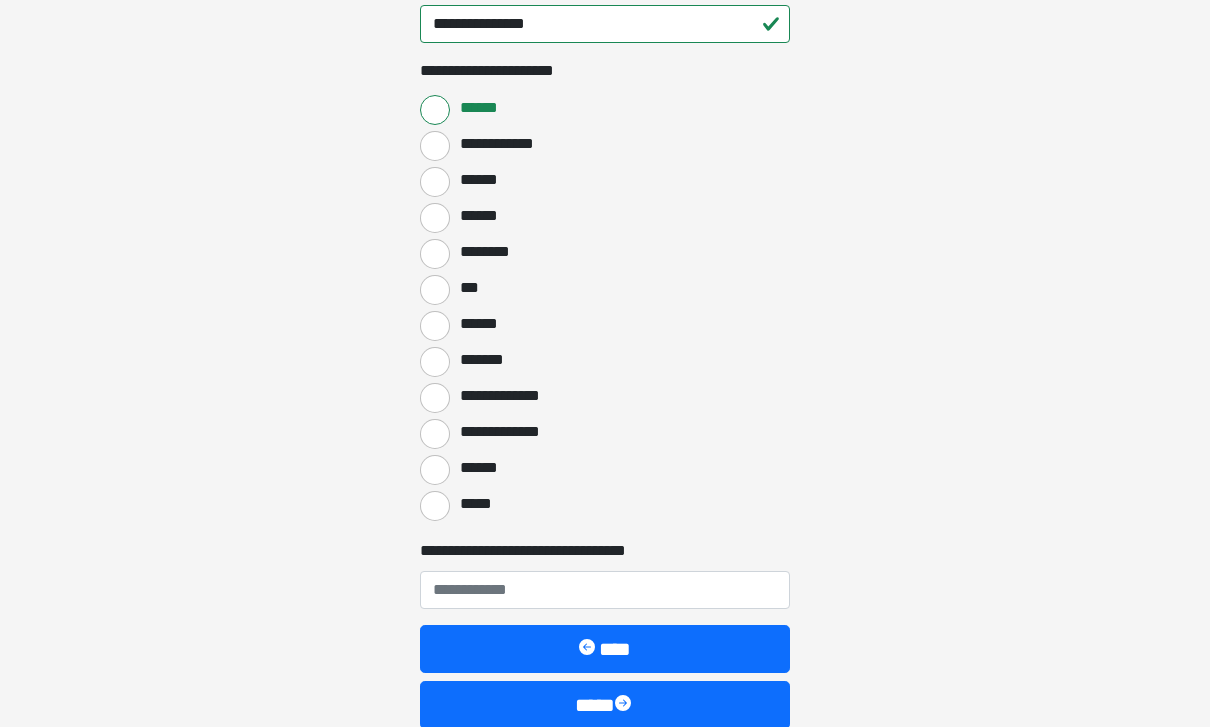 scroll, scrollTop: 901, scrollLeft: 0, axis: vertical 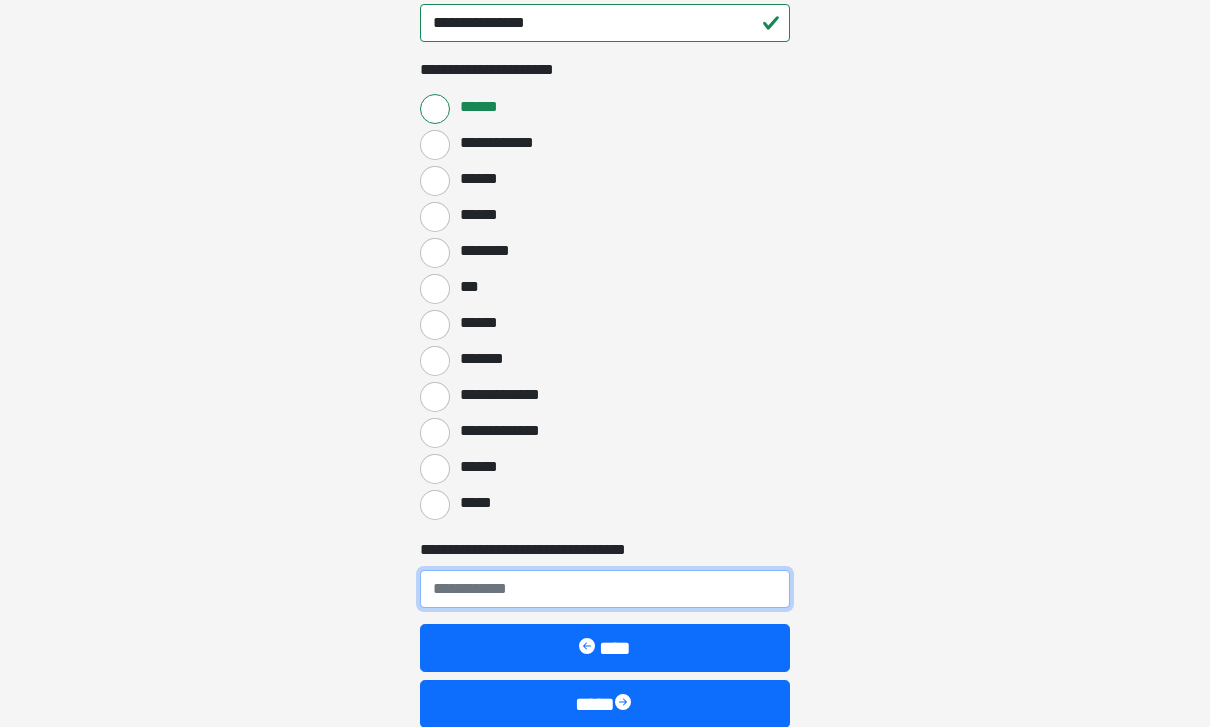 click on "**********" at bounding box center (605, 590) 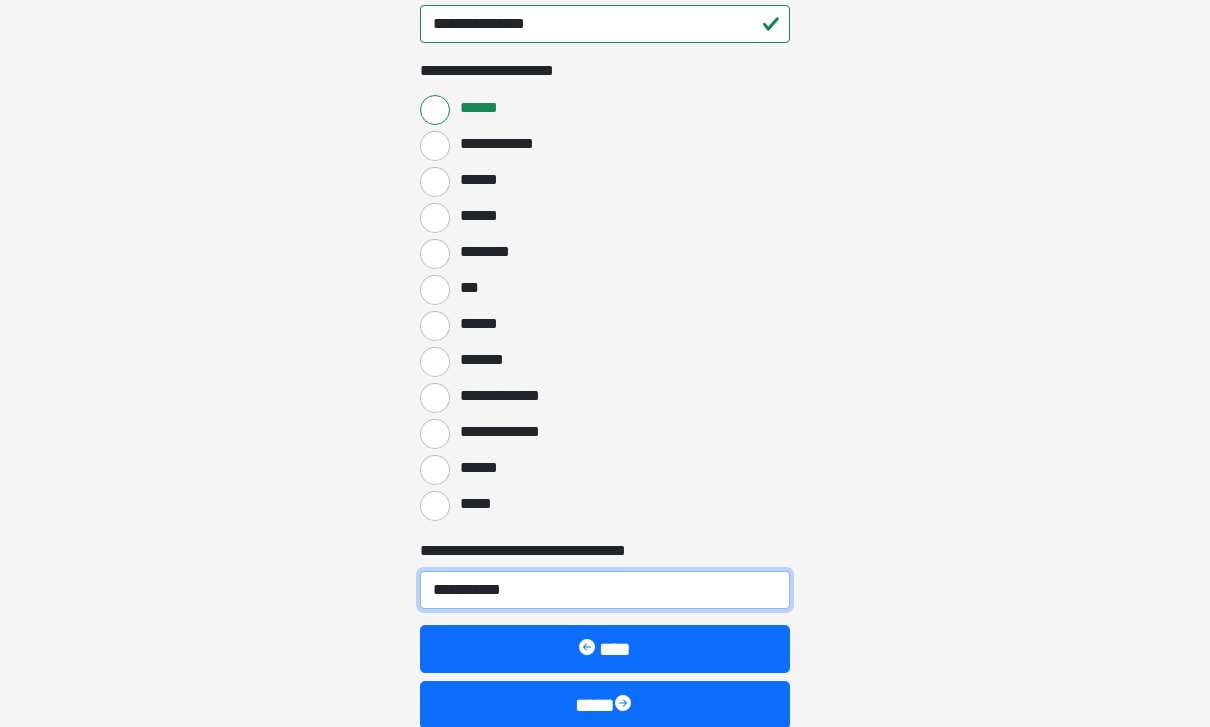 type on "**********" 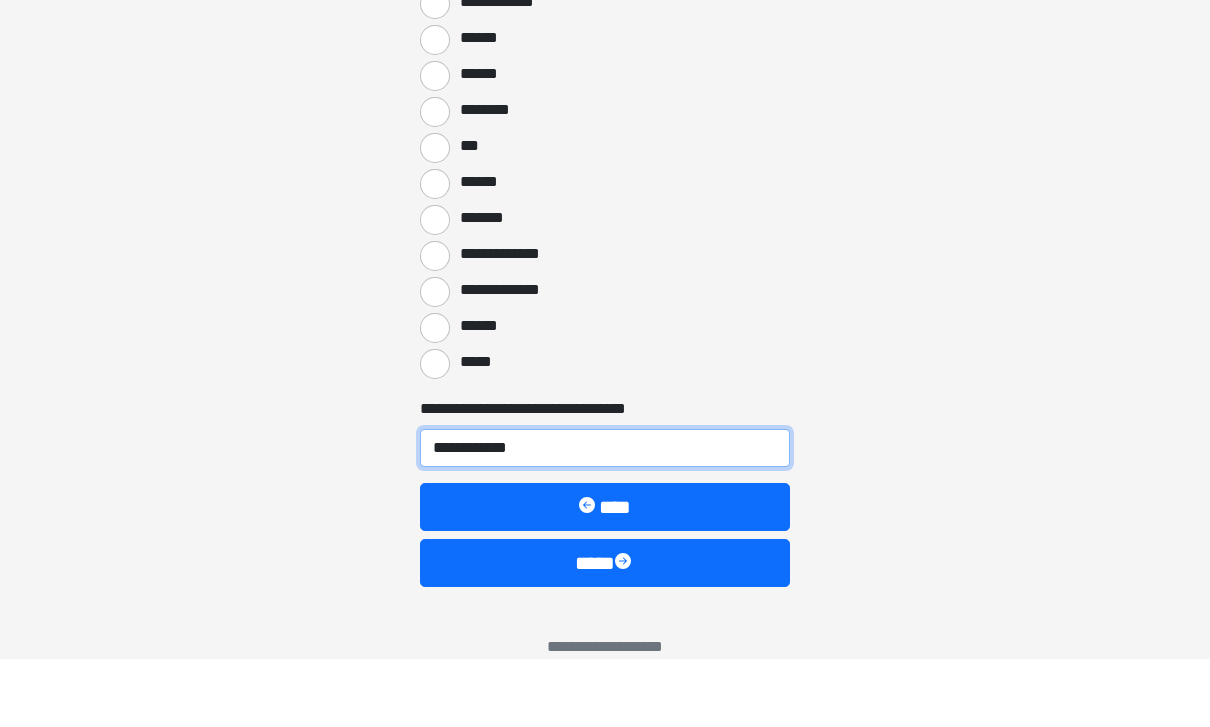 scroll, scrollTop: 1006, scrollLeft: 0, axis: vertical 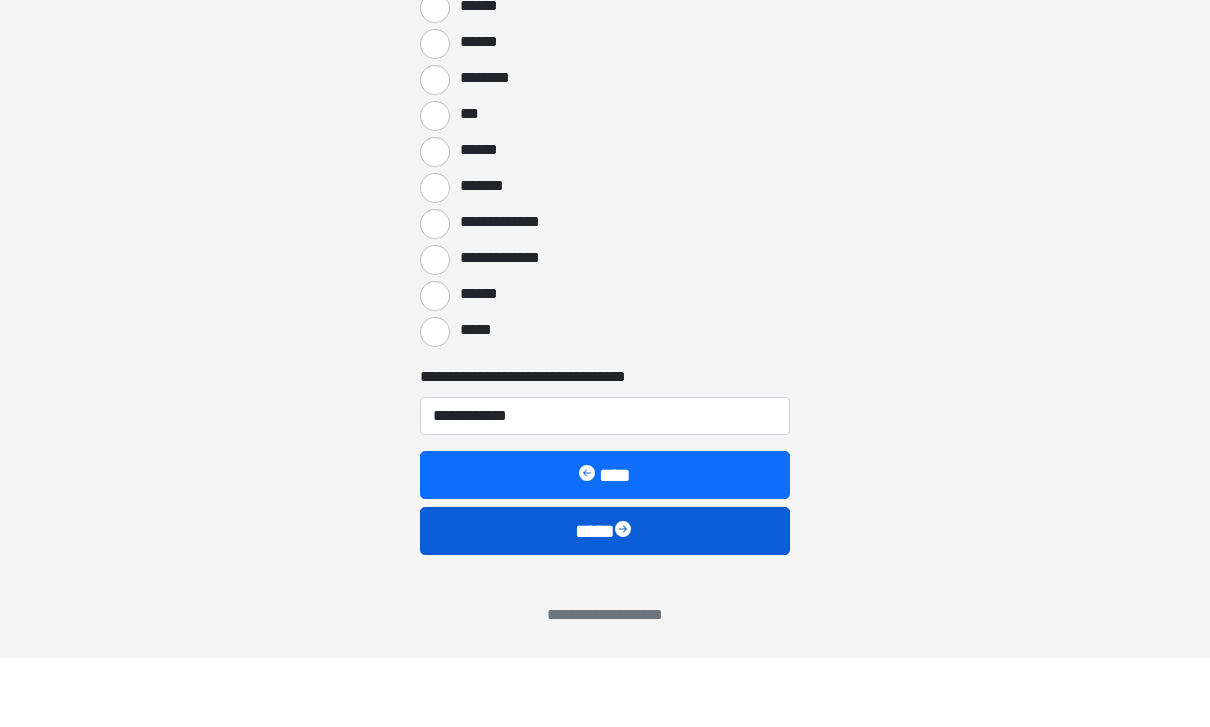 click at bounding box center [625, 600] 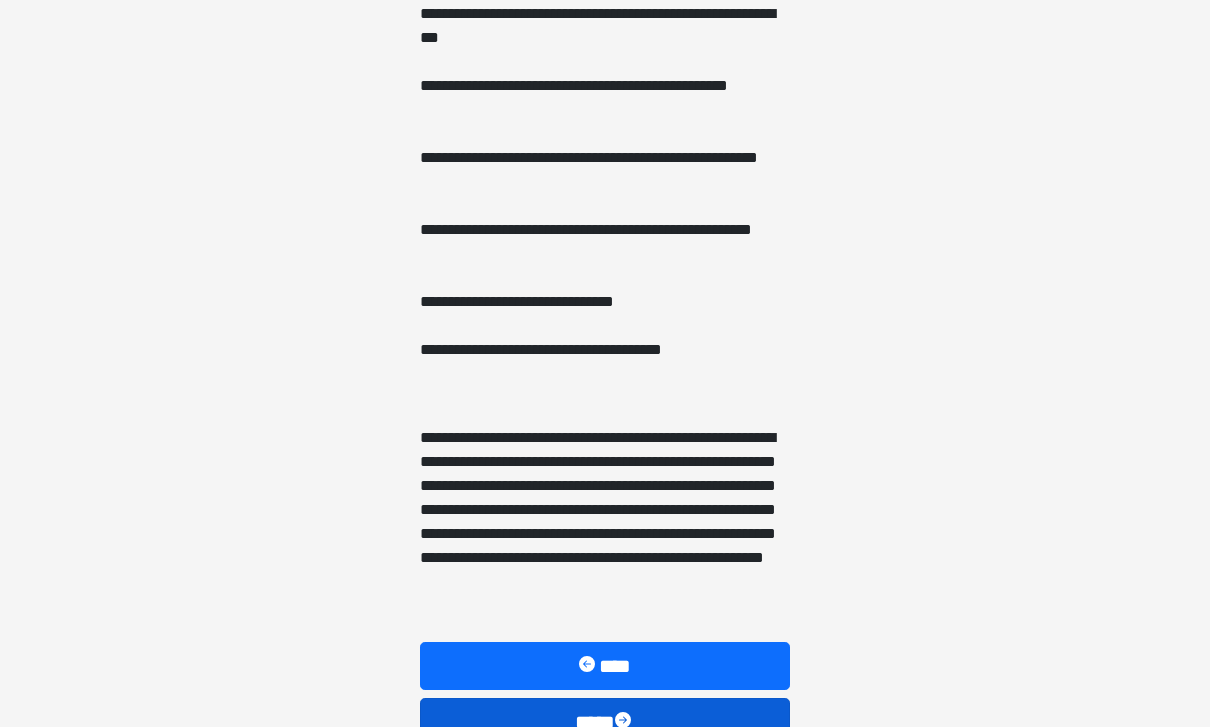 scroll, scrollTop: 1438, scrollLeft: 0, axis: vertical 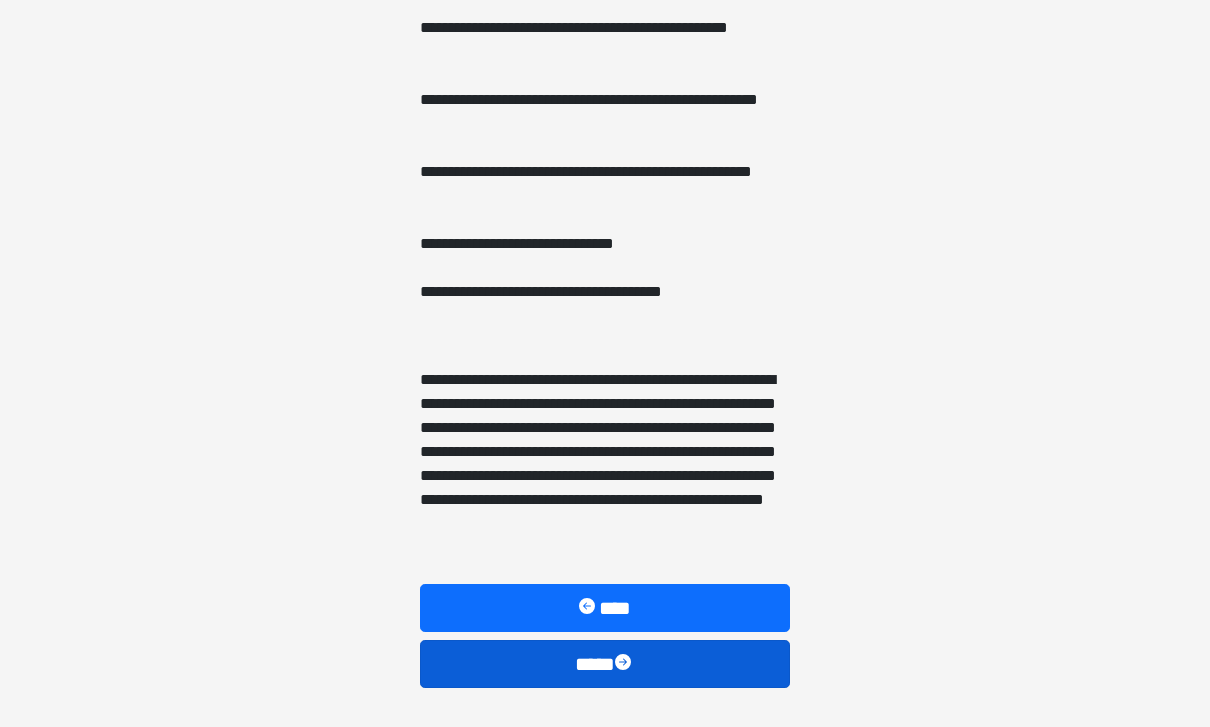 click at bounding box center [625, 664] 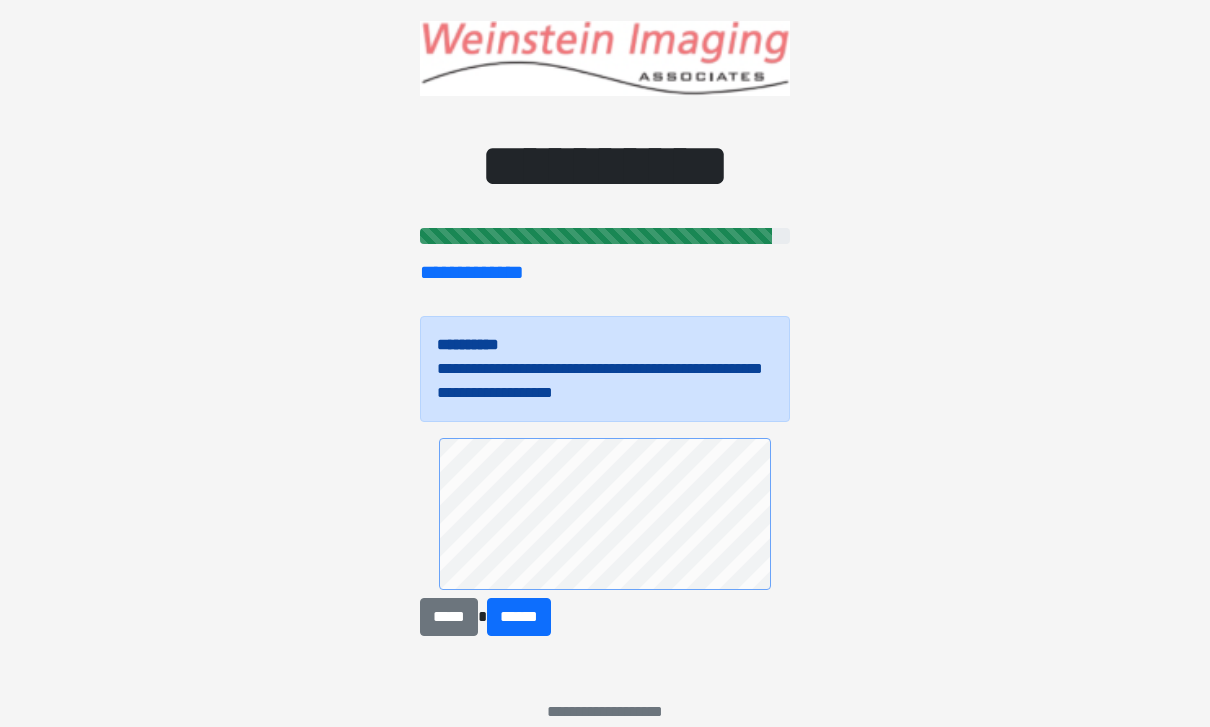 scroll, scrollTop: 36, scrollLeft: 0, axis: vertical 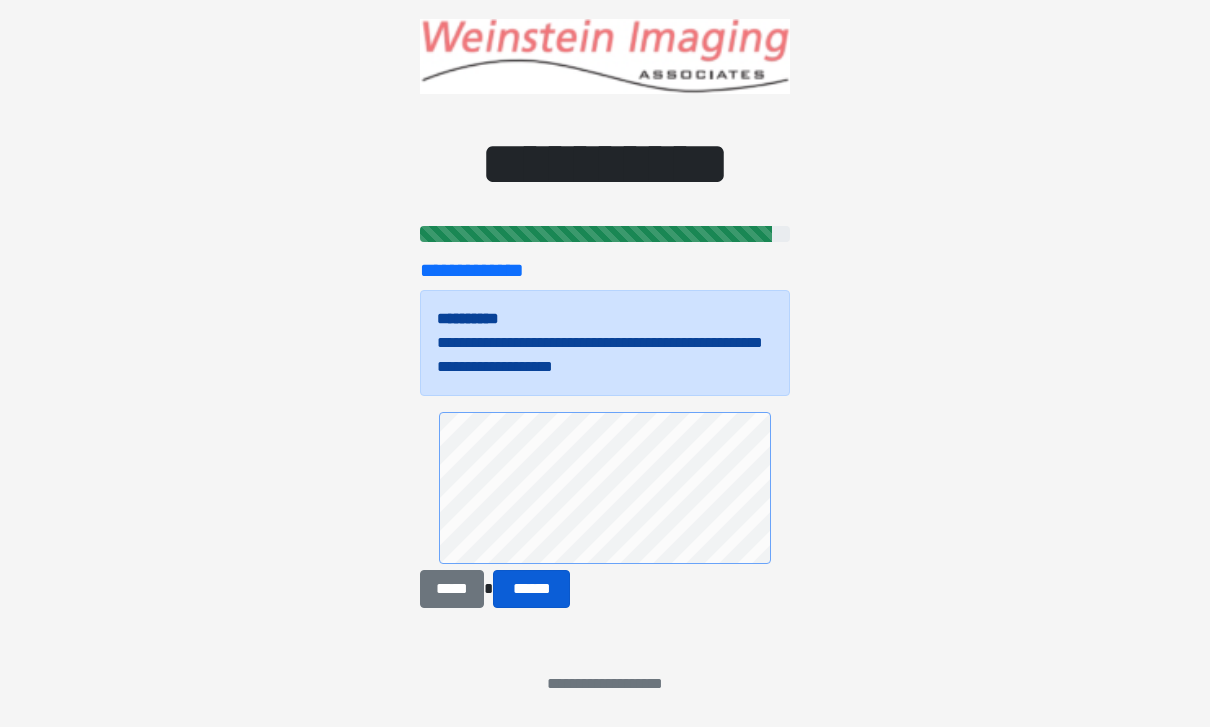 click on "******" at bounding box center (531, 589) 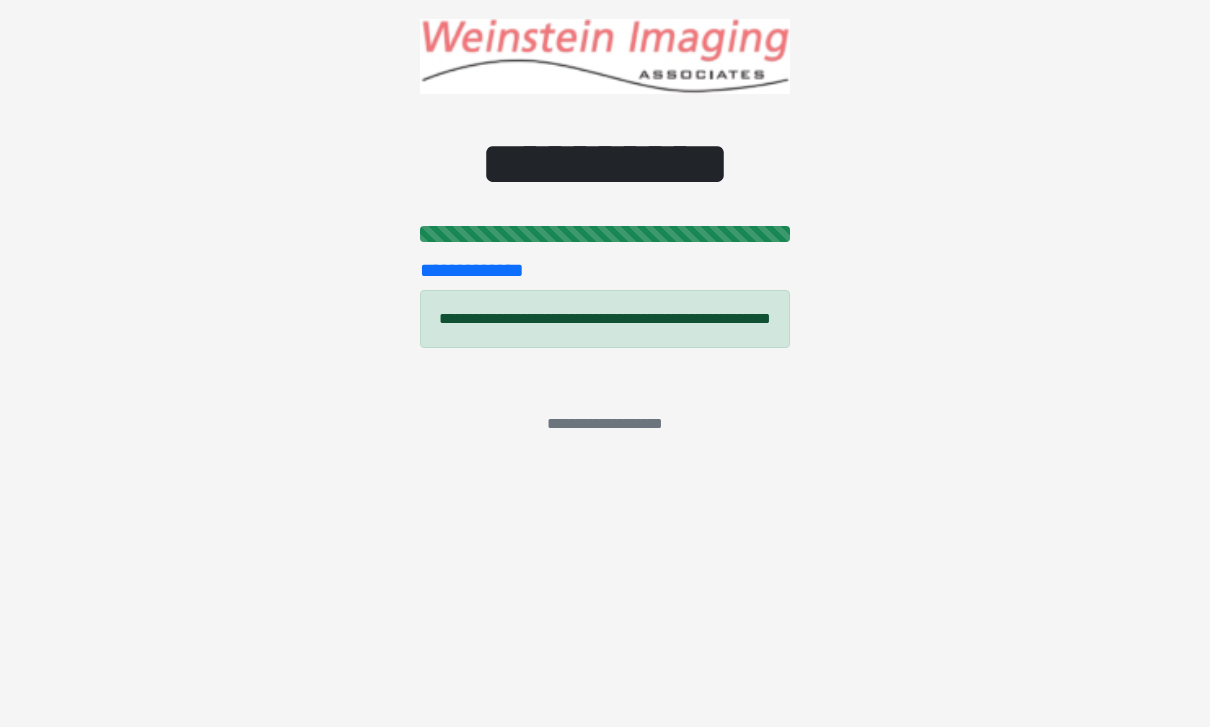 scroll, scrollTop: 0, scrollLeft: 0, axis: both 